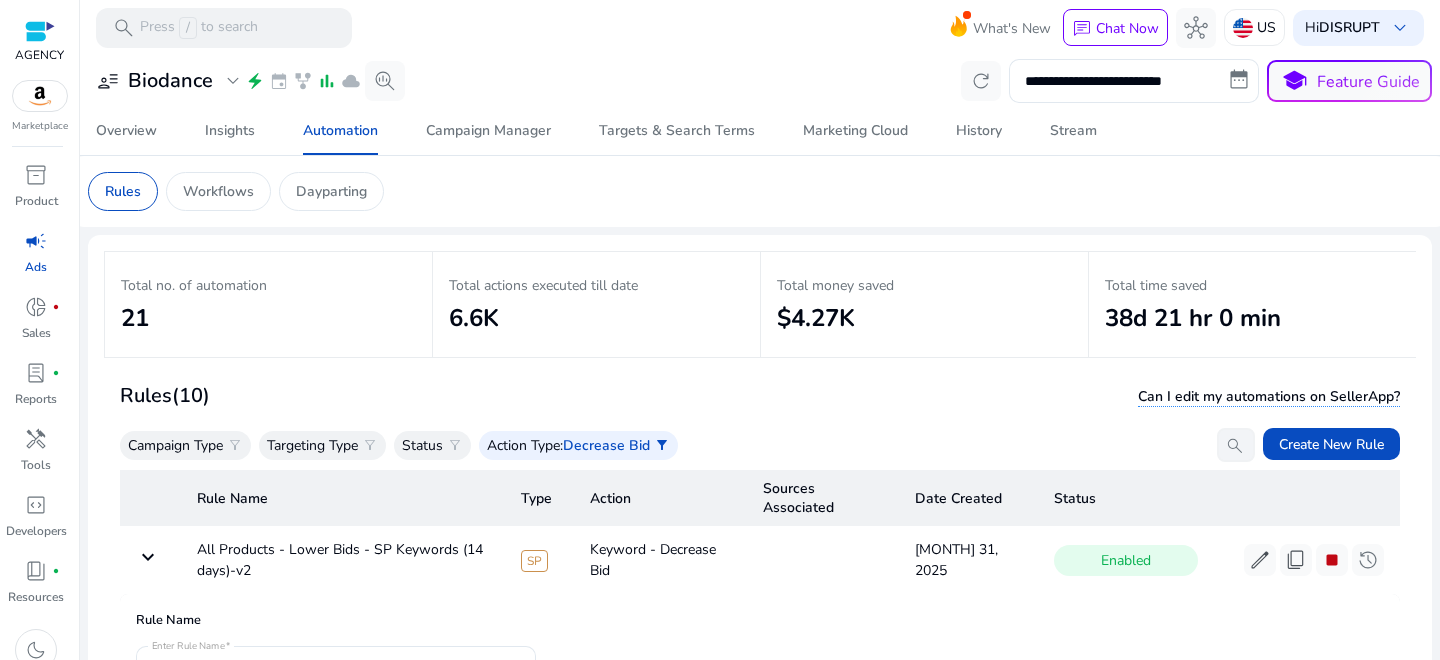 scroll, scrollTop: 0, scrollLeft: 0, axis: both 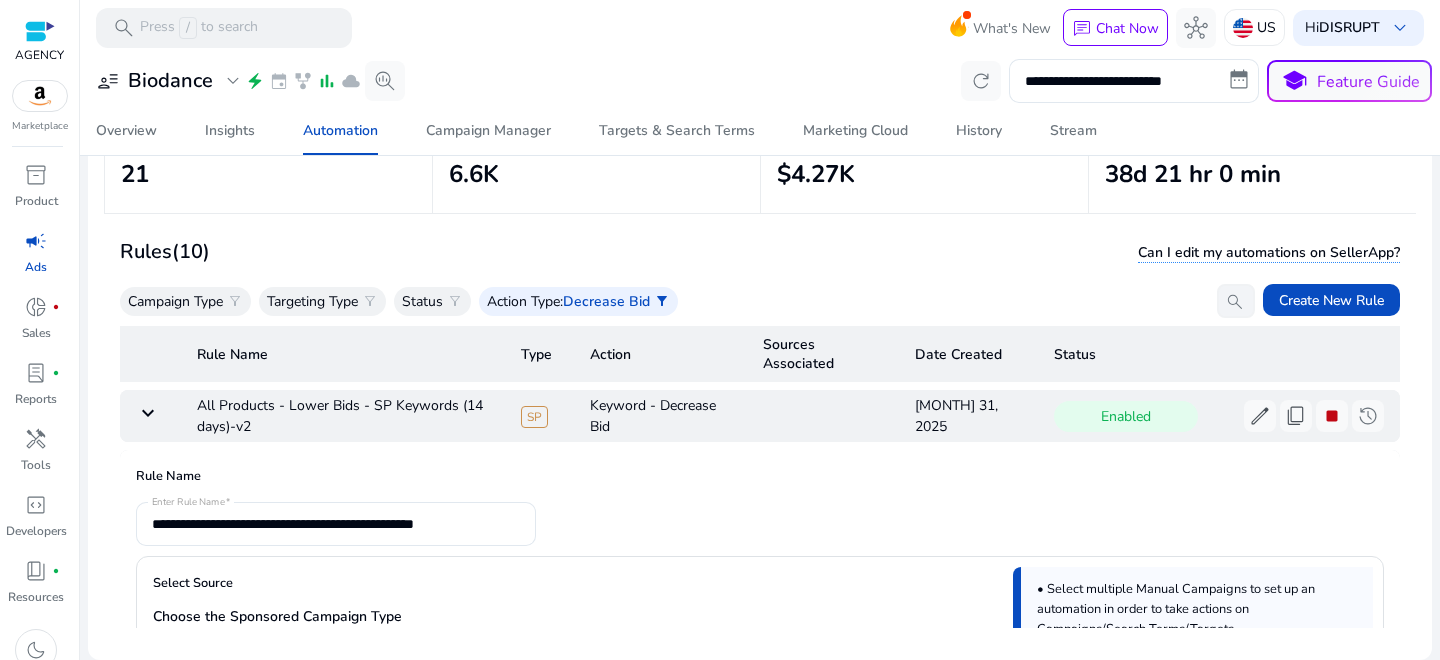 click on "keyboard_arrow_down" at bounding box center [148, 413] 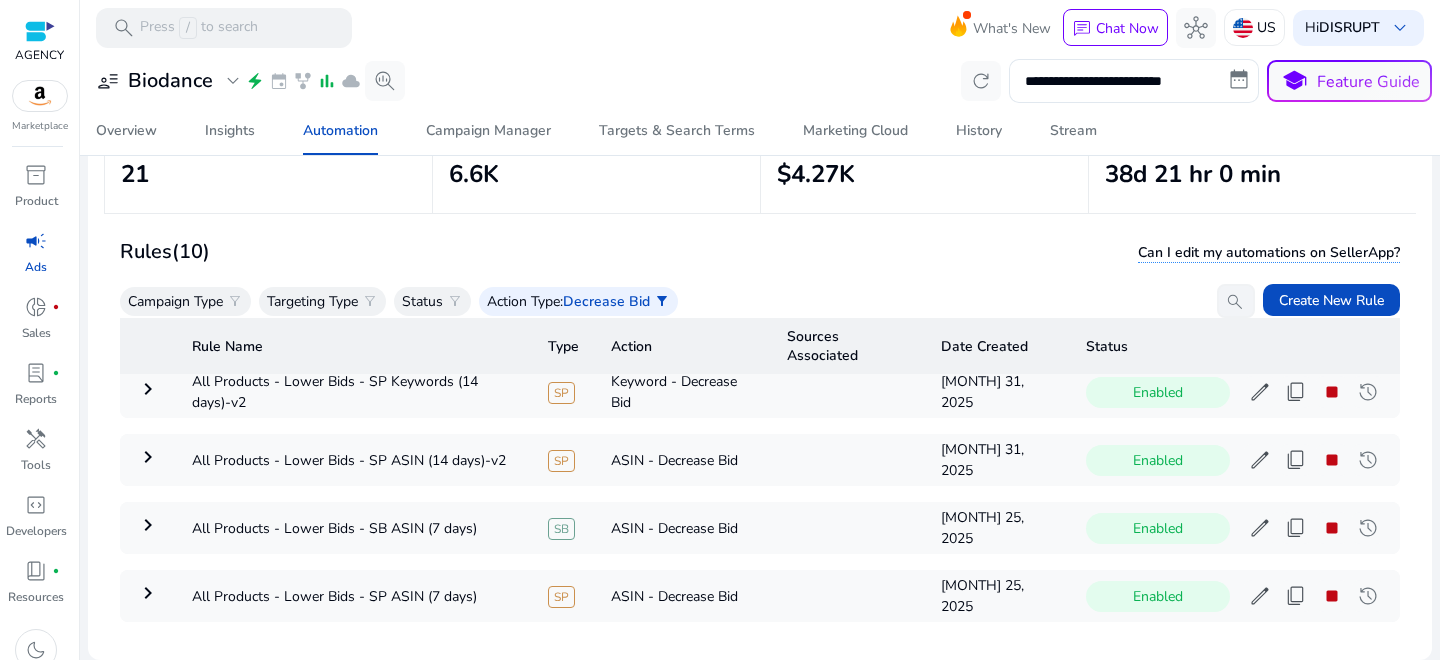 scroll, scrollTop: 0, scrollLeft: 0, axis: both 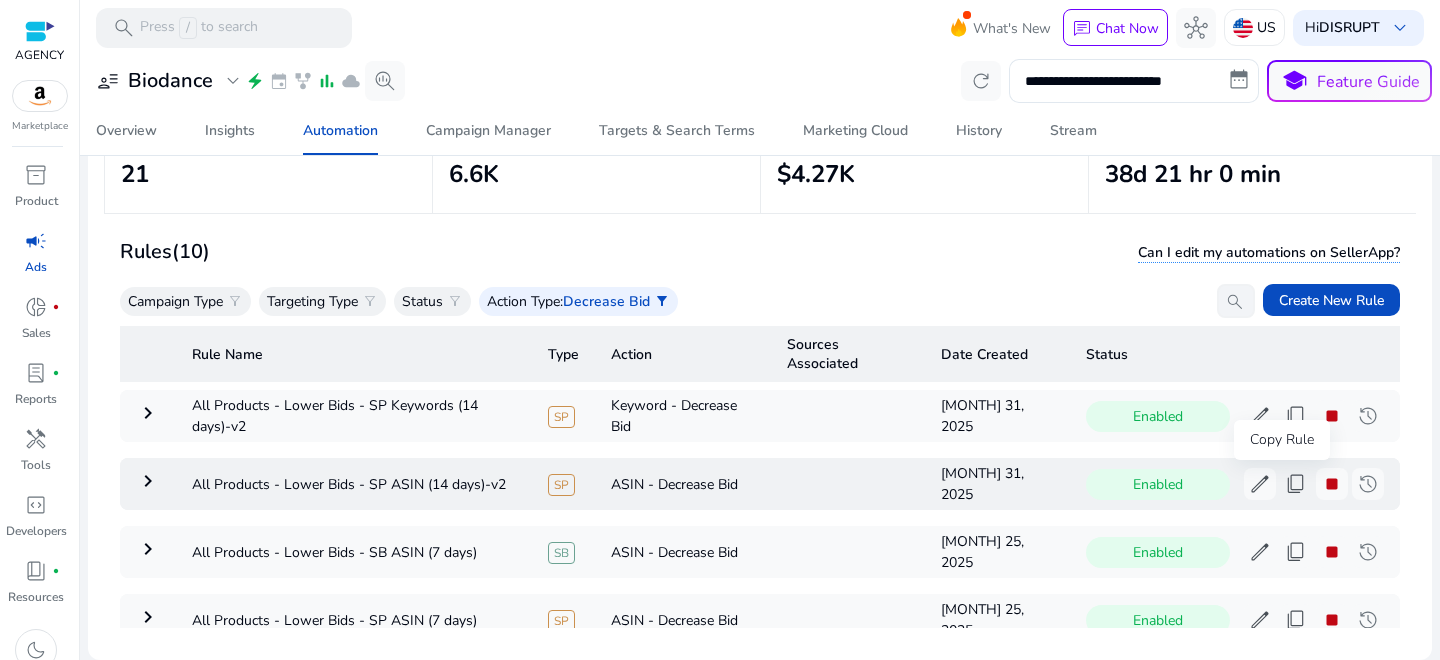 click on "content_copy" at bounding box center (1296, 484) 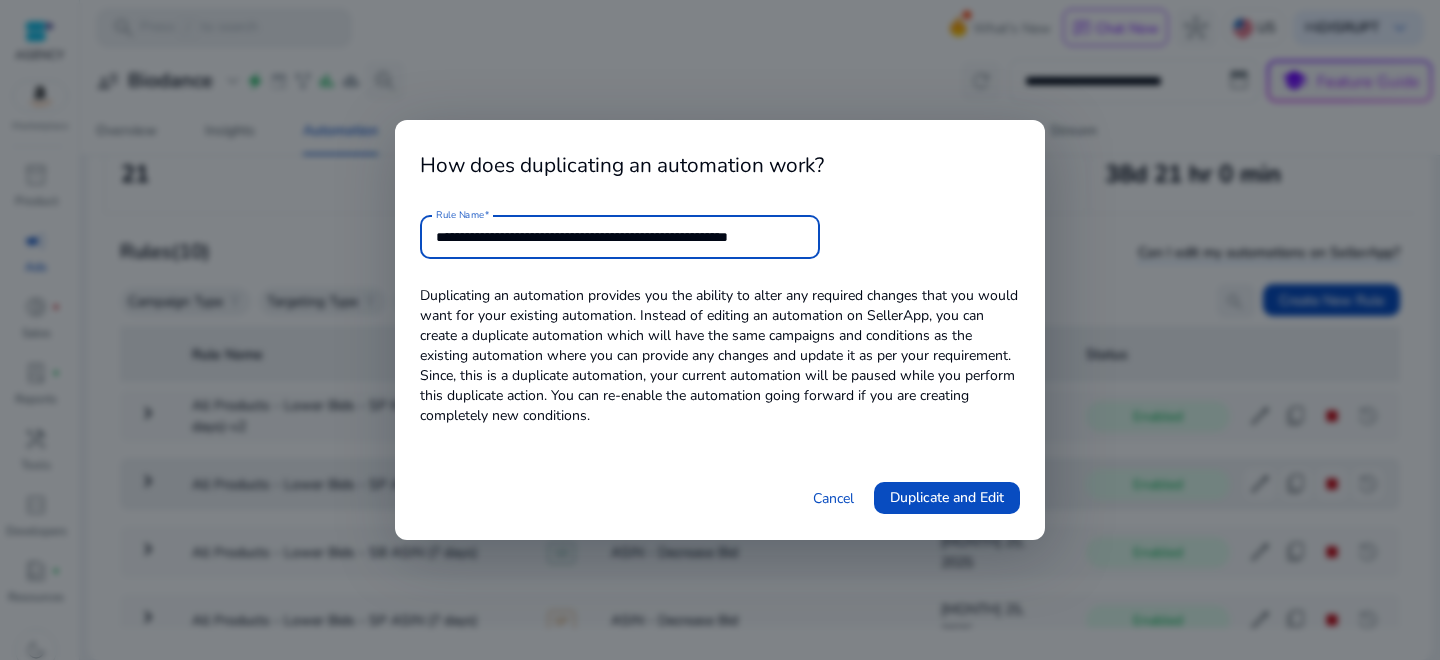 scroll, scrollTop: 0, scrollLeft: 7, axis: horizontal 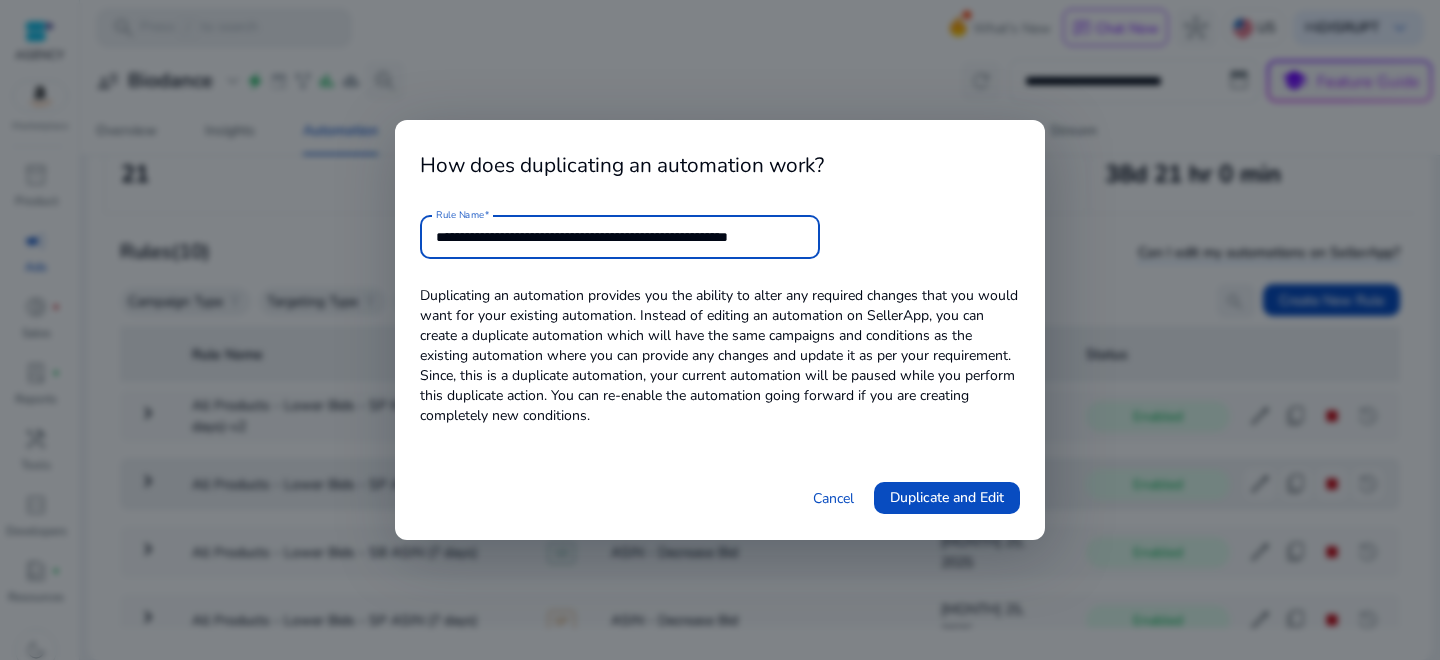 drag, startPoint x: 730, startPoint y: 237, endPoint x: 1050, endPoint y: 238, distance: 320.00156 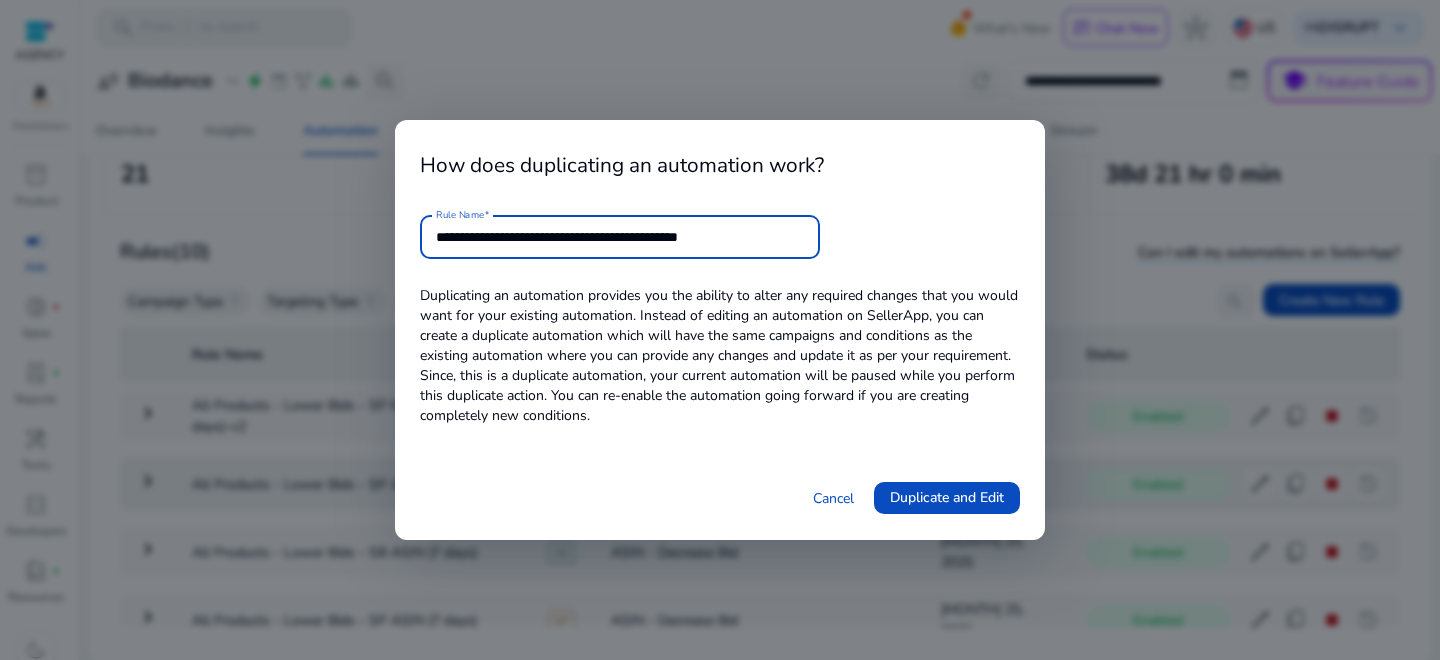 scroll, scrollTop: 0, scrollLeft: 0, axis: both 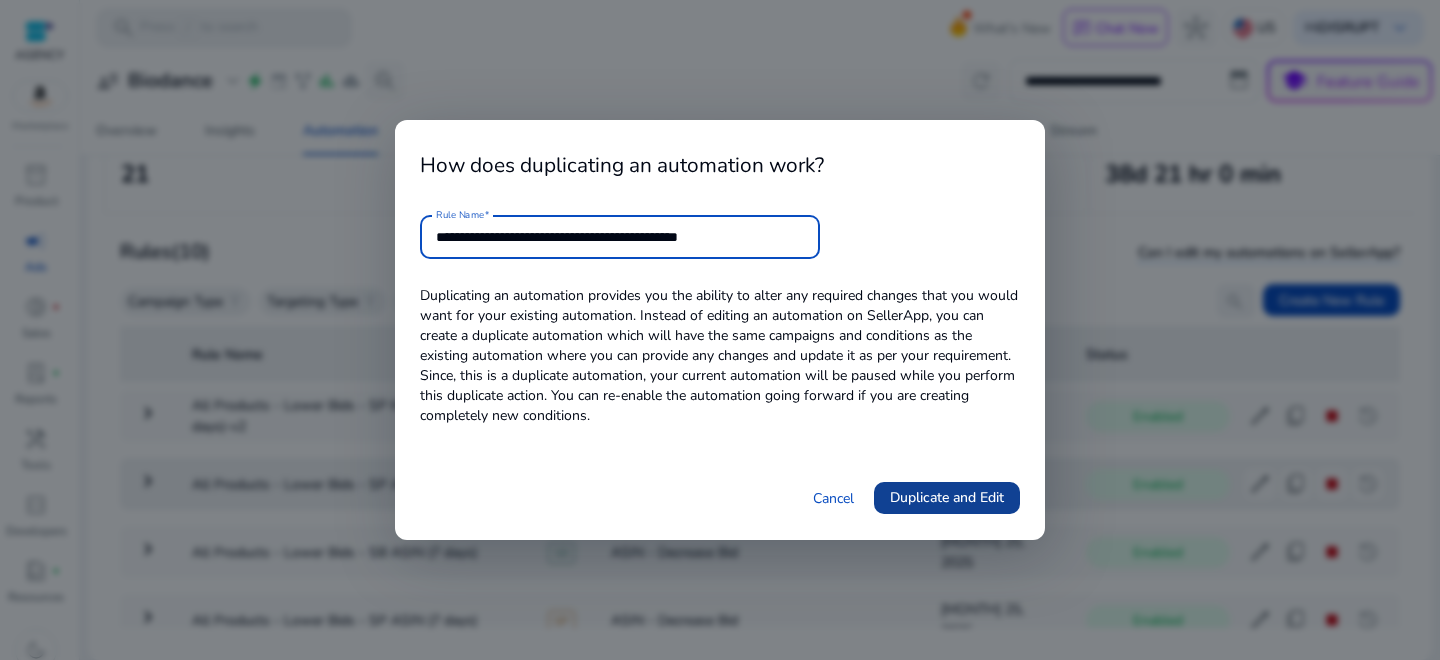 type on "**********" 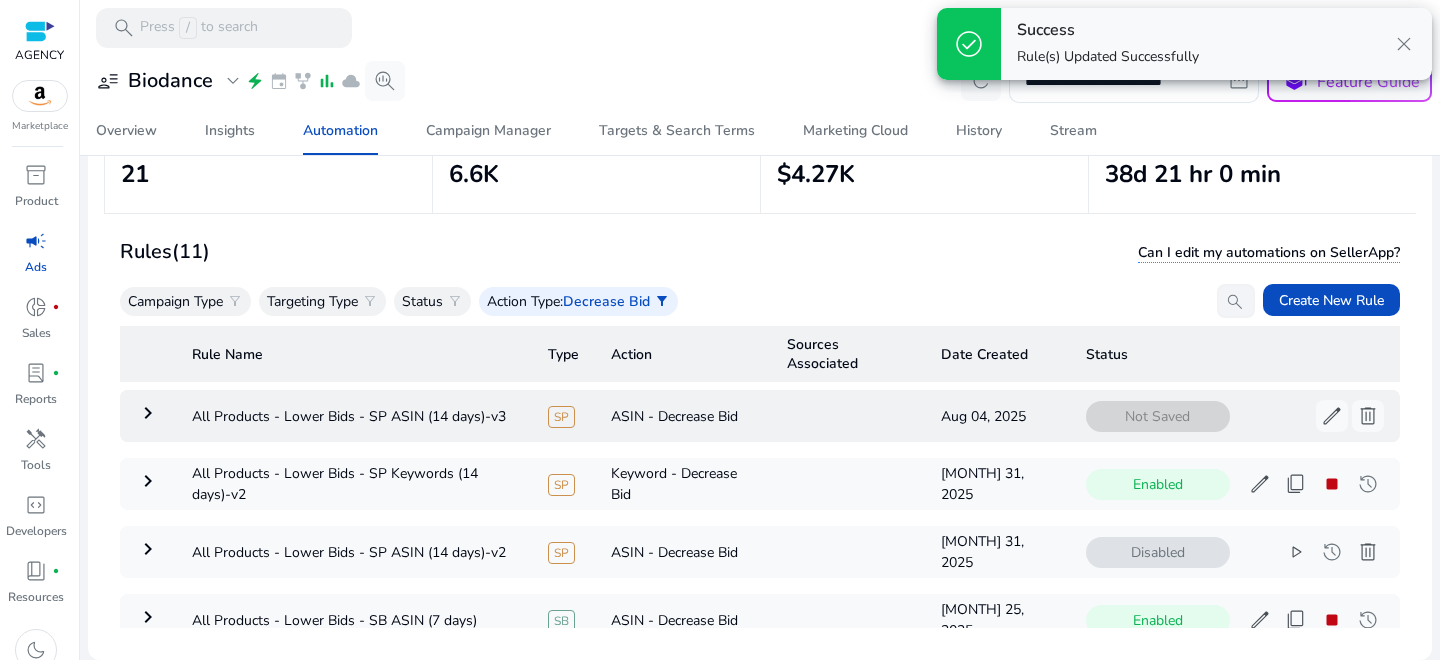 click on "keyboard_arrow_right" at bounding box center (148, 413) 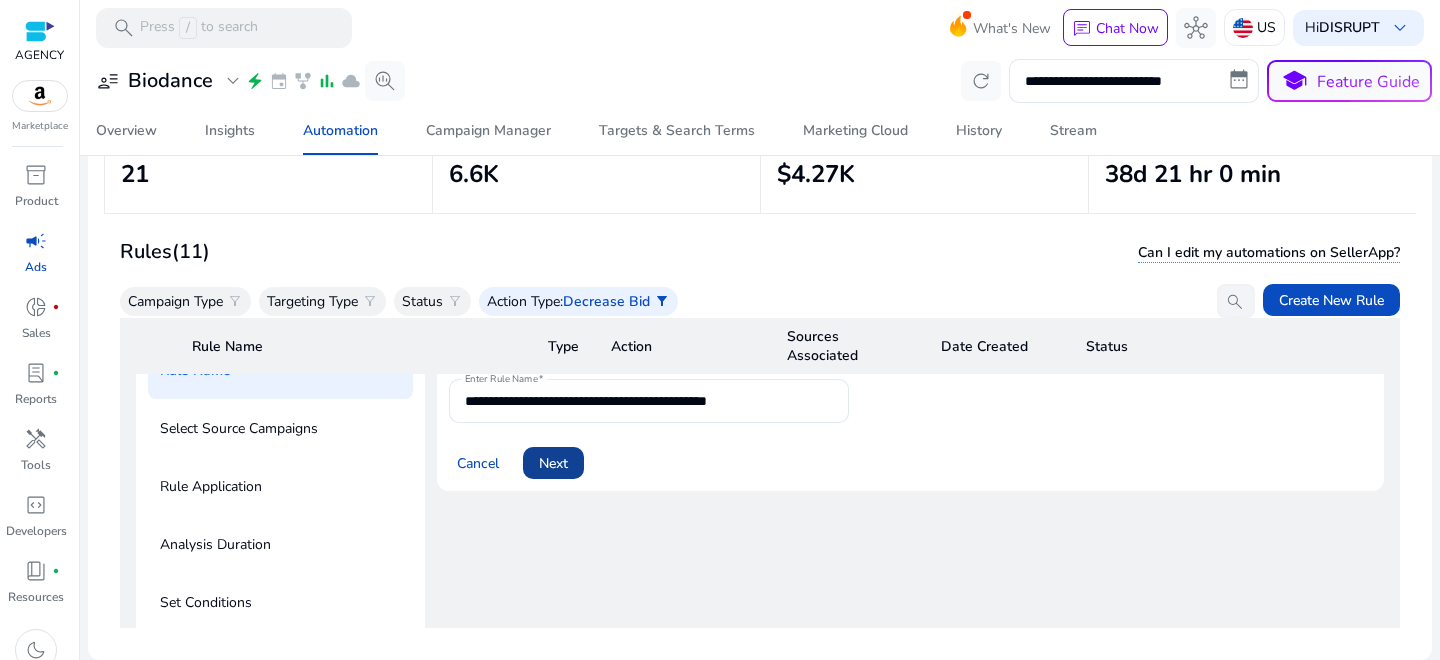 click on "Next" 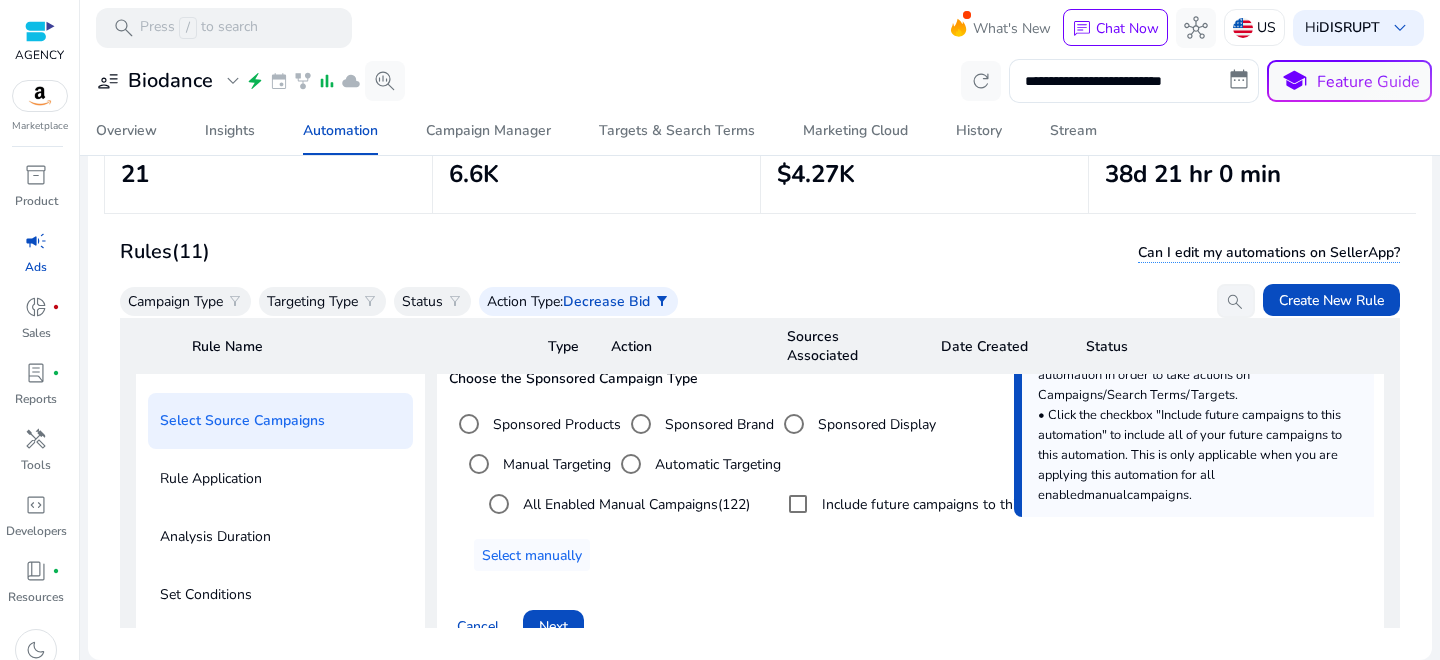 scroll, scrollTop: 290, scrollLeft: 0, axis: vertical 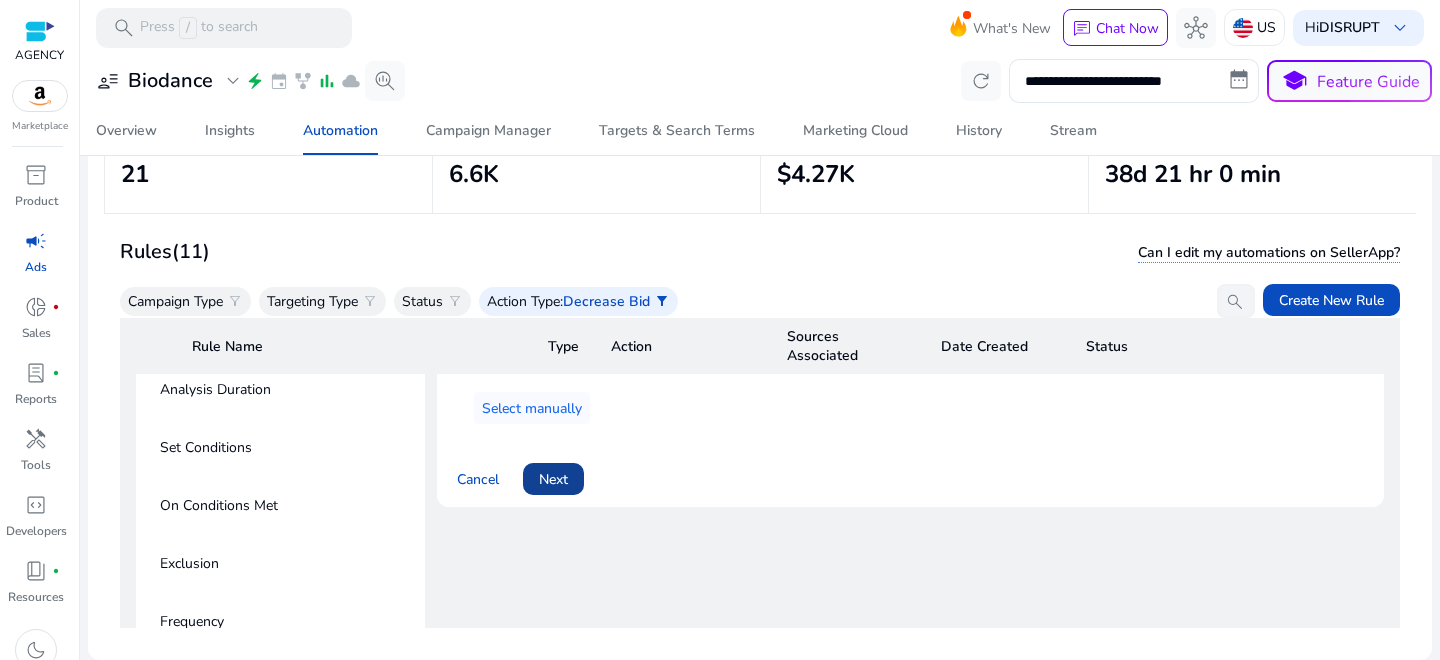 click on "Next" at bounding box center (553, 479) 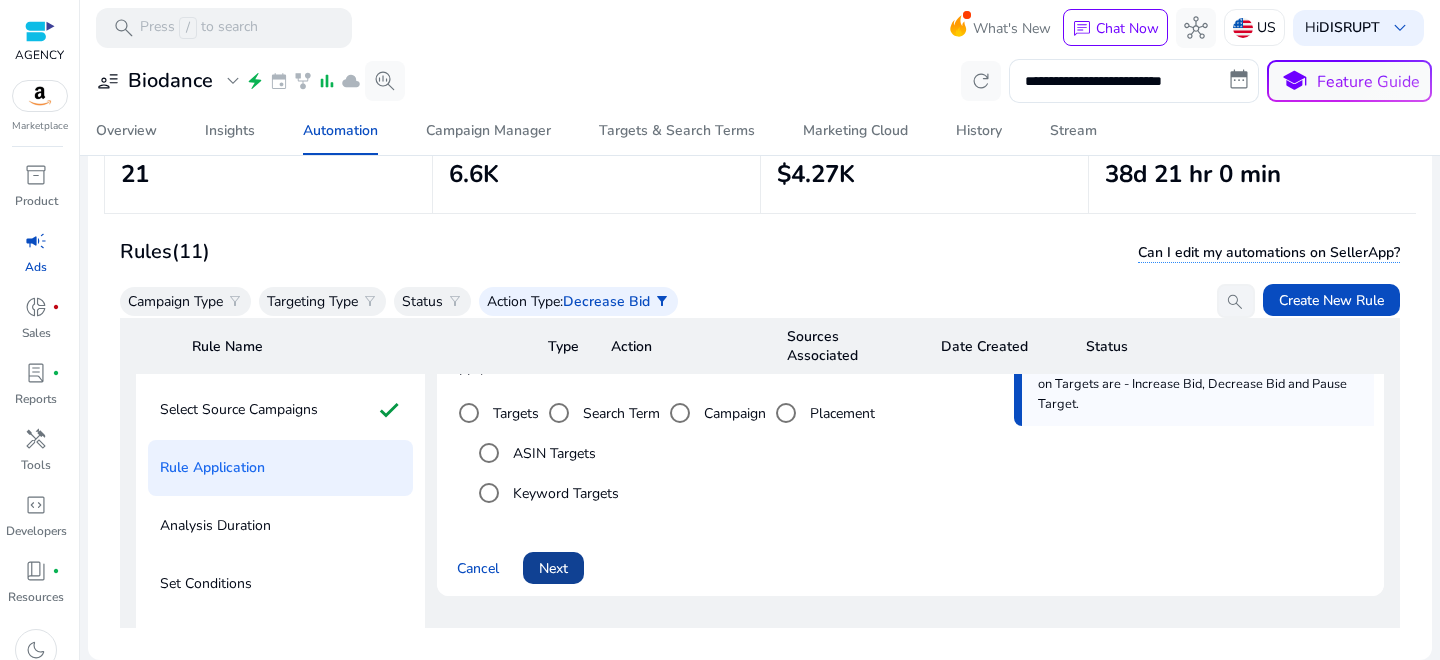 click on "Next" at bounding box center (553, 568) 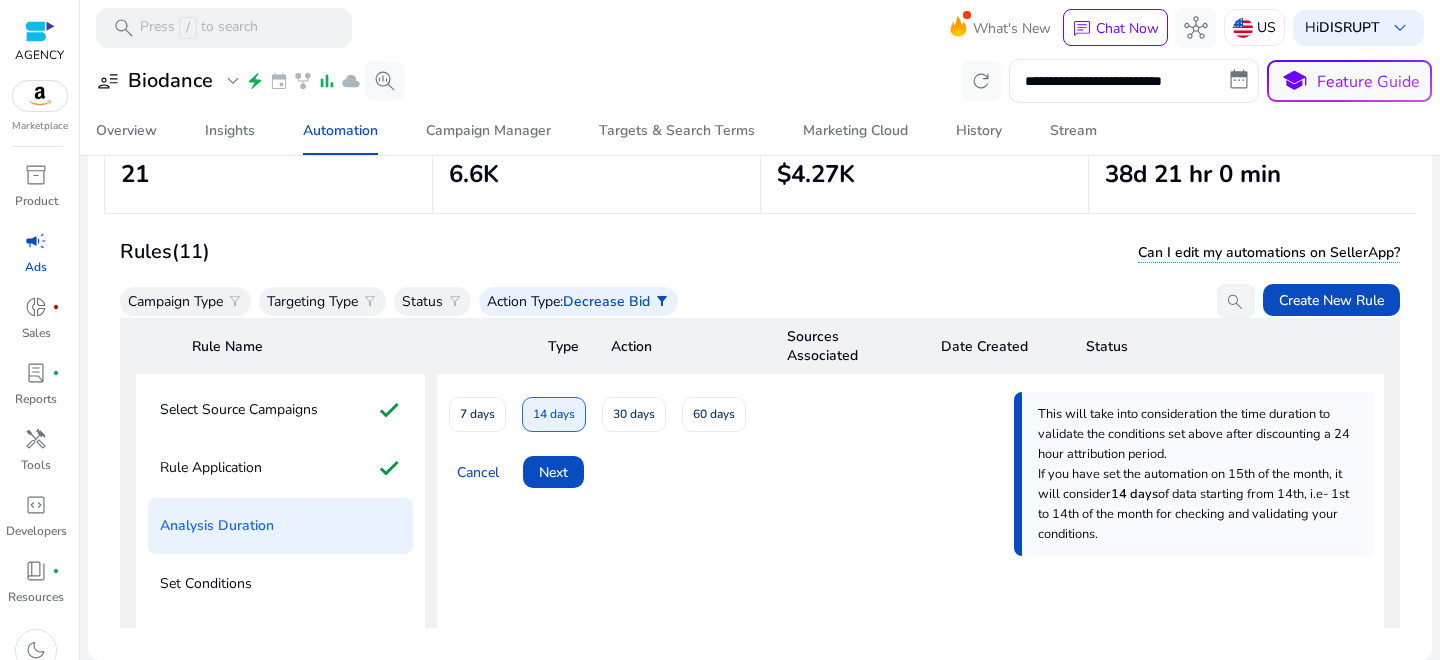 scroll, scrollTop: 158, scrollLeft: 0, axis: vertical 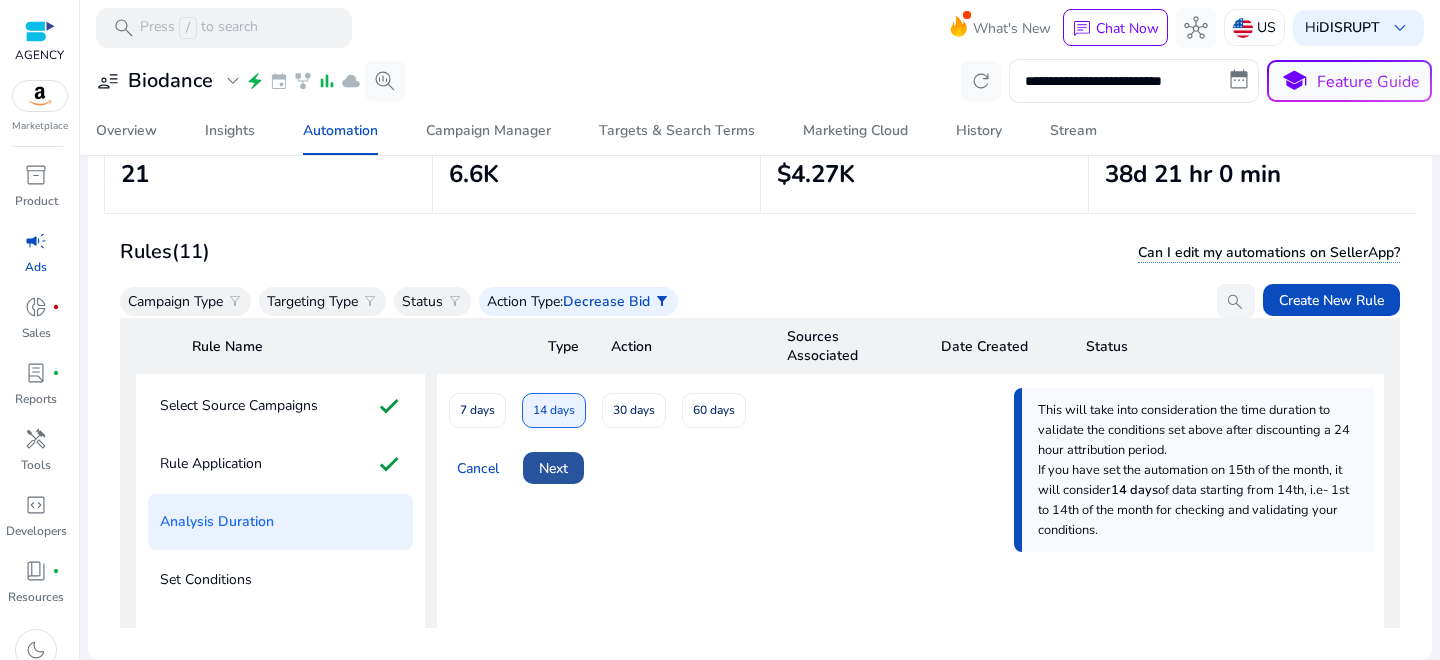 click on "Next" at bounding box center (553, 468) 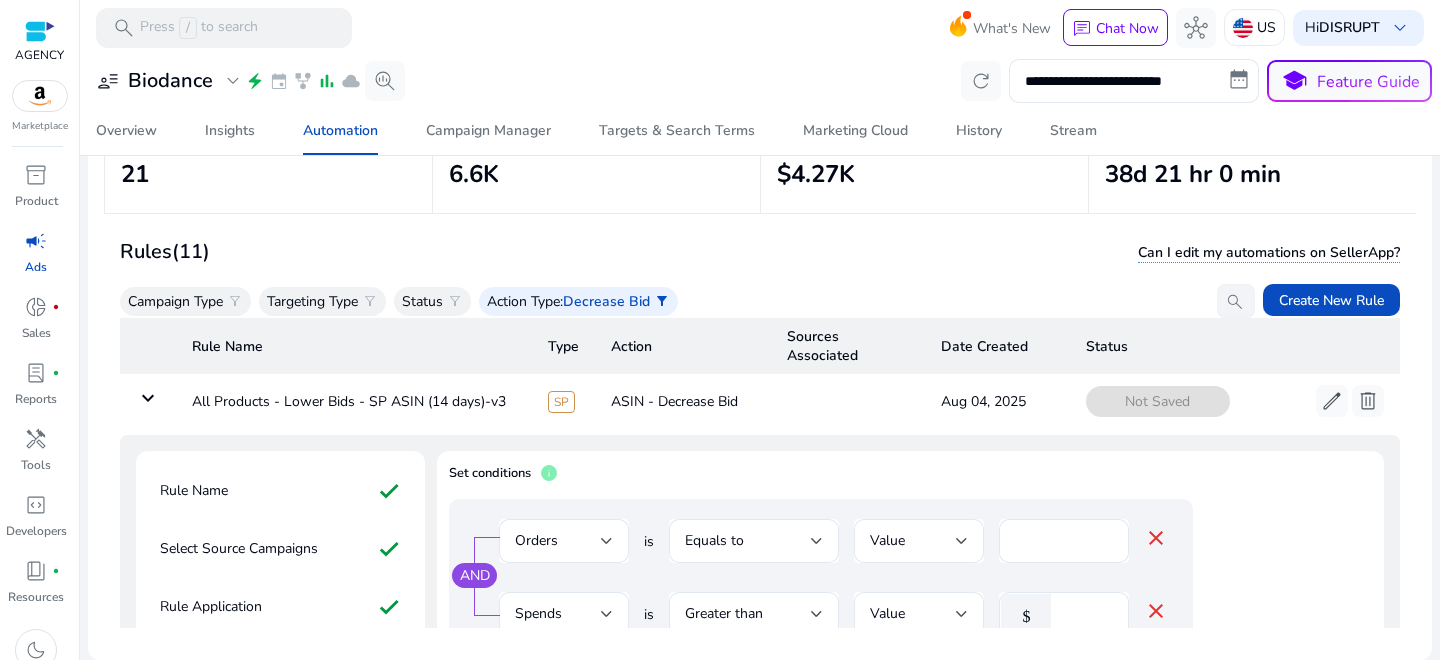 scroll, scrollTop: 0, scrollLeft: 0, axis: both 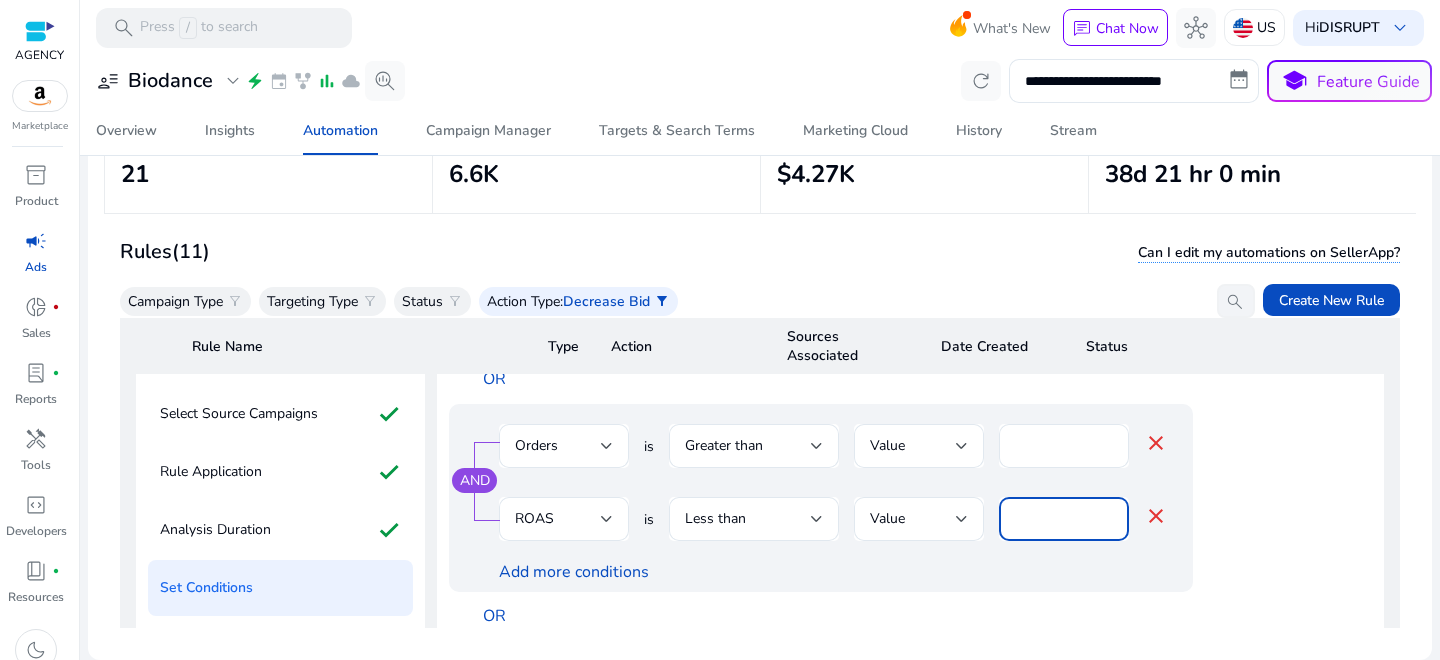 click on "***" at bounding box center (1064, 519) 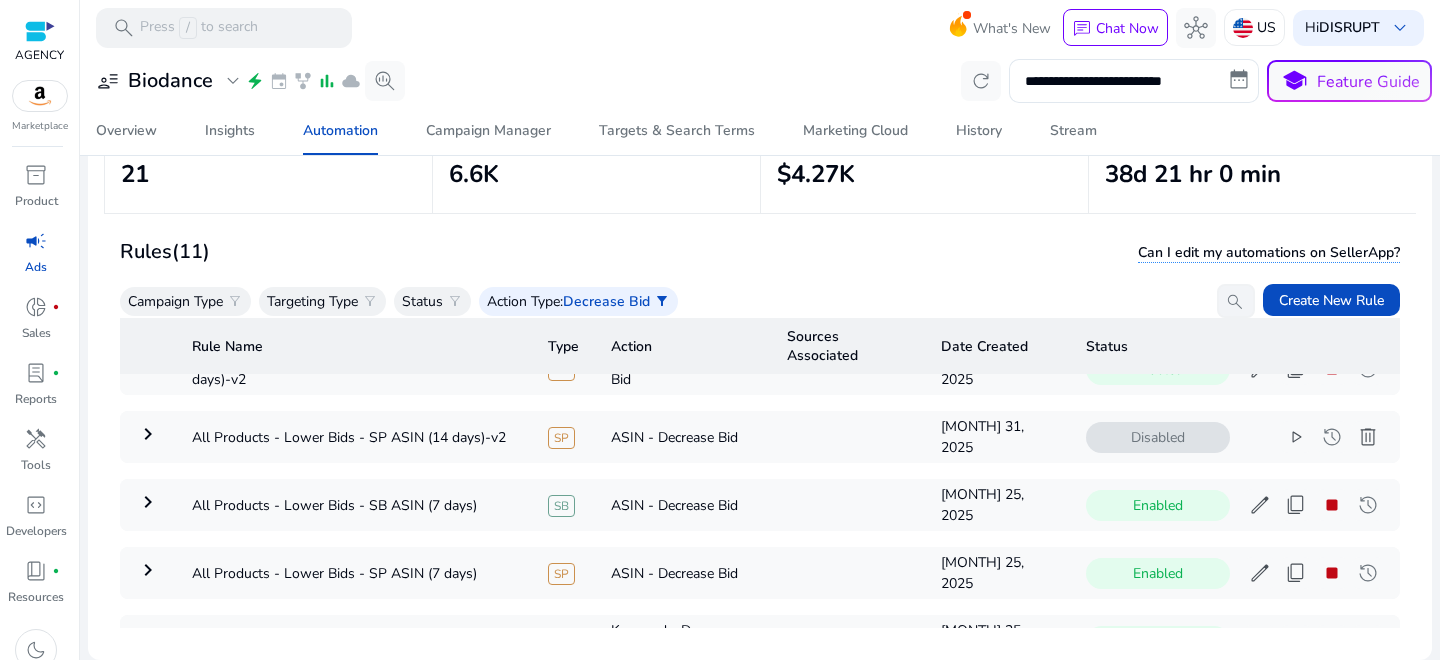 scroll, scrollTop: 583, scrollLeft: 0, axis: vertical 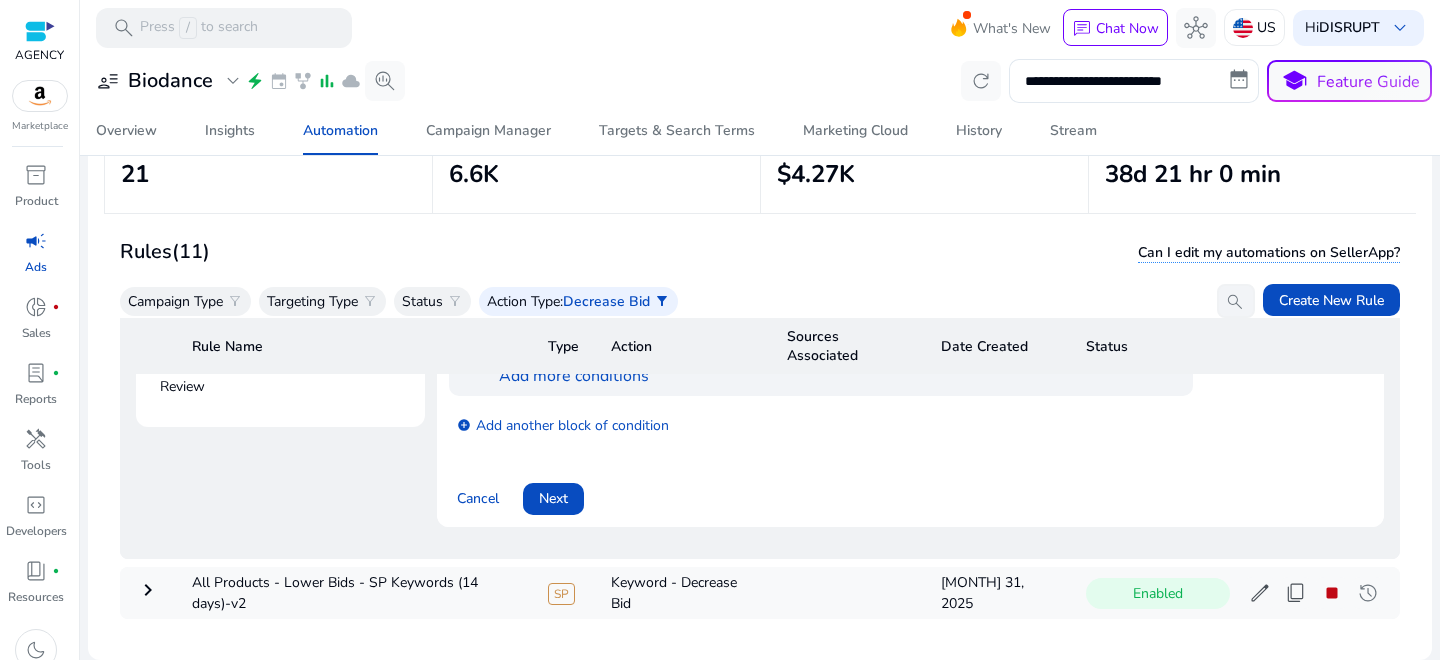 type on "****" 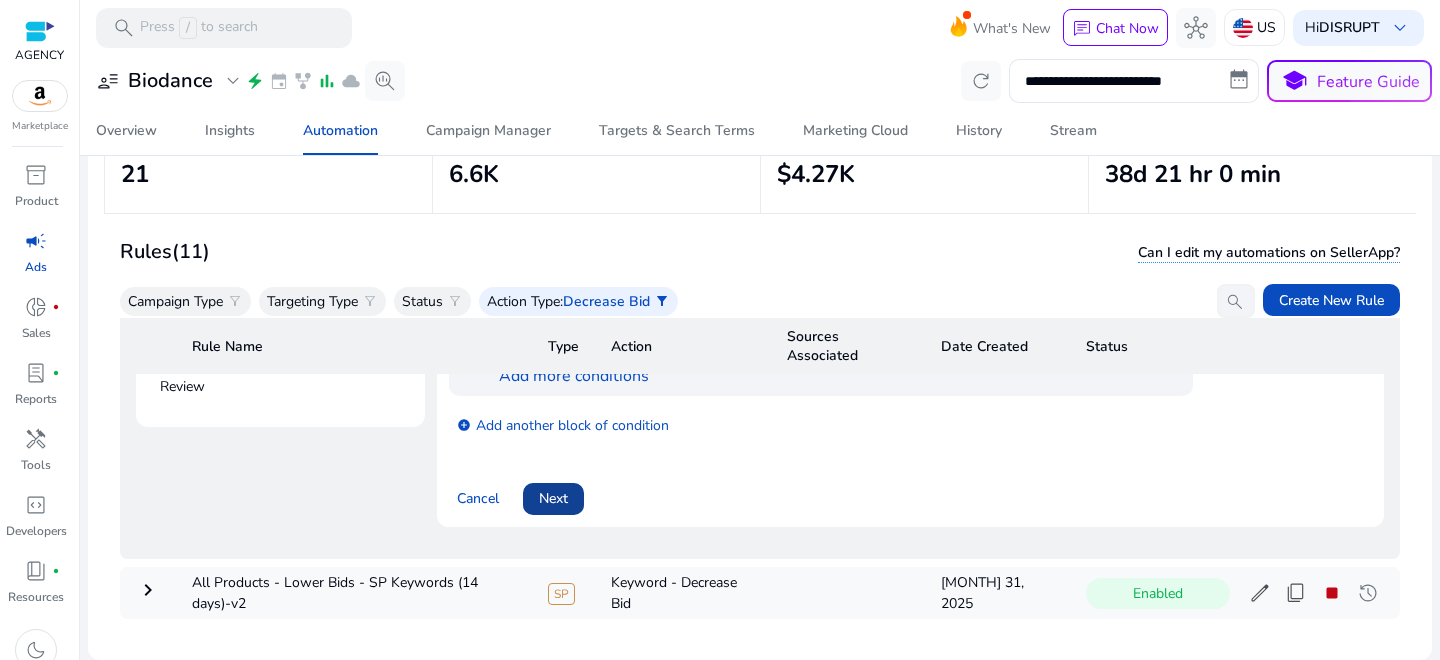 click on "Cancel   Next" at bounding box center (910, 491) 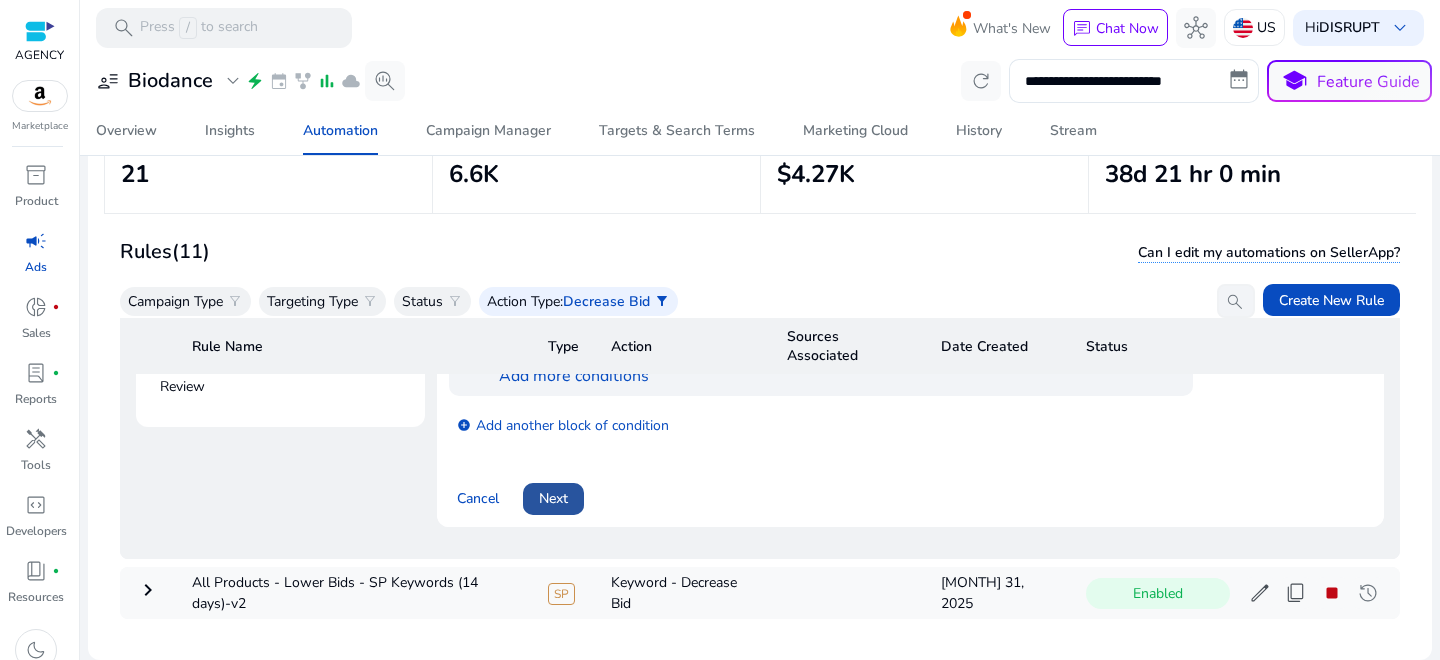 click at bounding box center (553, 499) 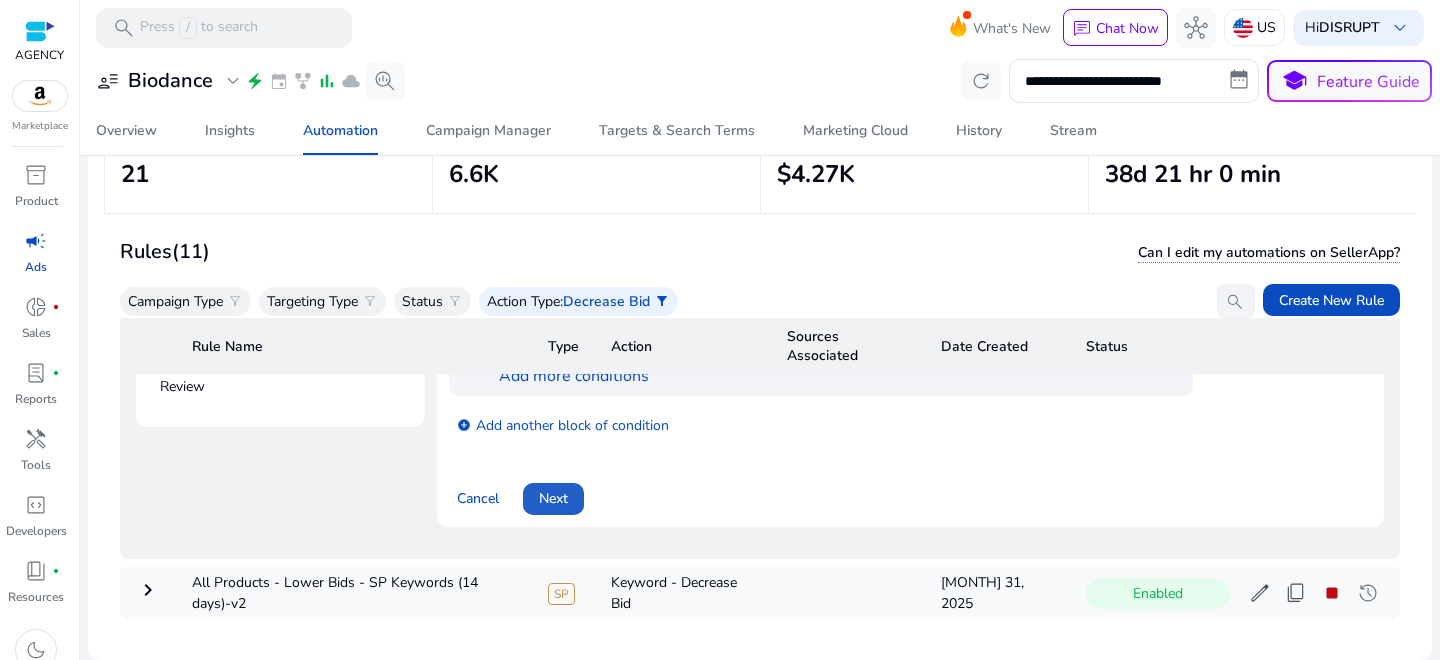 scroll, scrollTop: 0, scrollLeft: 0, axis: both 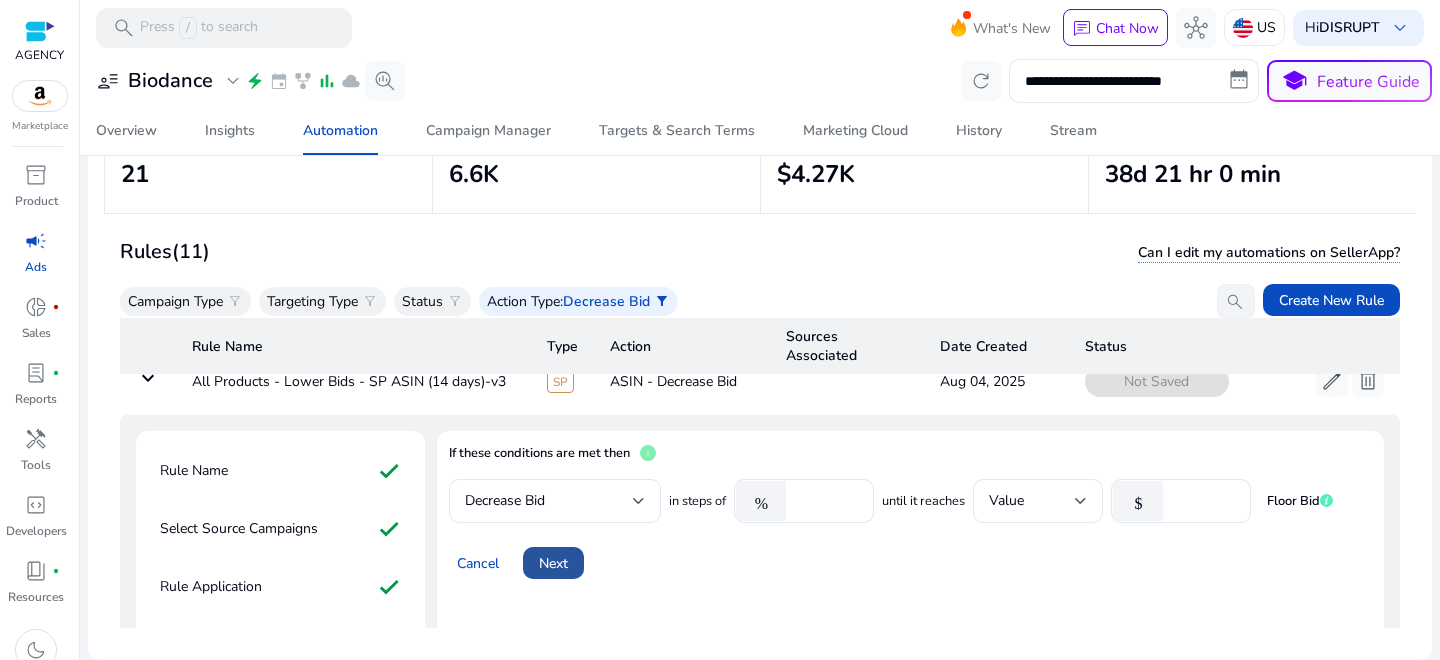 click on "Next" at bounding box center (553, 563) 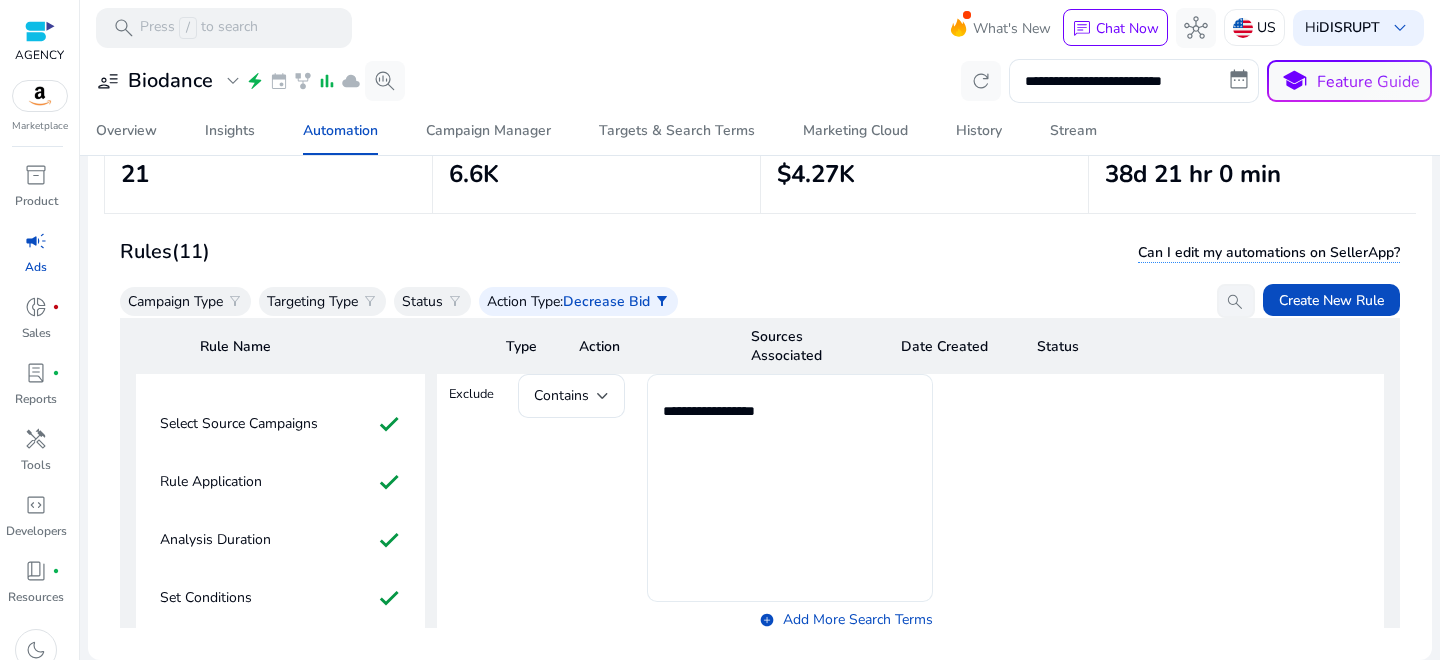 scroll, scrollTop: 337, scrollLeft: 0, axis: vertical 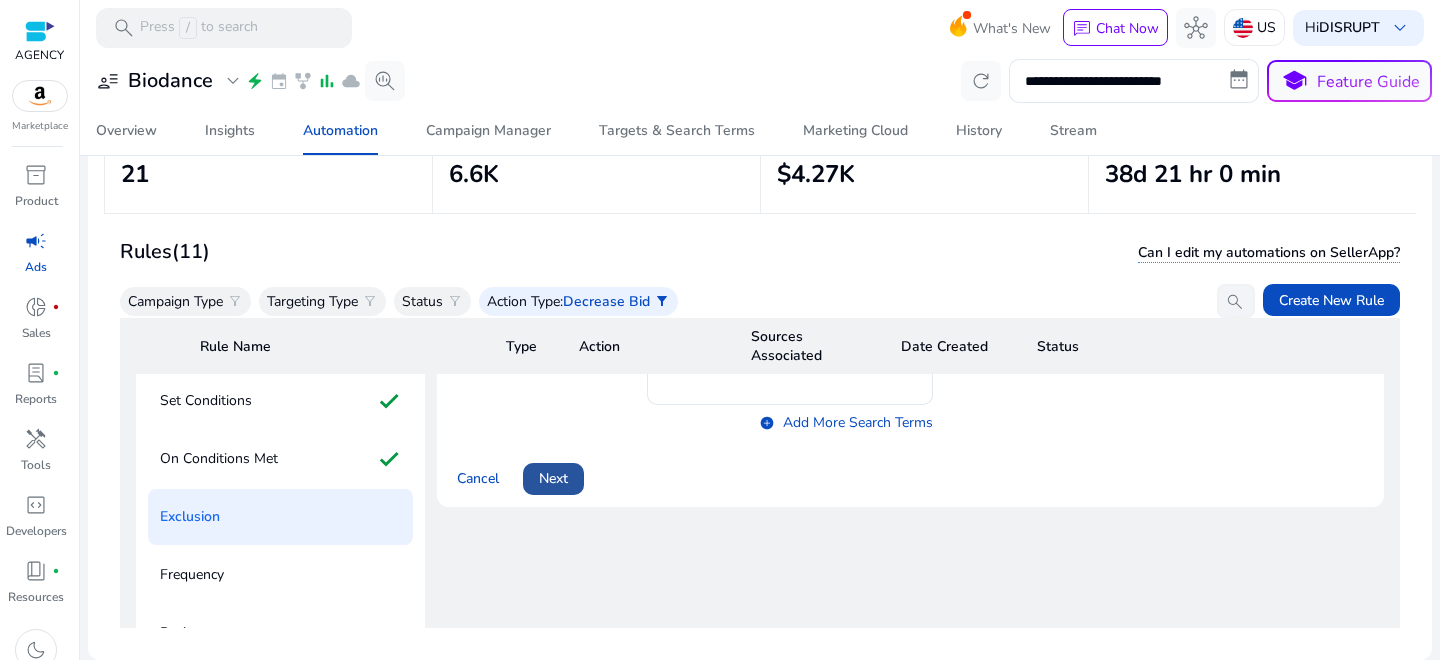 click on "Next" at bounding box center [553, 478] 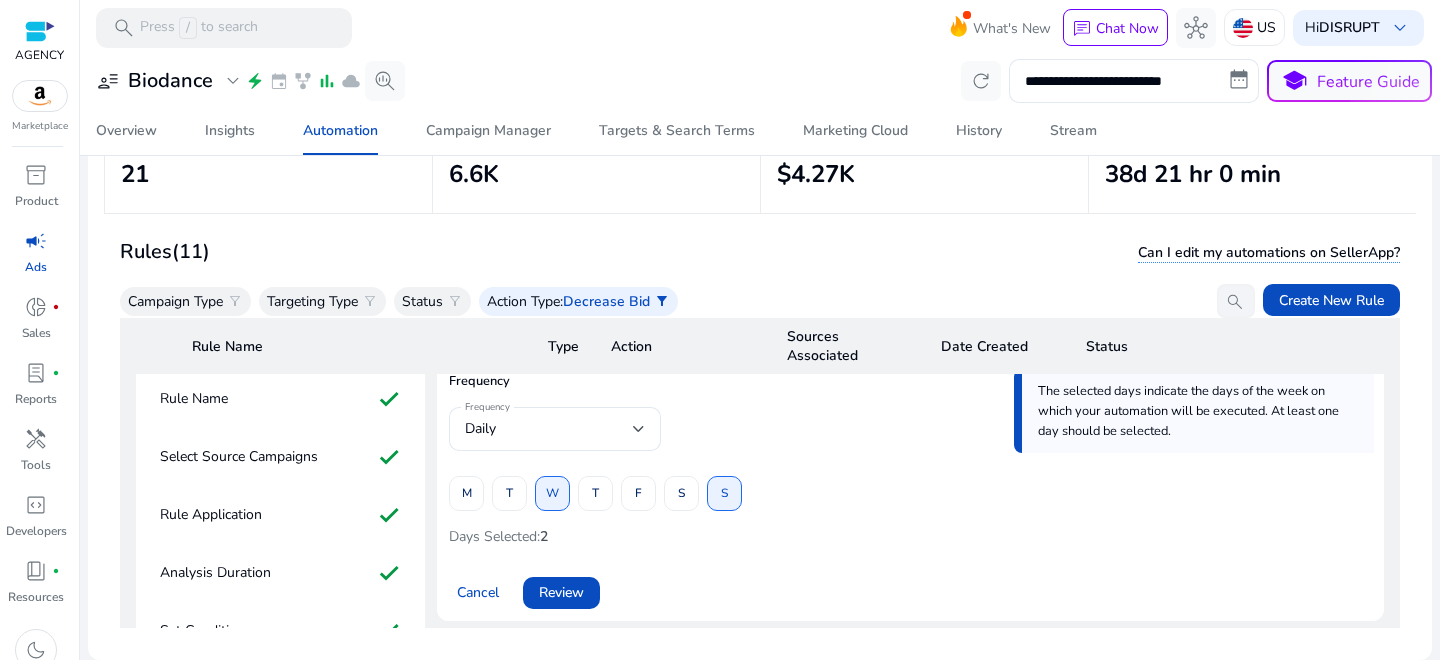 scroll, scrollTop: 98, scrollLeft: 0, axis: vertical 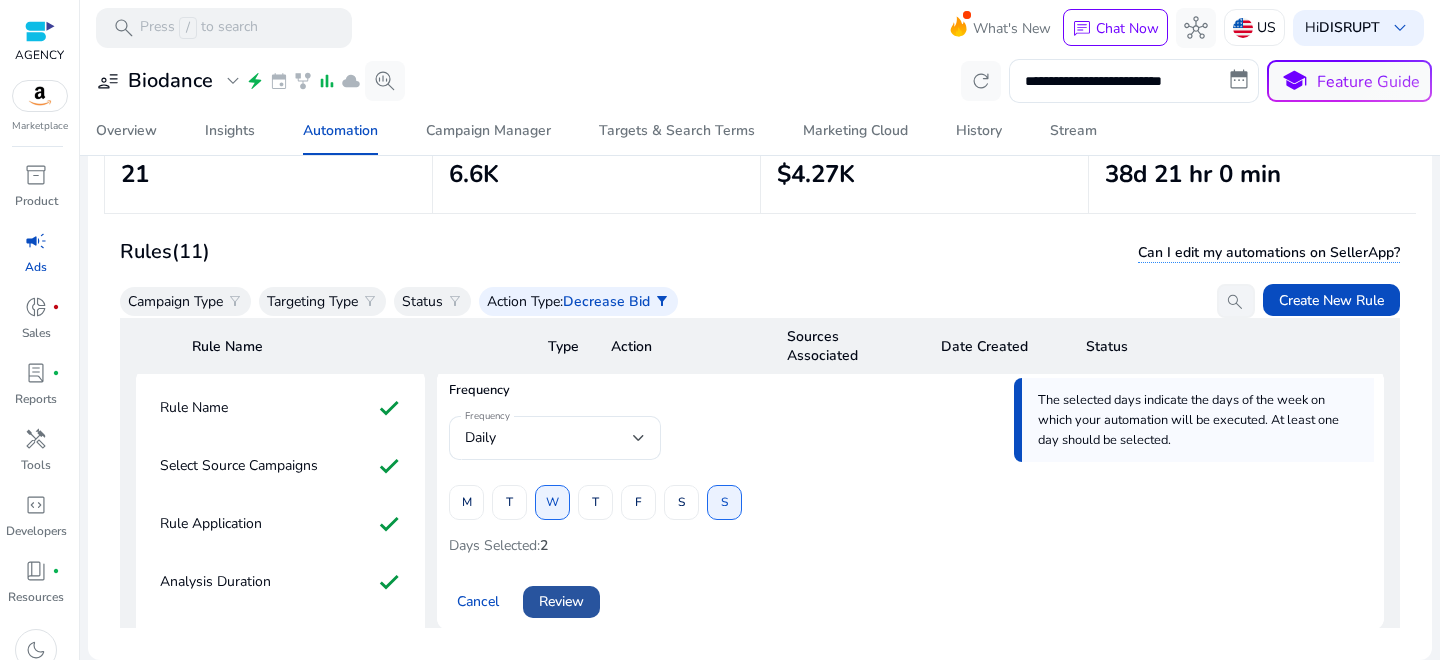 click on "Review" at bounding box center [561, 601] 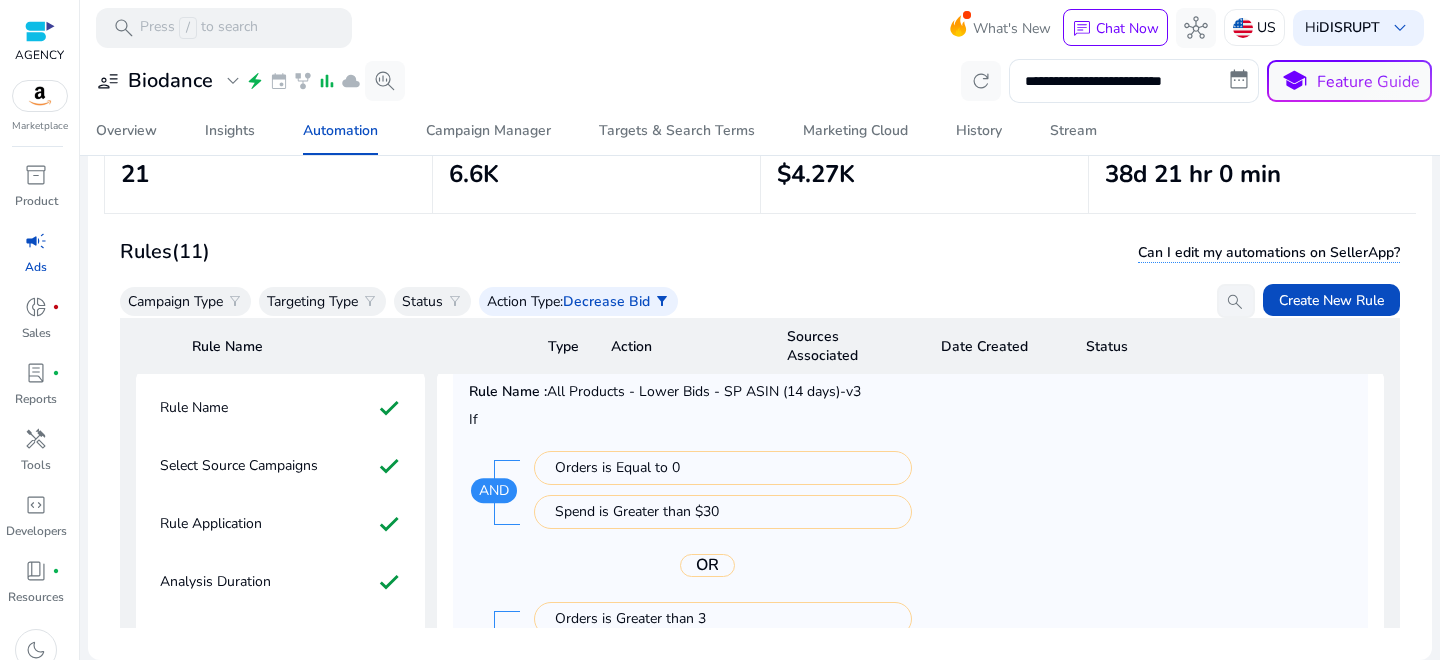 scroll, scrollTop: 117, scrollLeft: 0, axis: vertical 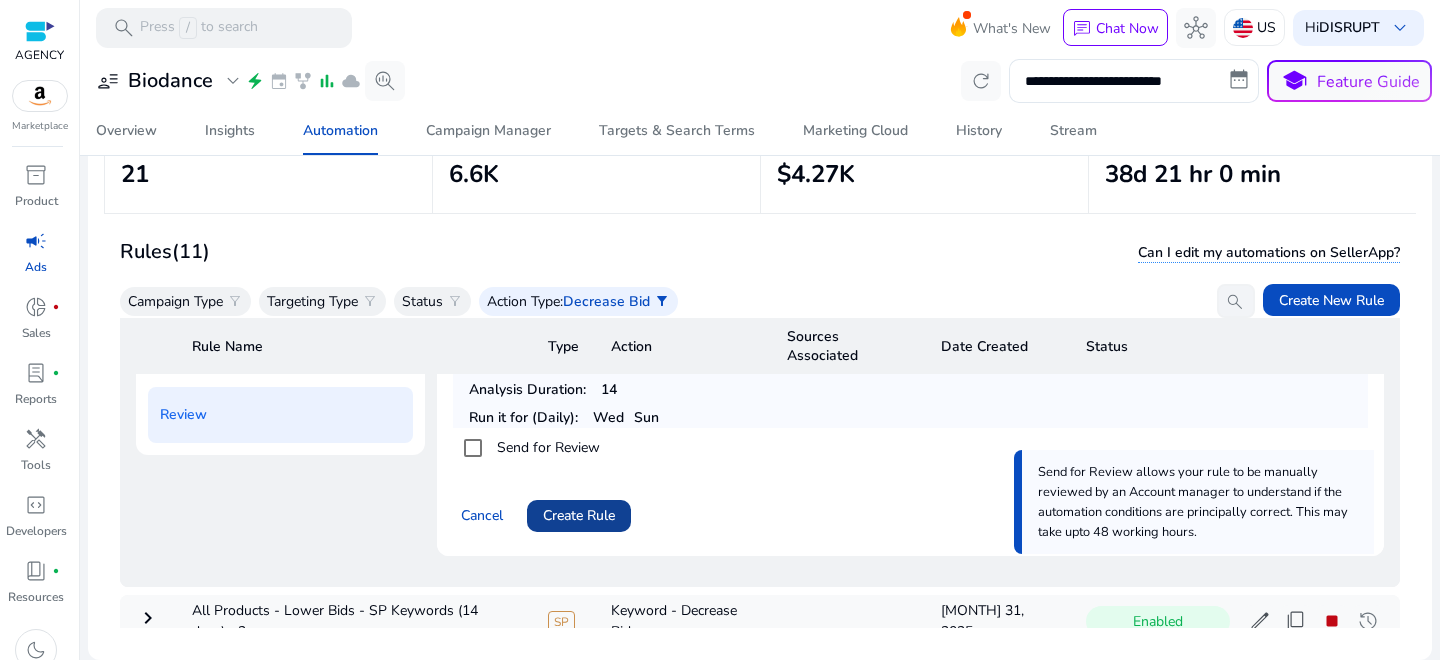 click on "Create Rule" 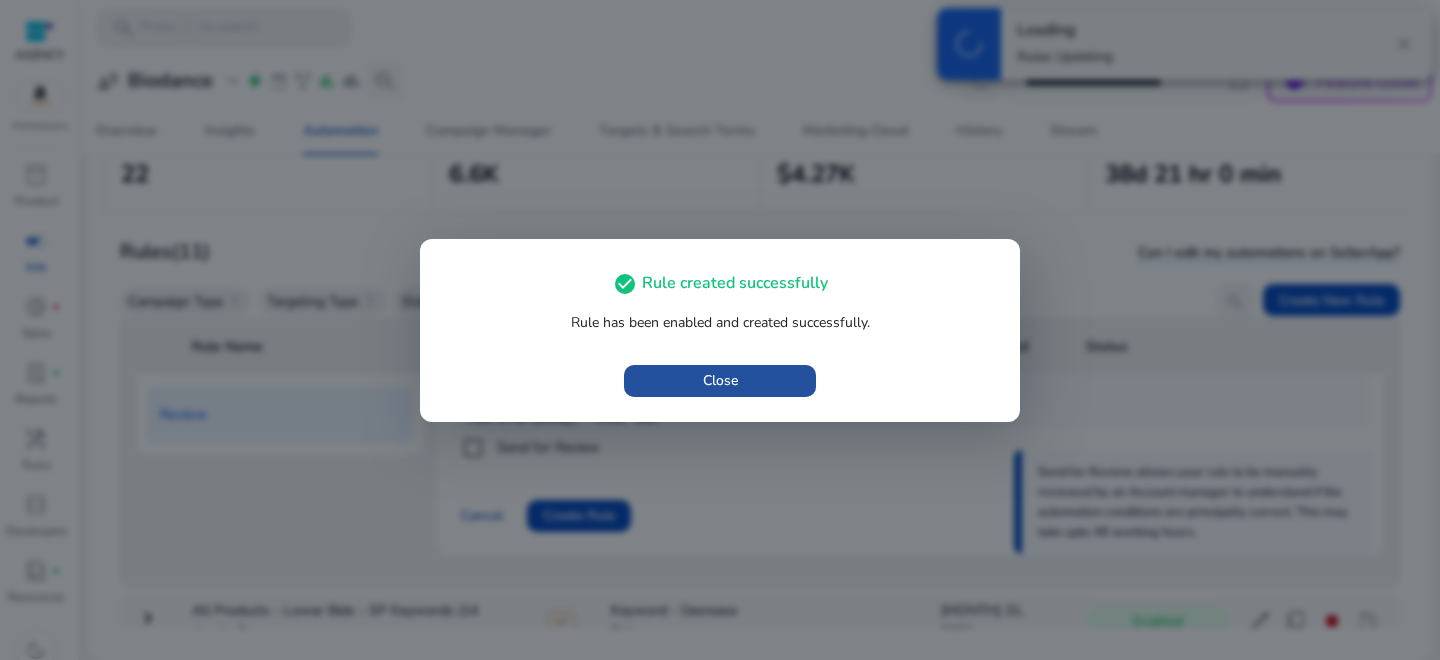click at bounding box center [720, 381] 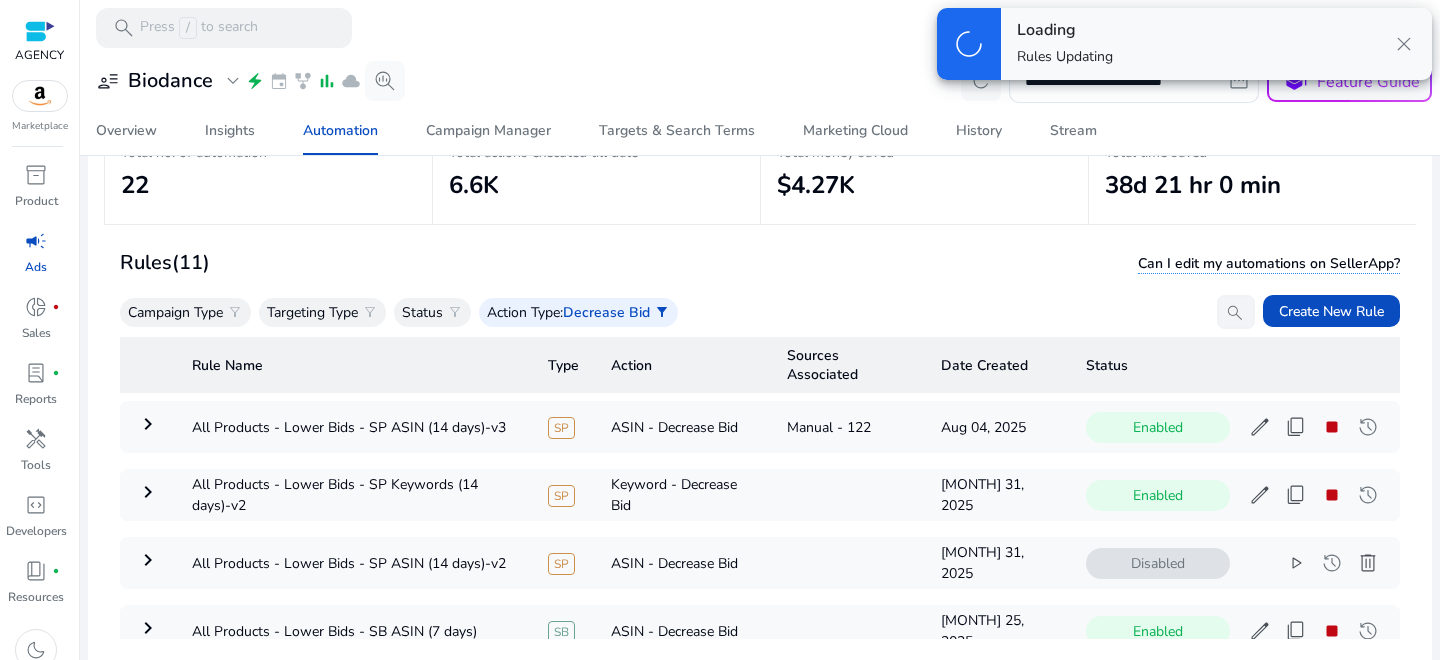 scroll, scrollTop: 131, scrollLeft: 0, axis: vertical 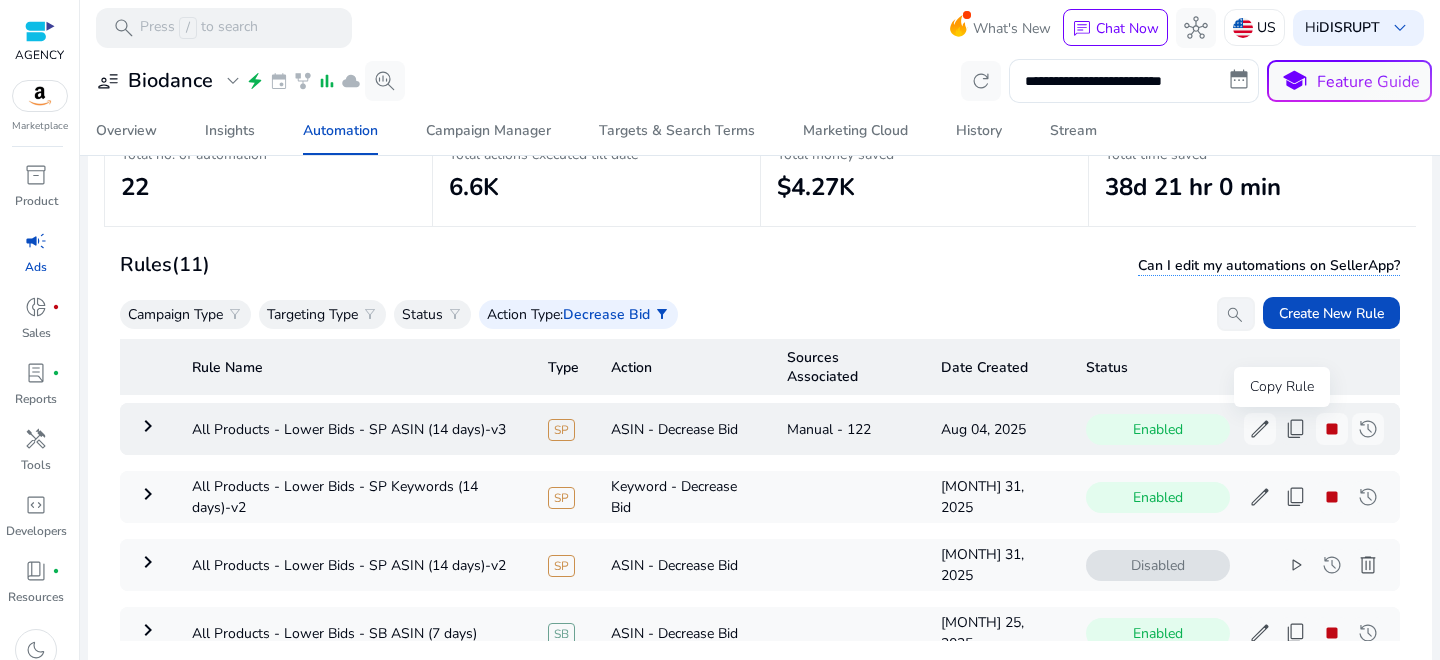 click on "content_copy" at bounding box center (1296, 429) 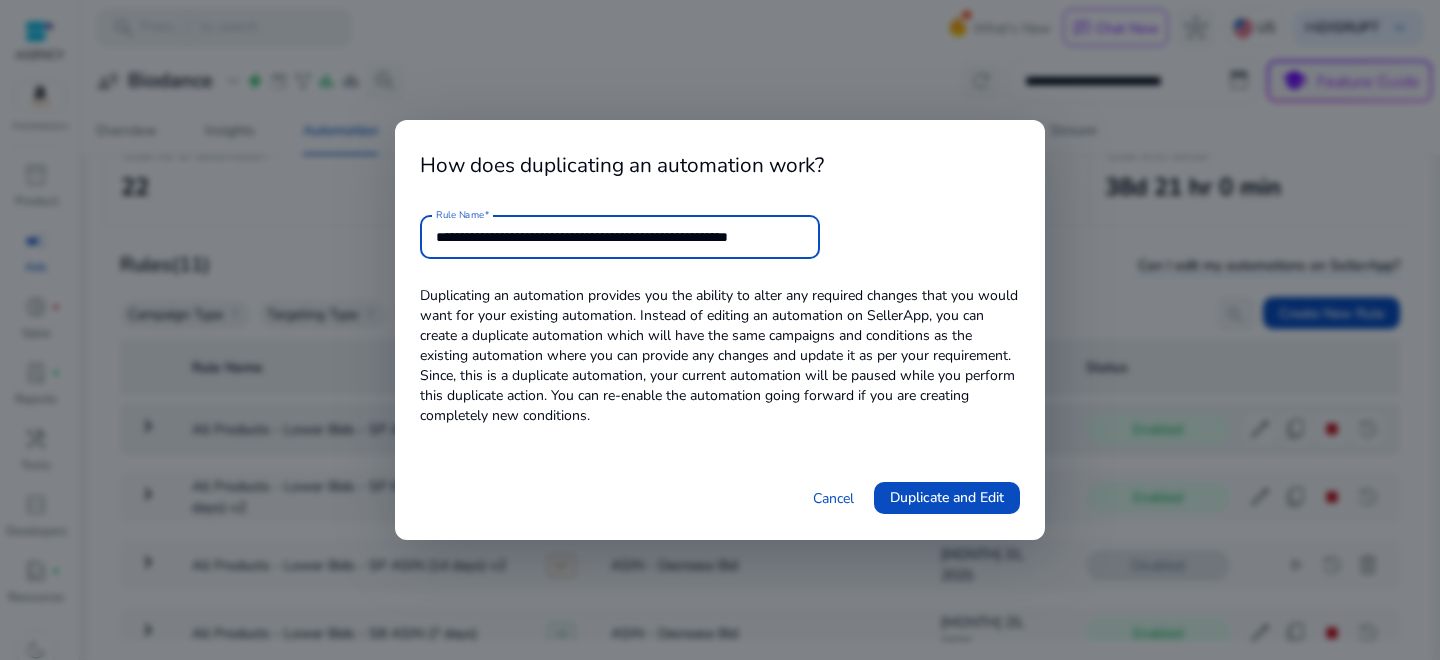 scroll, scrollTop: 0, scrollLeft: 7, axis: horizontal 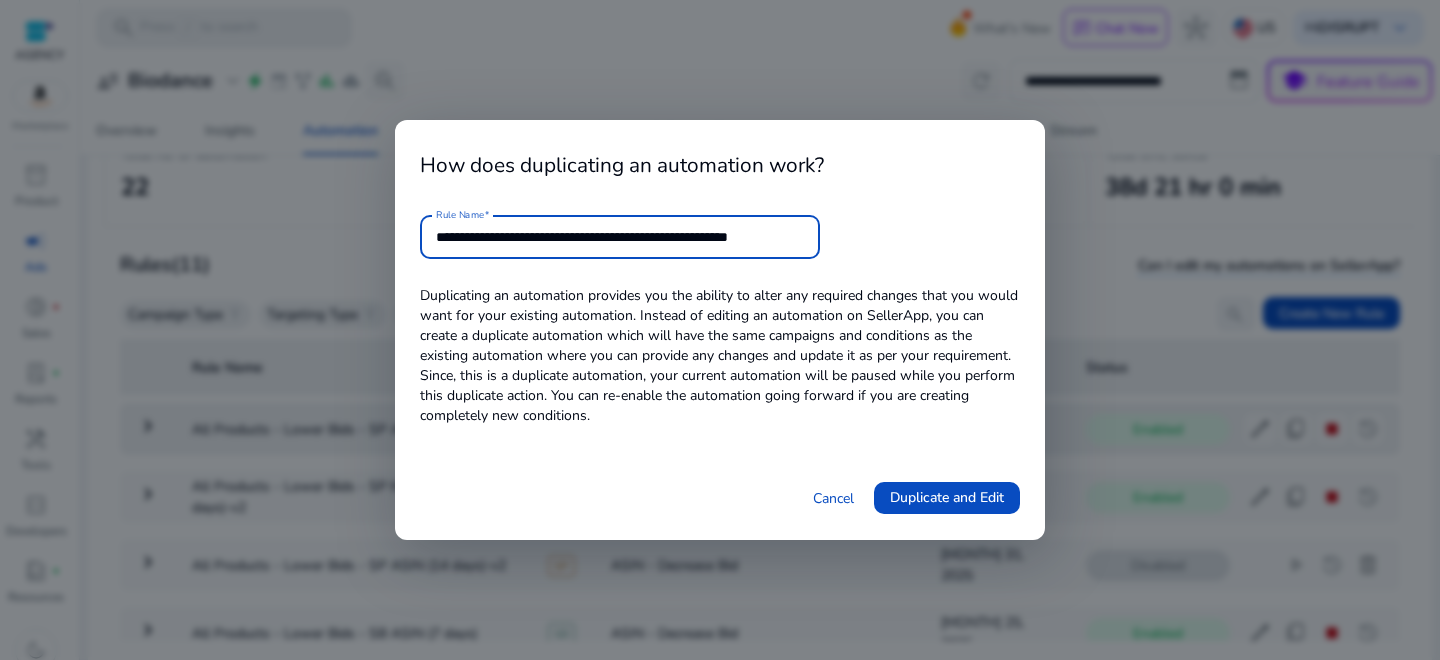 drag, startPoint x: 737, startPoint y: 236, endPoint x: 988, endPoint y: 249, distance: 251.33643 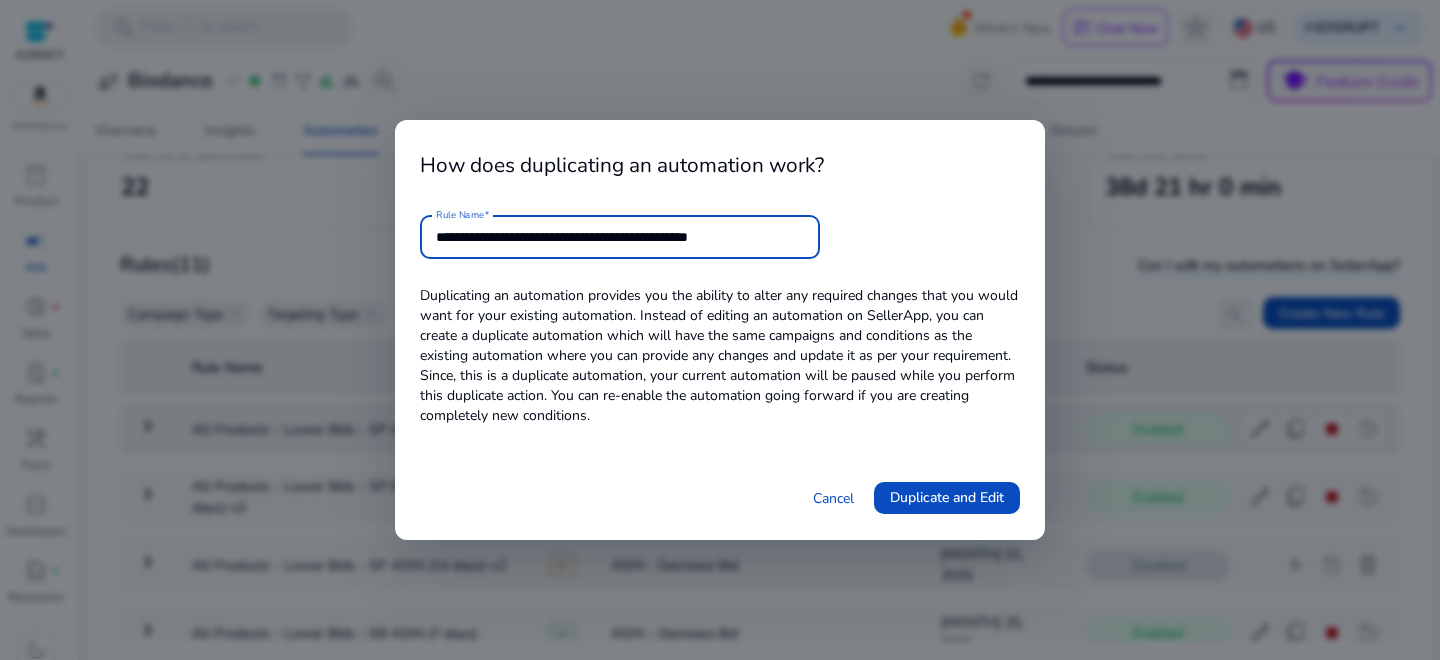 scroll, scrollTop: 0, scrollLeft: 0, axis: both 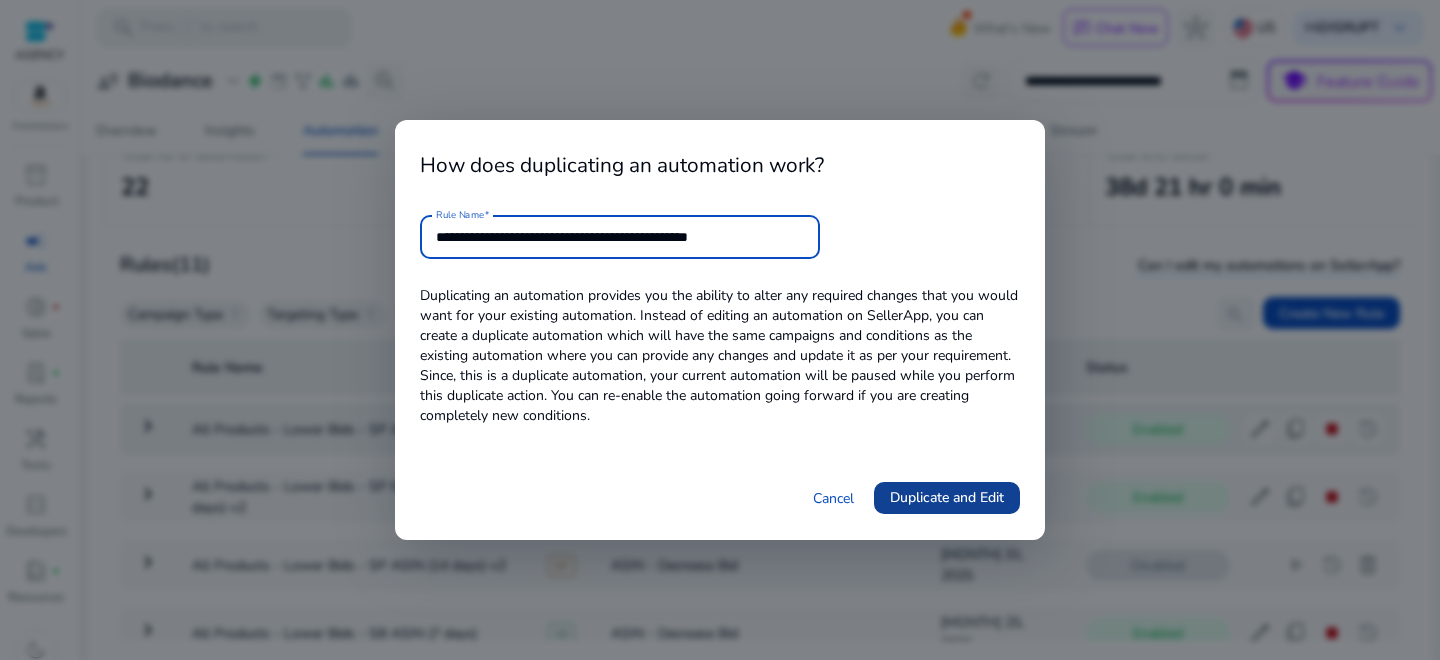type on "**********" 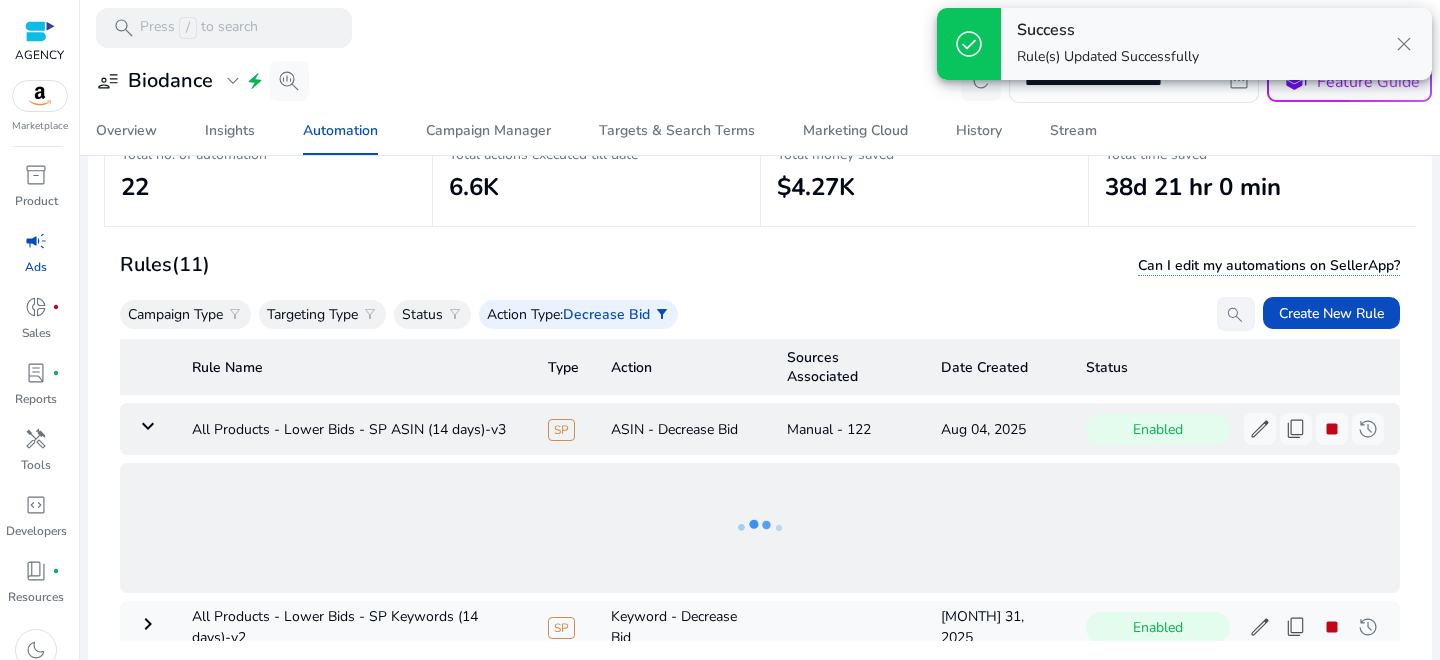 scroll, scrollTop: 146, scrollLeft: 0, axis: vertical 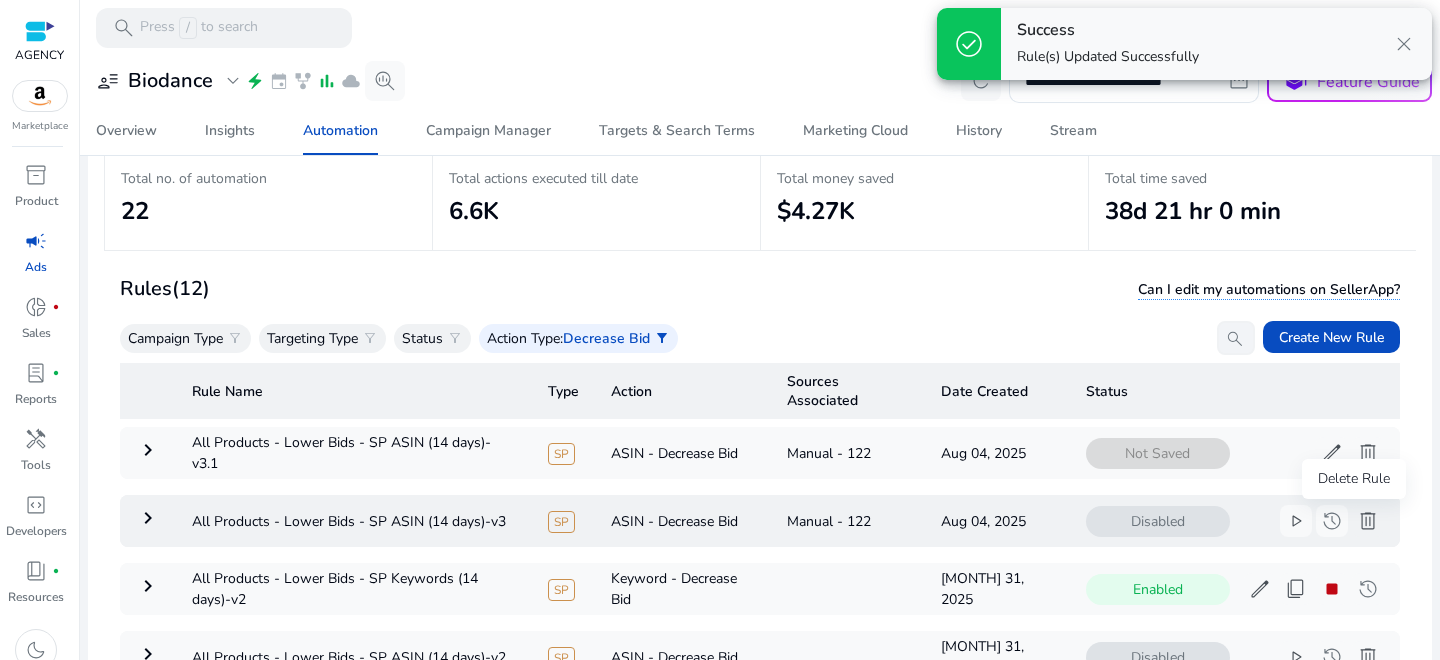 click on "delete" at bounding box center (1368, 521) 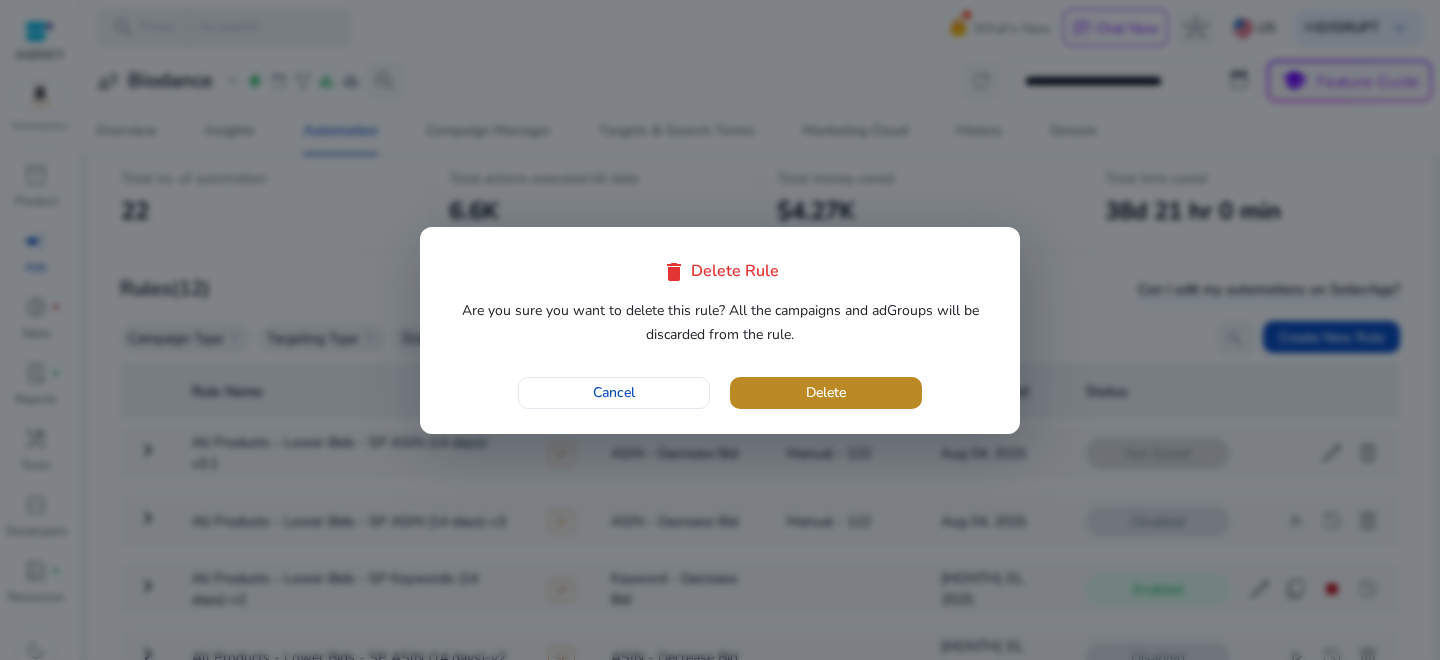 click at bounding box center [826, 393] 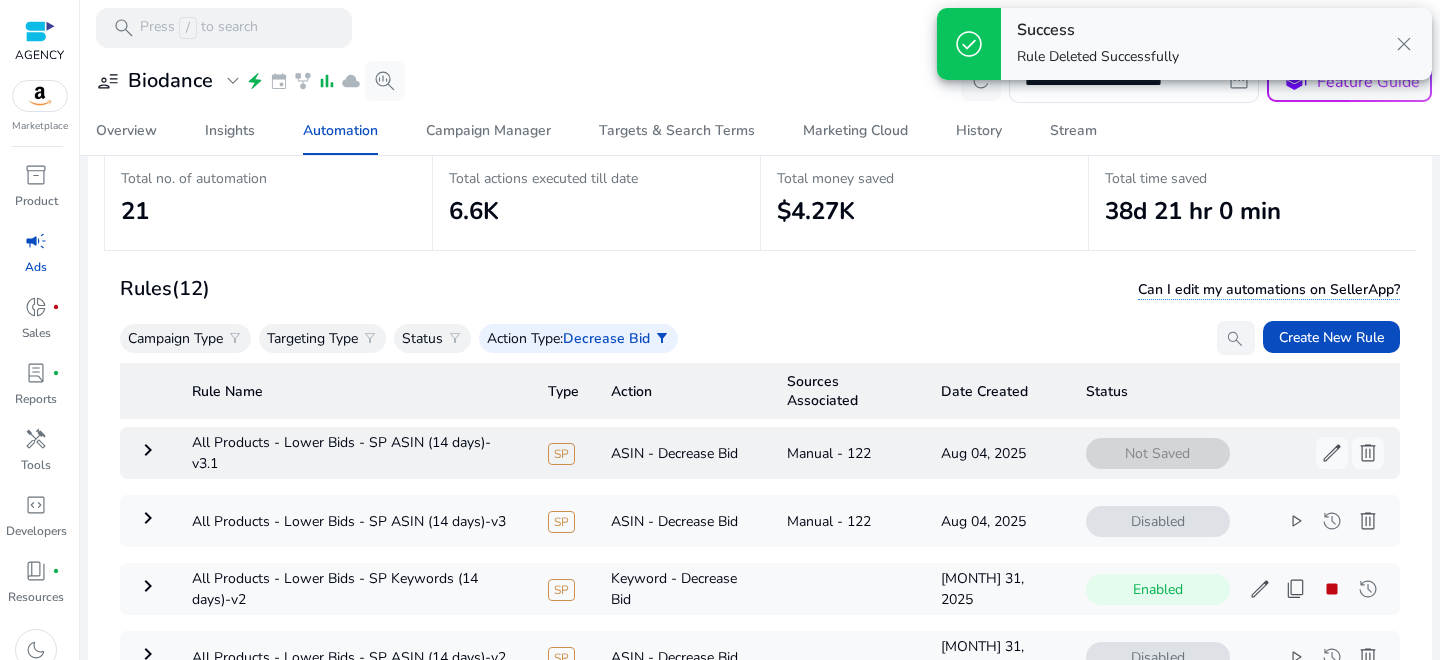 click on "keyboard_arrow_right" at bounding box center (148, 450) 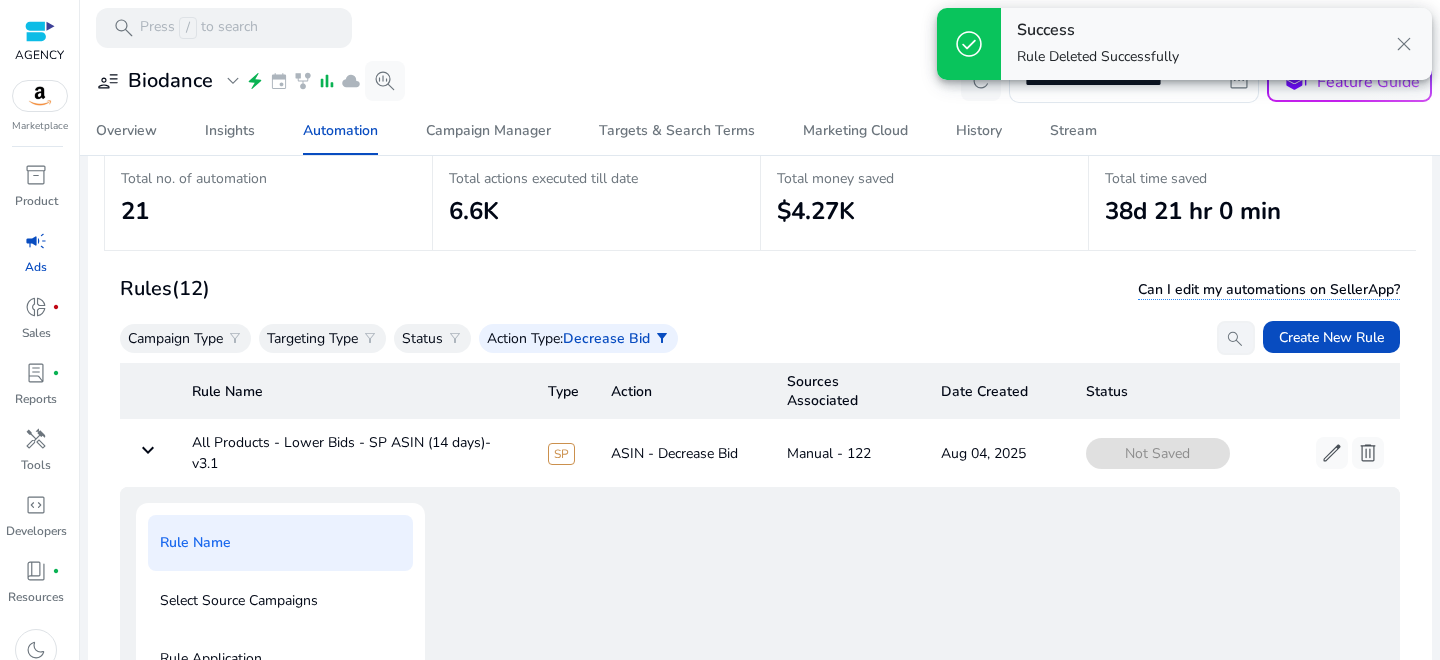 scroll, scrollTop: 143, scrollLeft: 0, axis: vertical 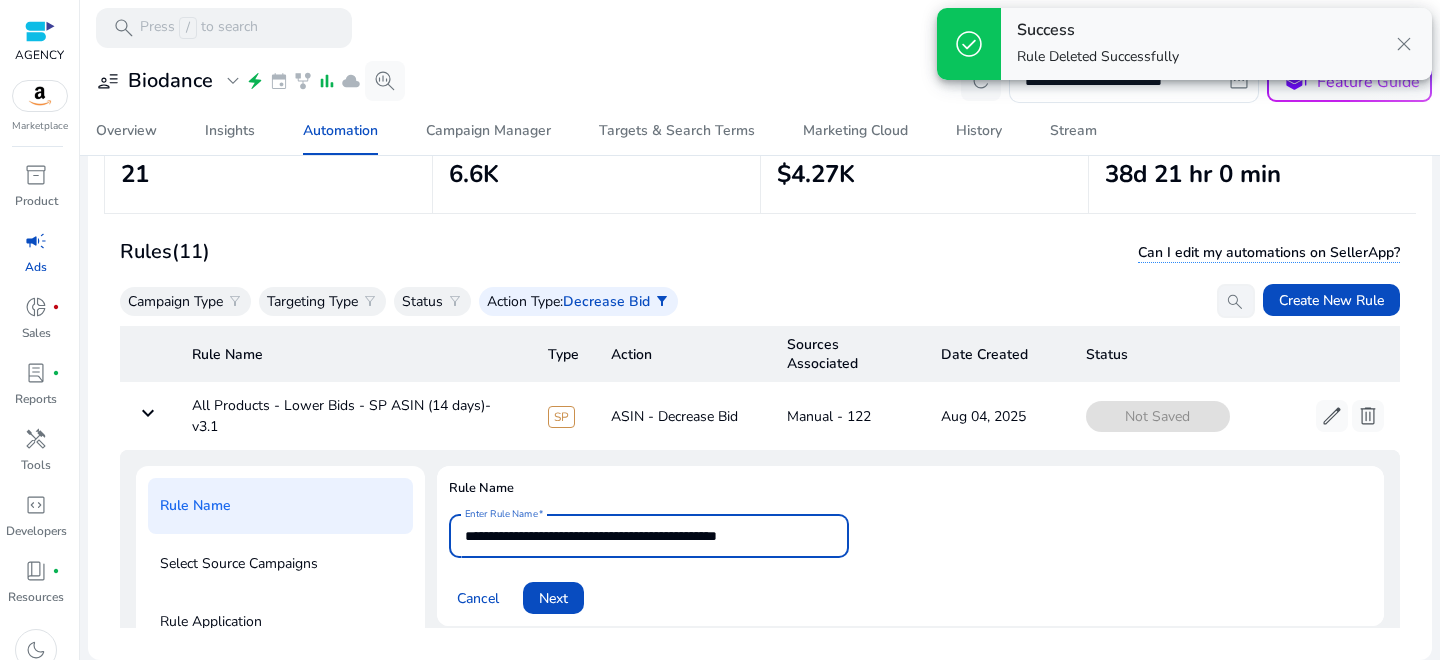 click on "**********" 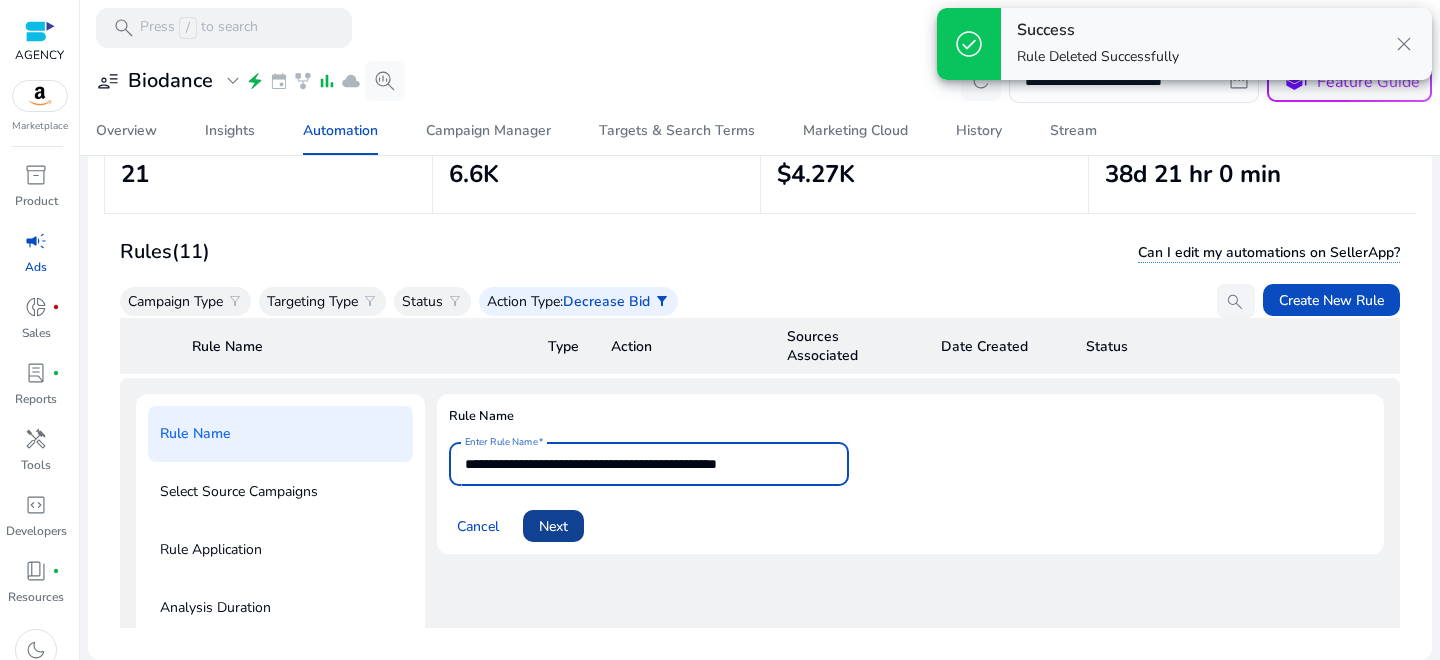 click 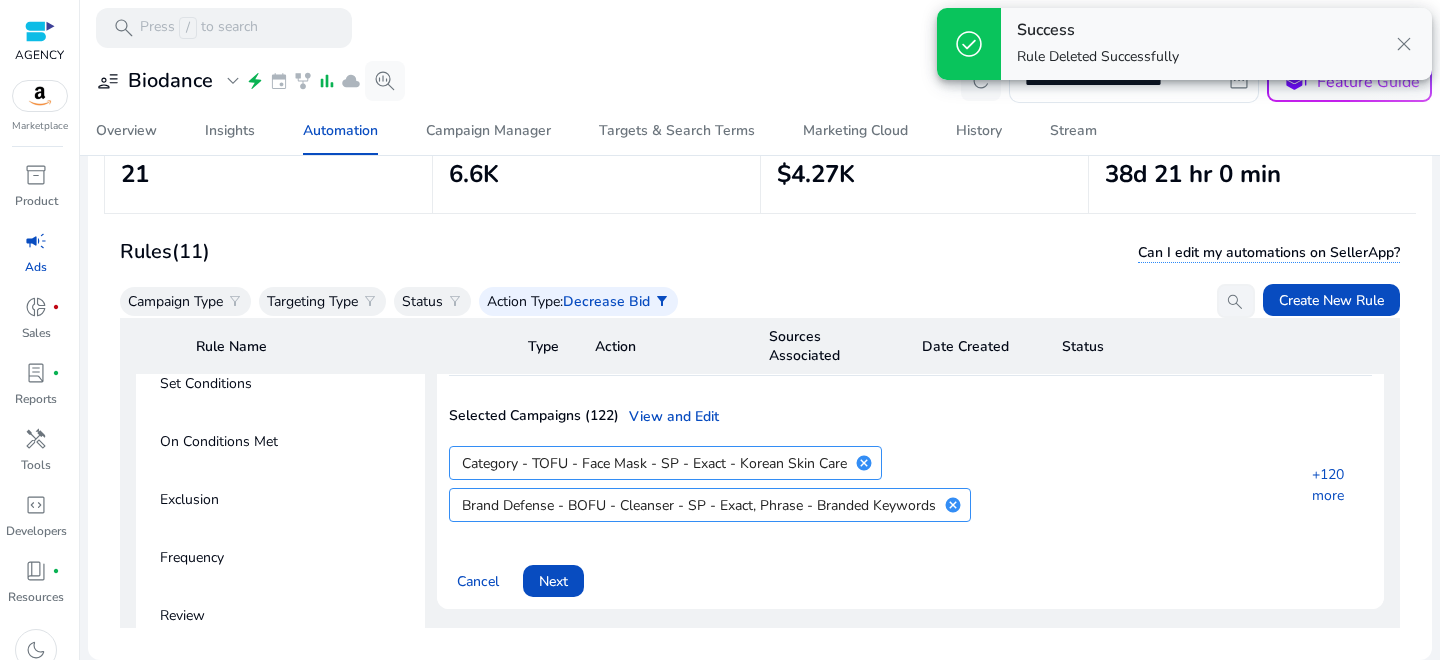 scroll, scrollTop: 175, scrollLeft: 0, axis: vertical 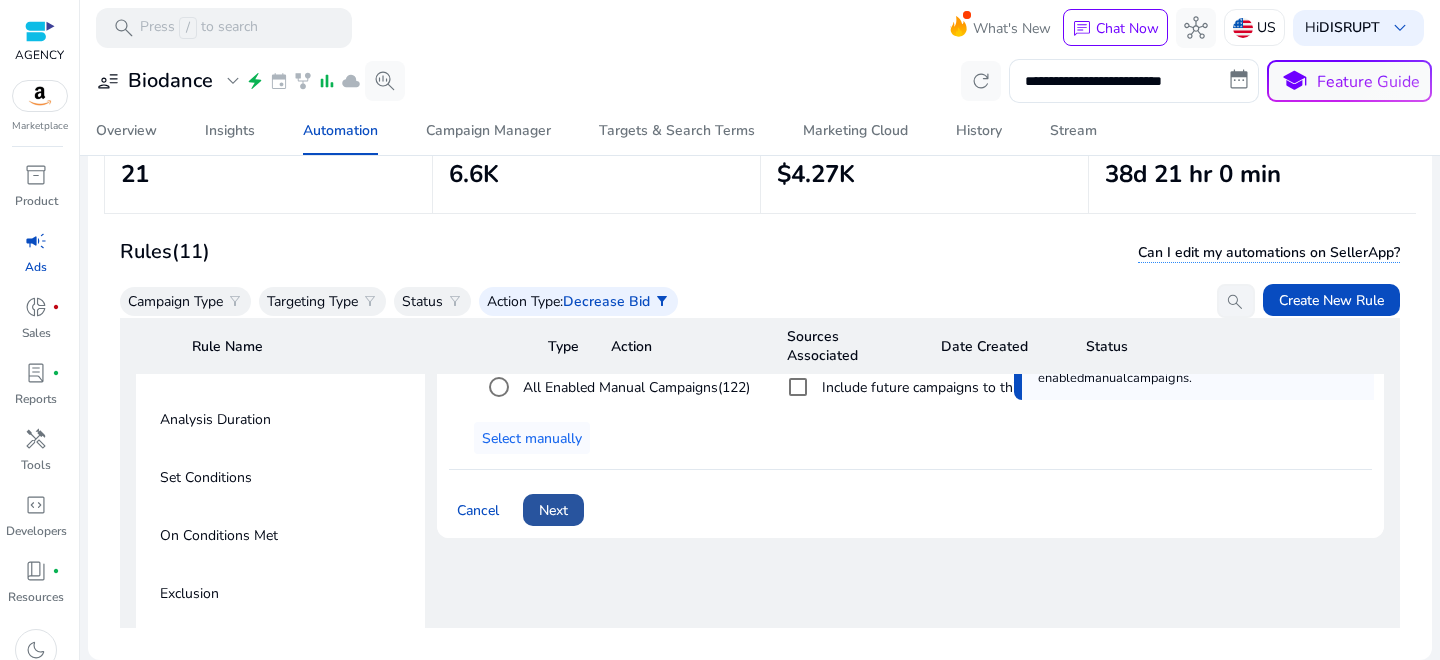 click at bounding box center (553, 510) 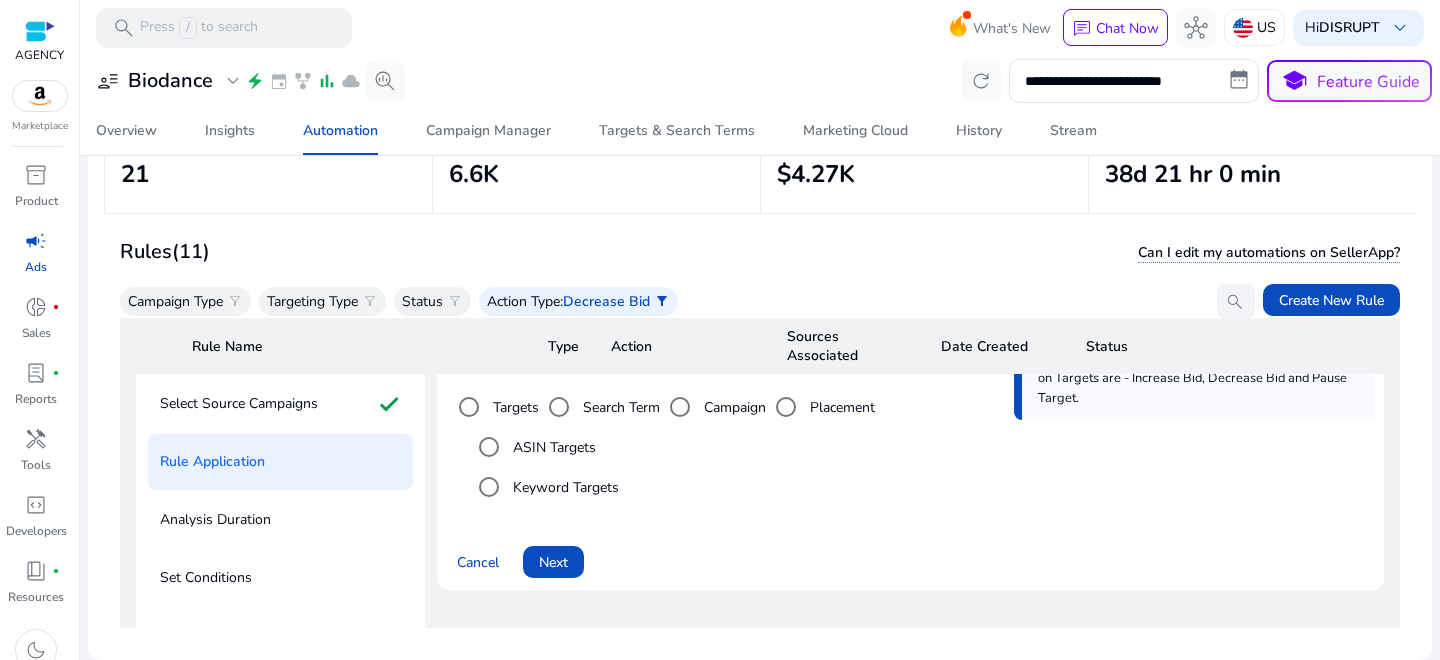 scroll, scrollTop: 121, scrollLeft: 0, axis: vertical 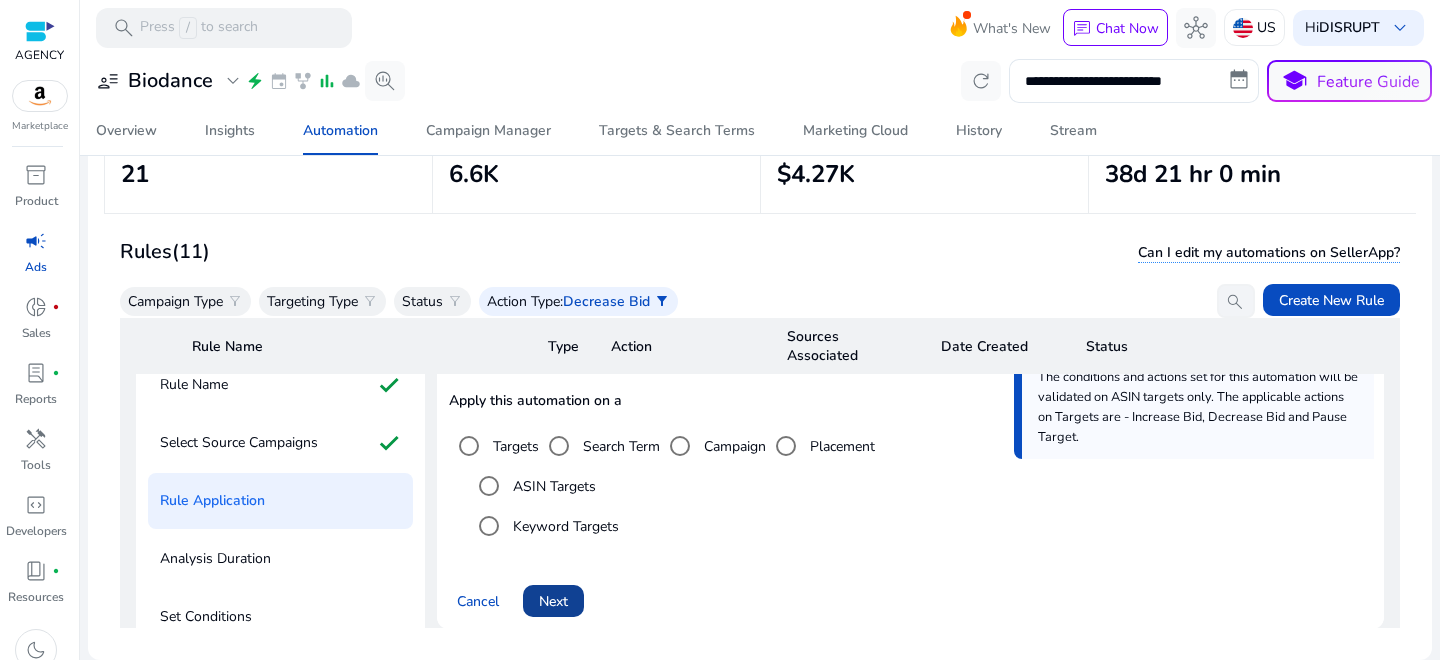 click on "Next" at bounding box center (553, 601) 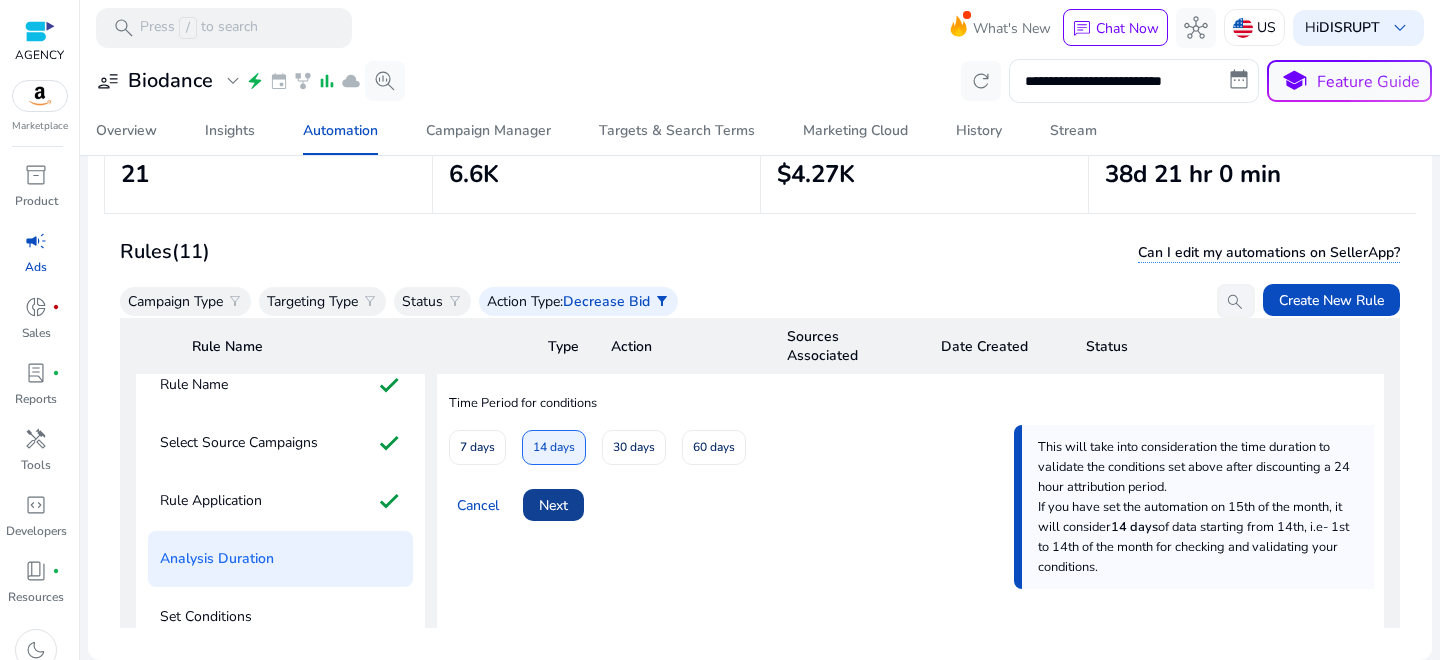 click at bounding box center (553, 505) 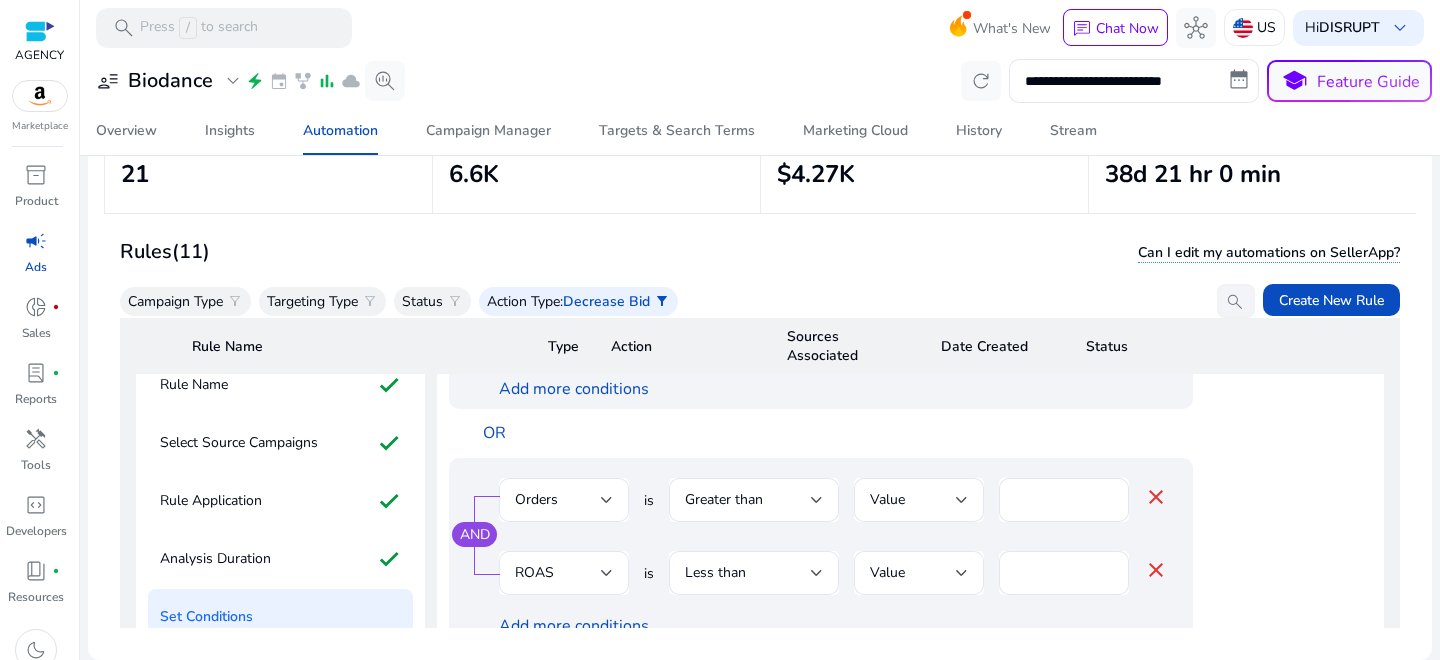 scroll, scrollTop: 199, scrollLeft: 0, axis: vertical 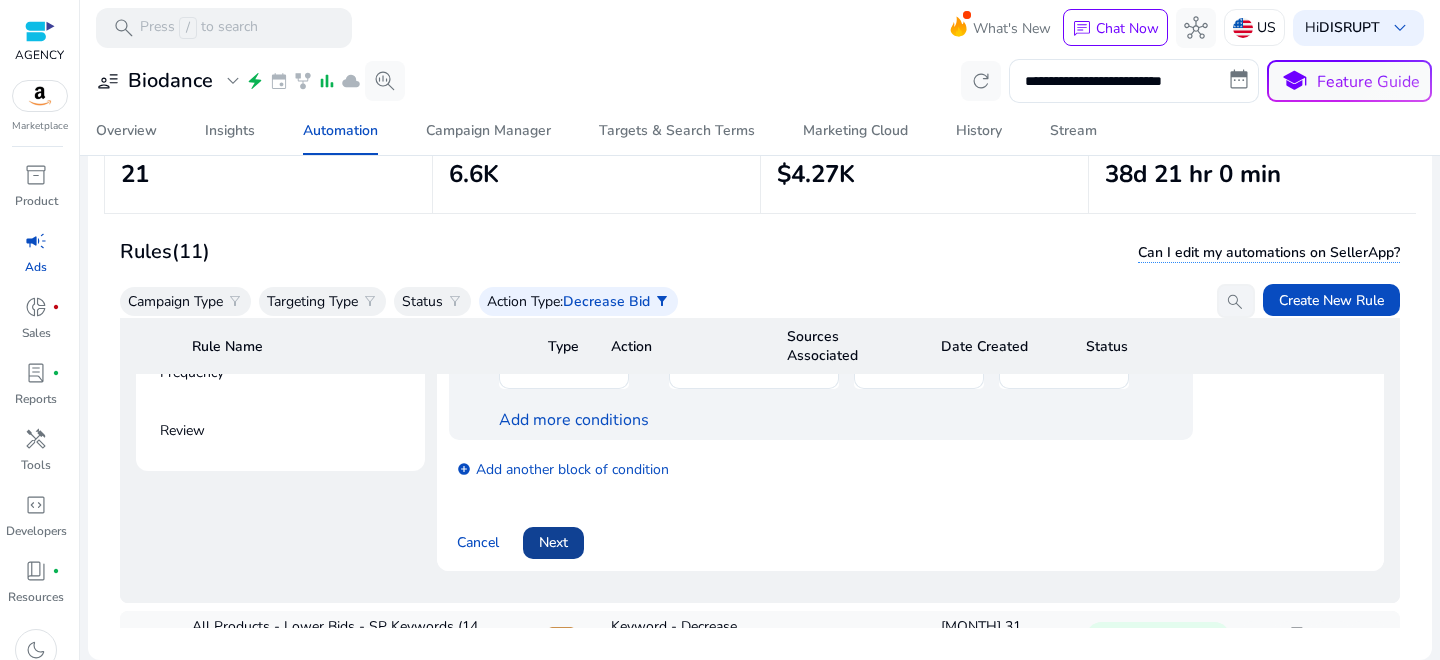 click on "Next" at bounding box center (553, 542) 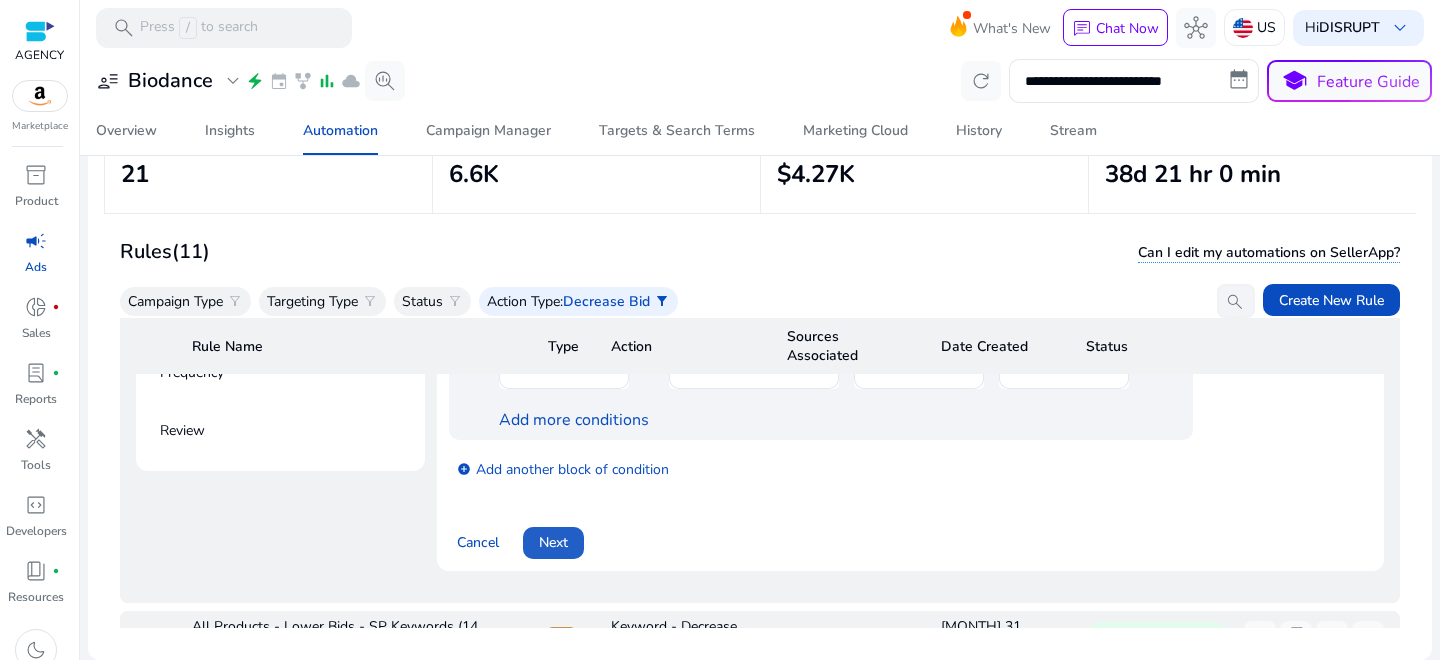 scroll, scrollTop: 0, scrollLeft: 0, axis: both 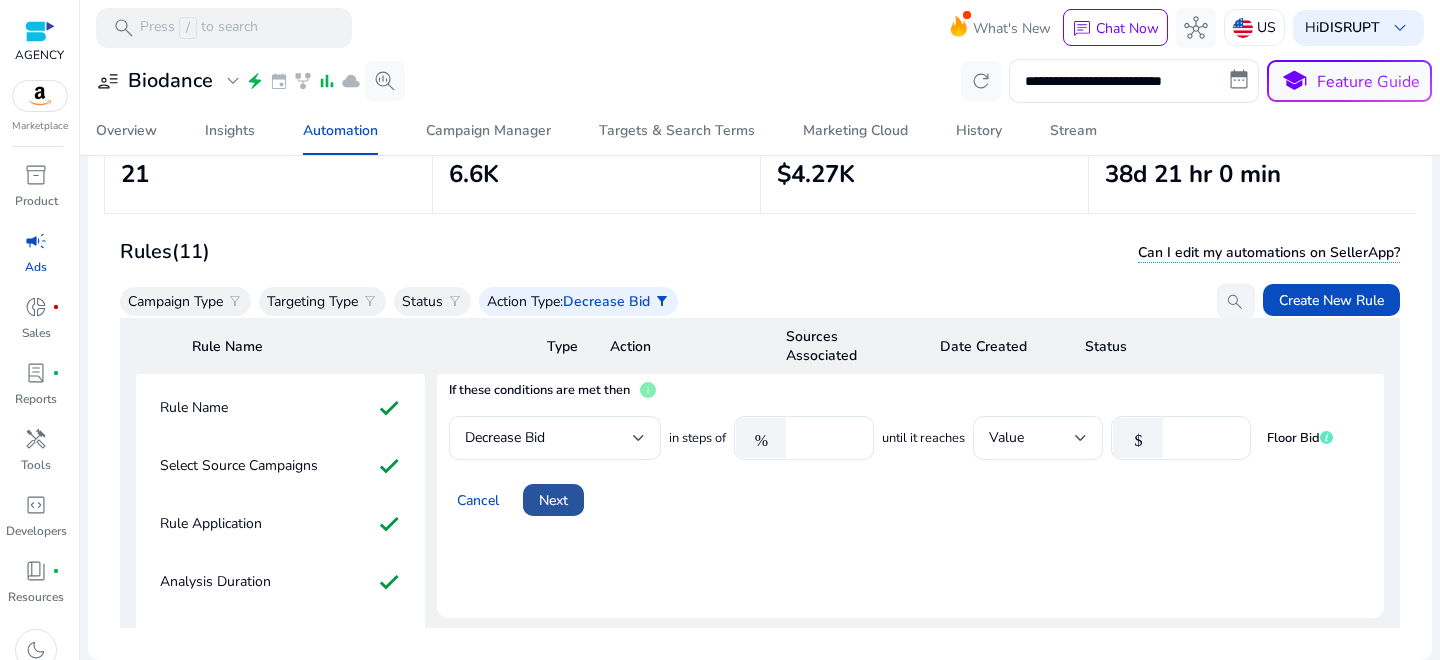click at bounding box center [553, 500] 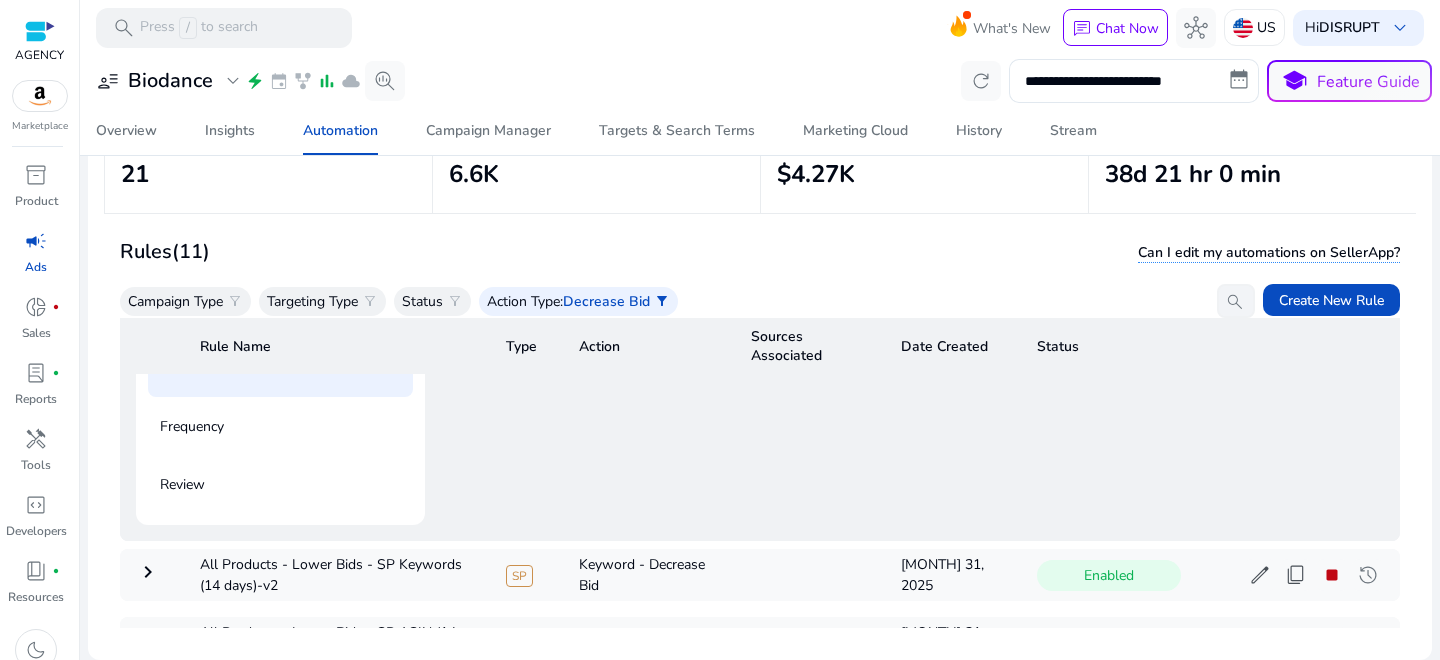 scroll, scrollTop: 235, scrollLeft: 0, axis: vertical 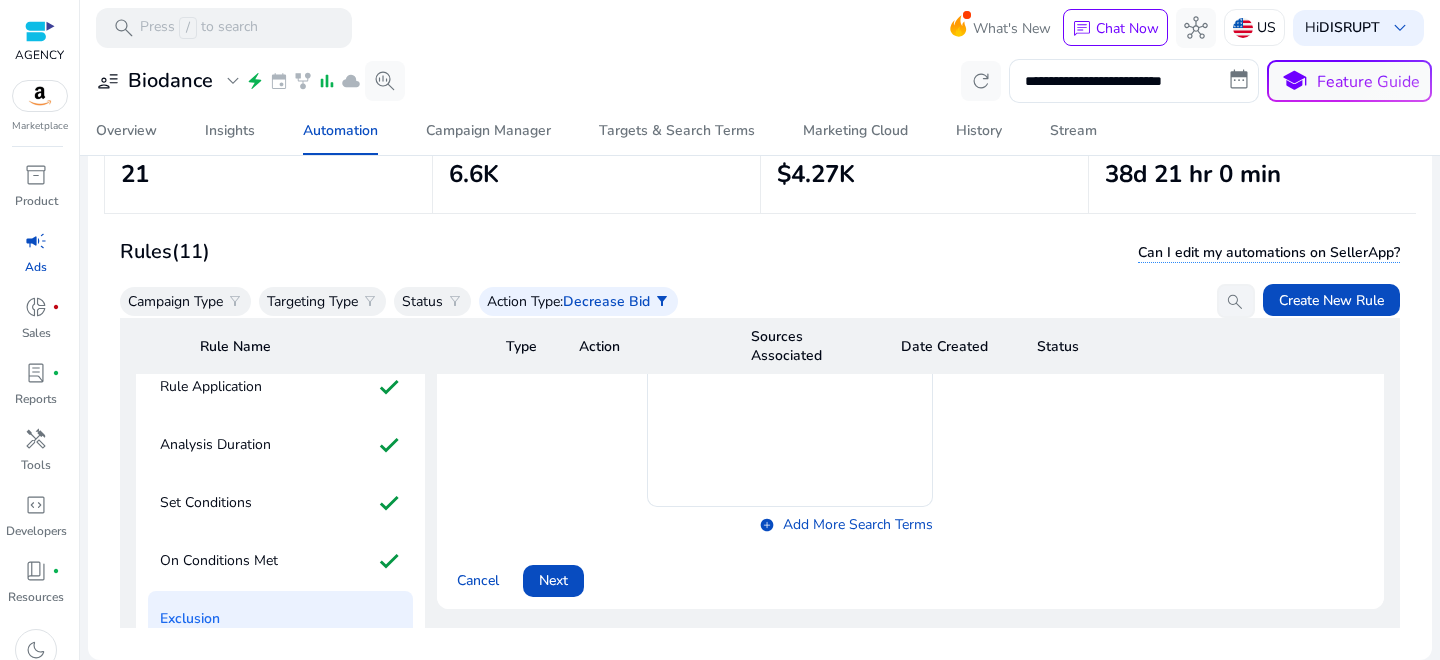 click on "Next" at bounding box center [553, 580] 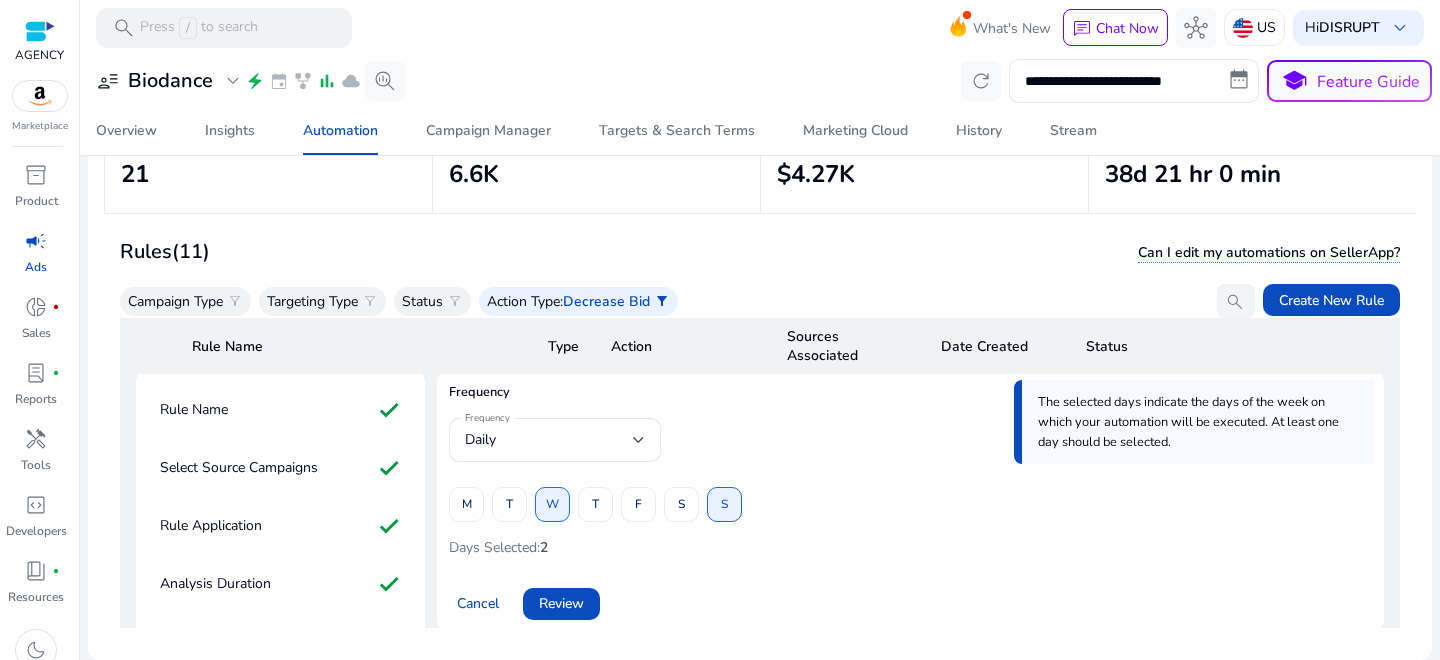 scroll, scrollTop: 219, scrollLeft: 0, axis: vertical 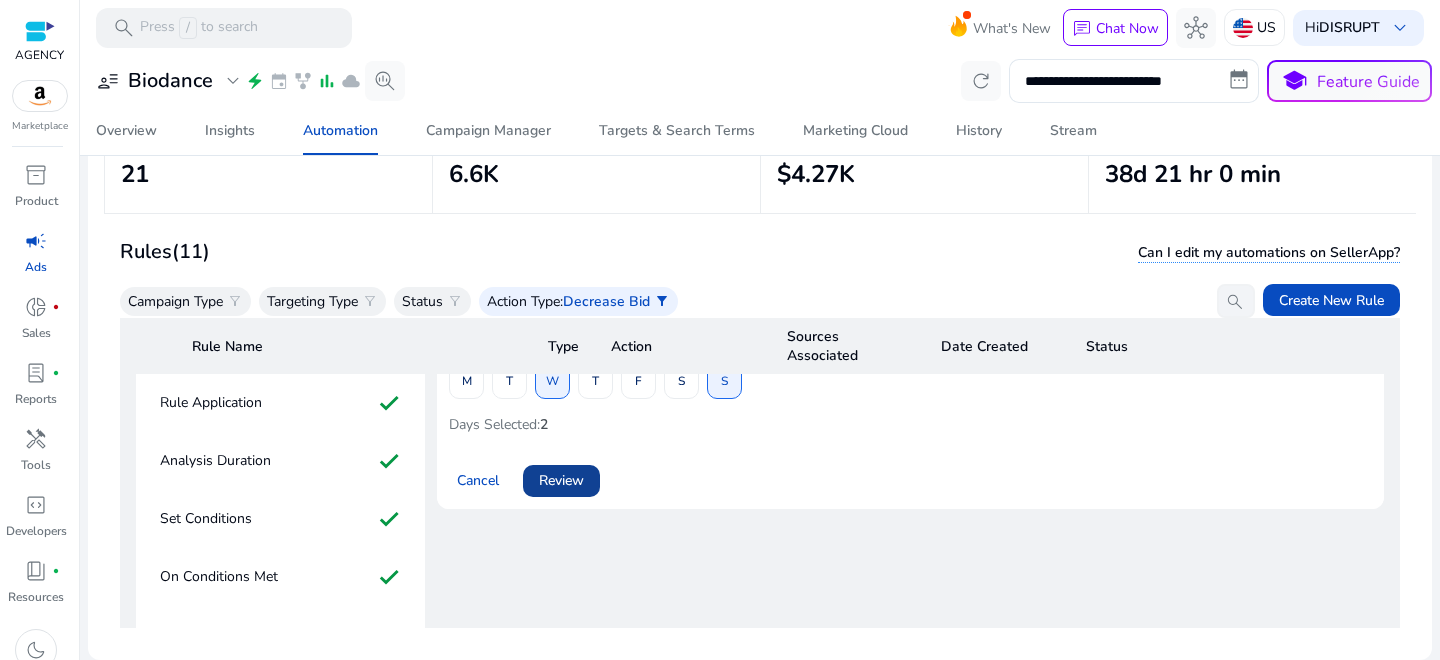 click on "Review" at bounding box center [561, 480] 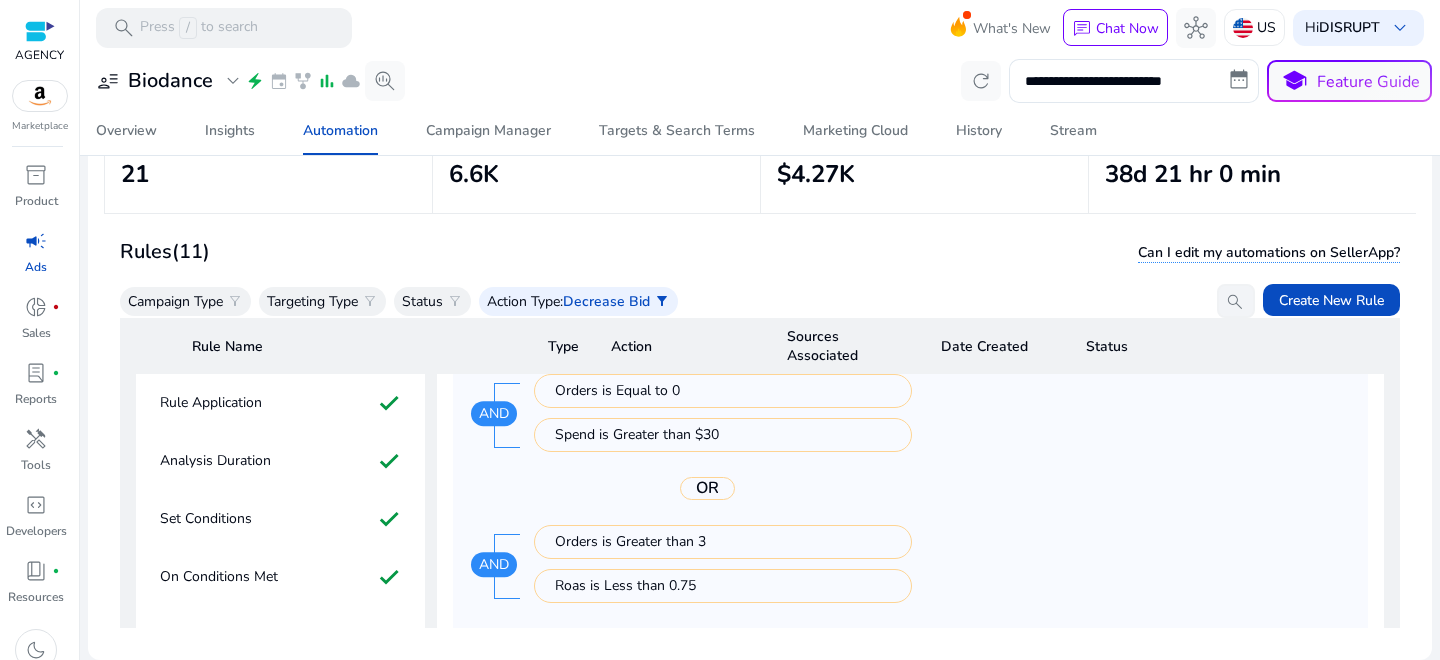 scroll, scrollTop: 117, scrollLeft: 0, axis: vertical 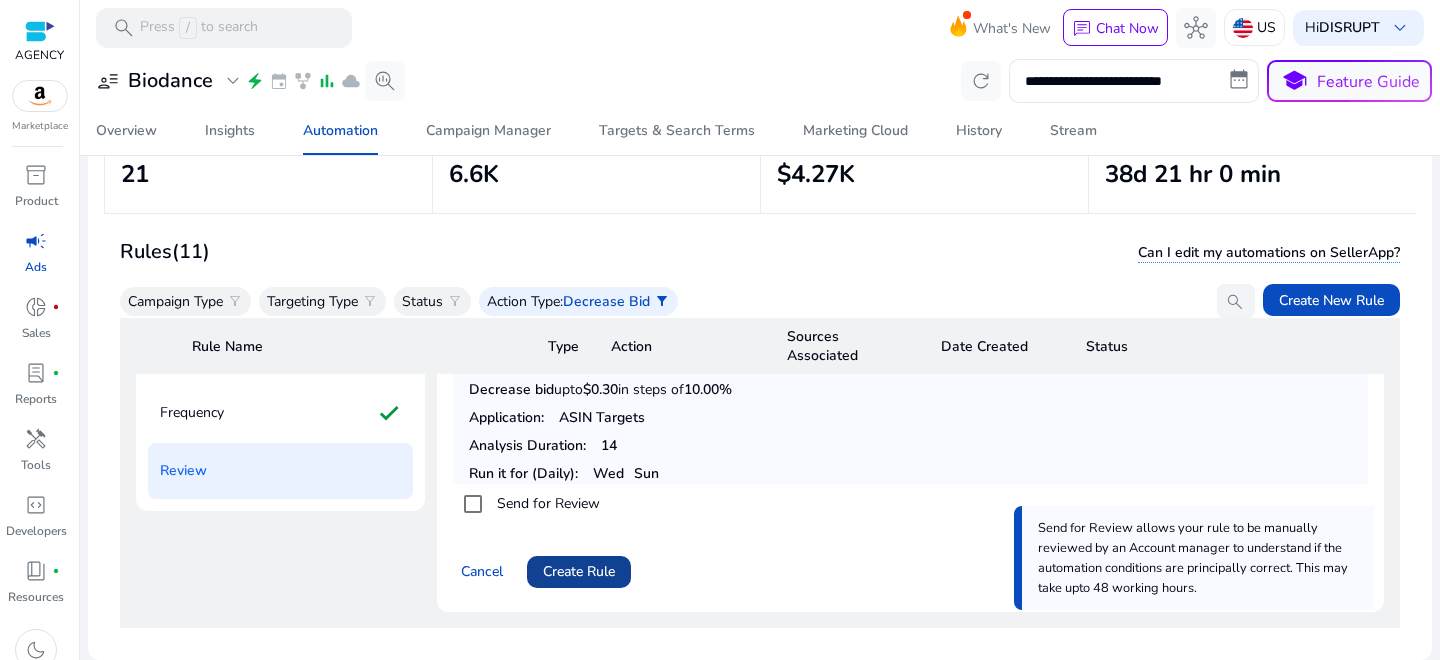click on "Create Rule" 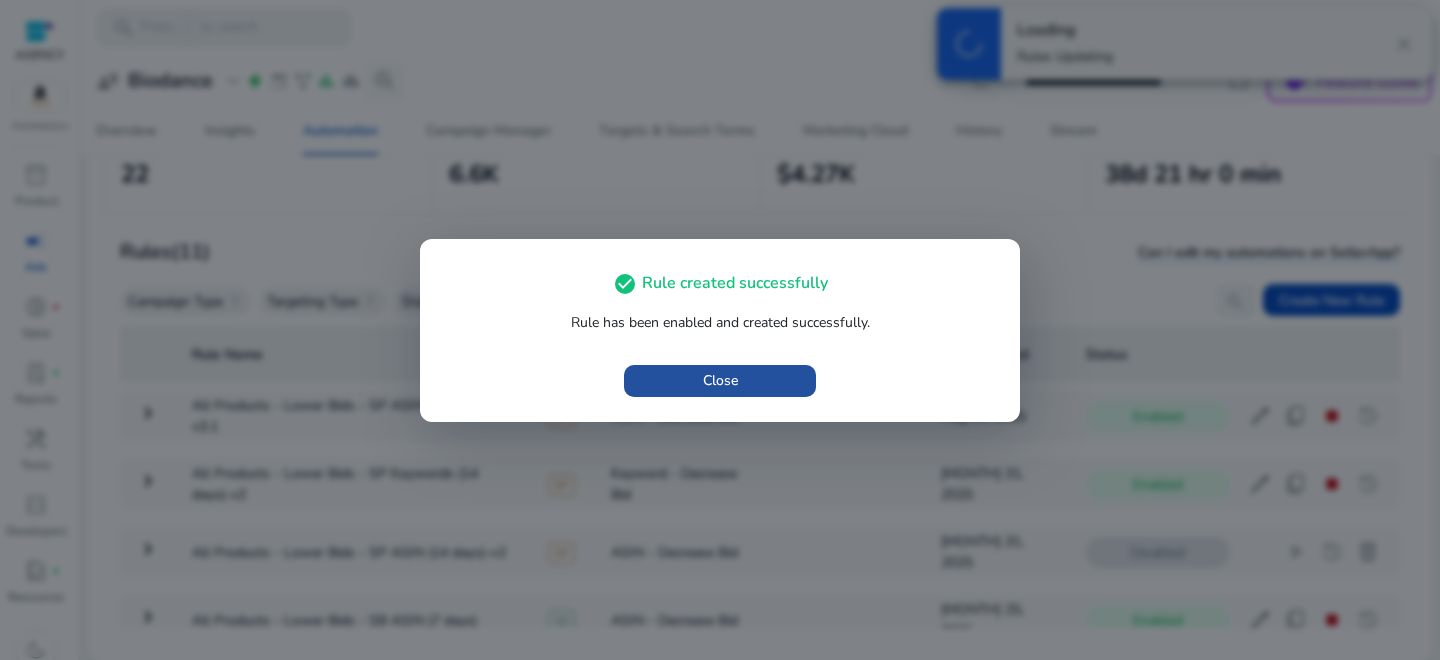 click at bounding box center [720, 381] 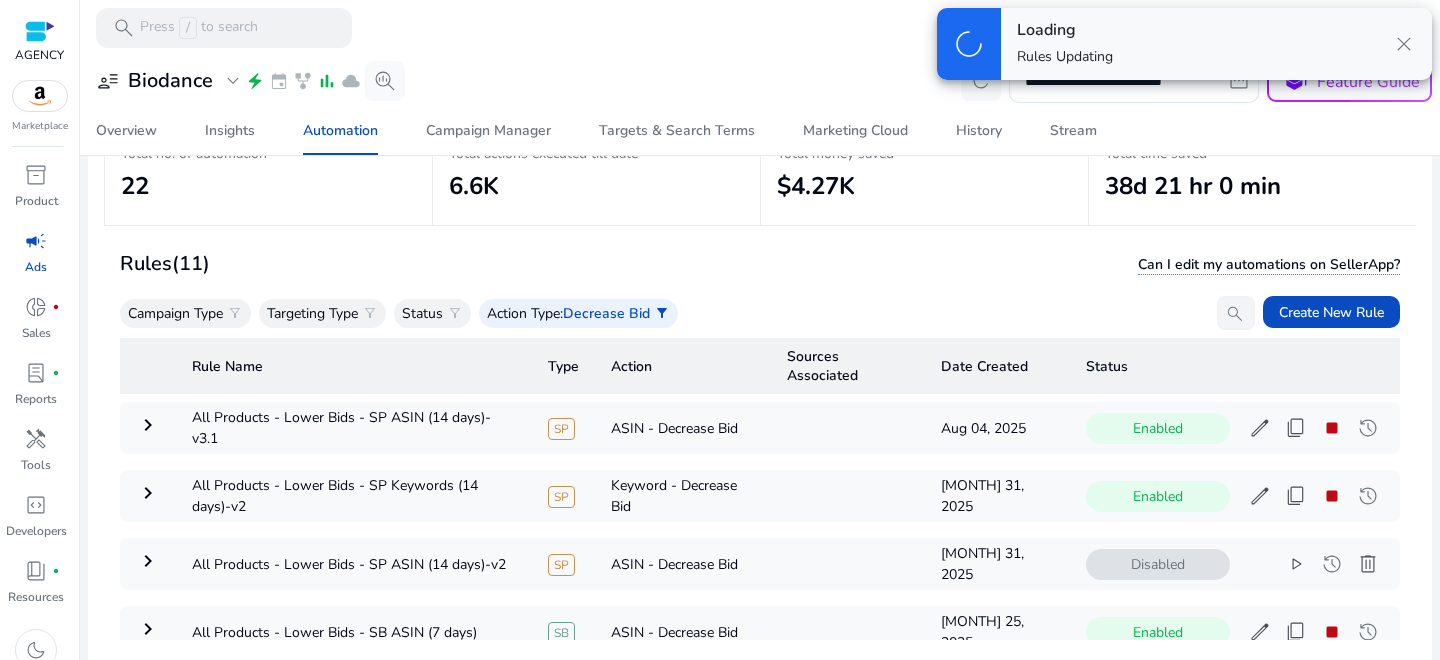 scroll, scrollTop: 146, scrollLeft: 0, axis: vertical 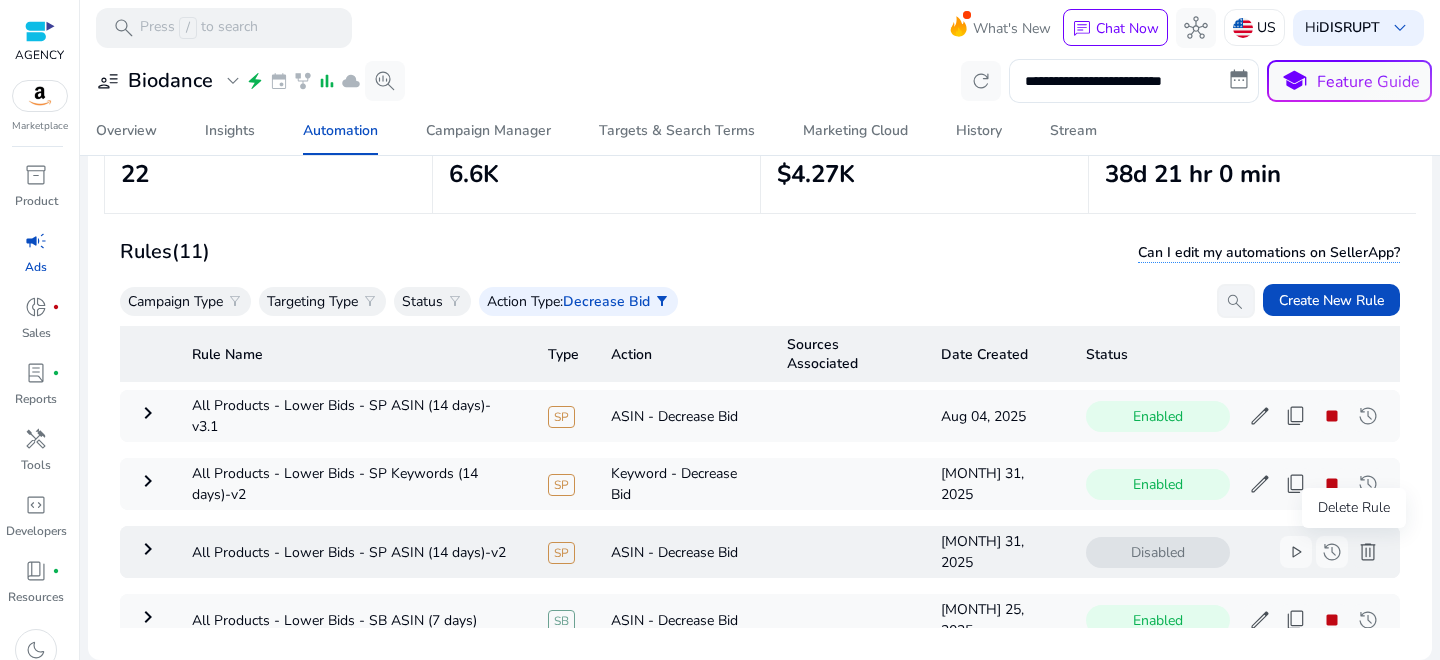 click on "delete" at bounding box center [1368, 552] 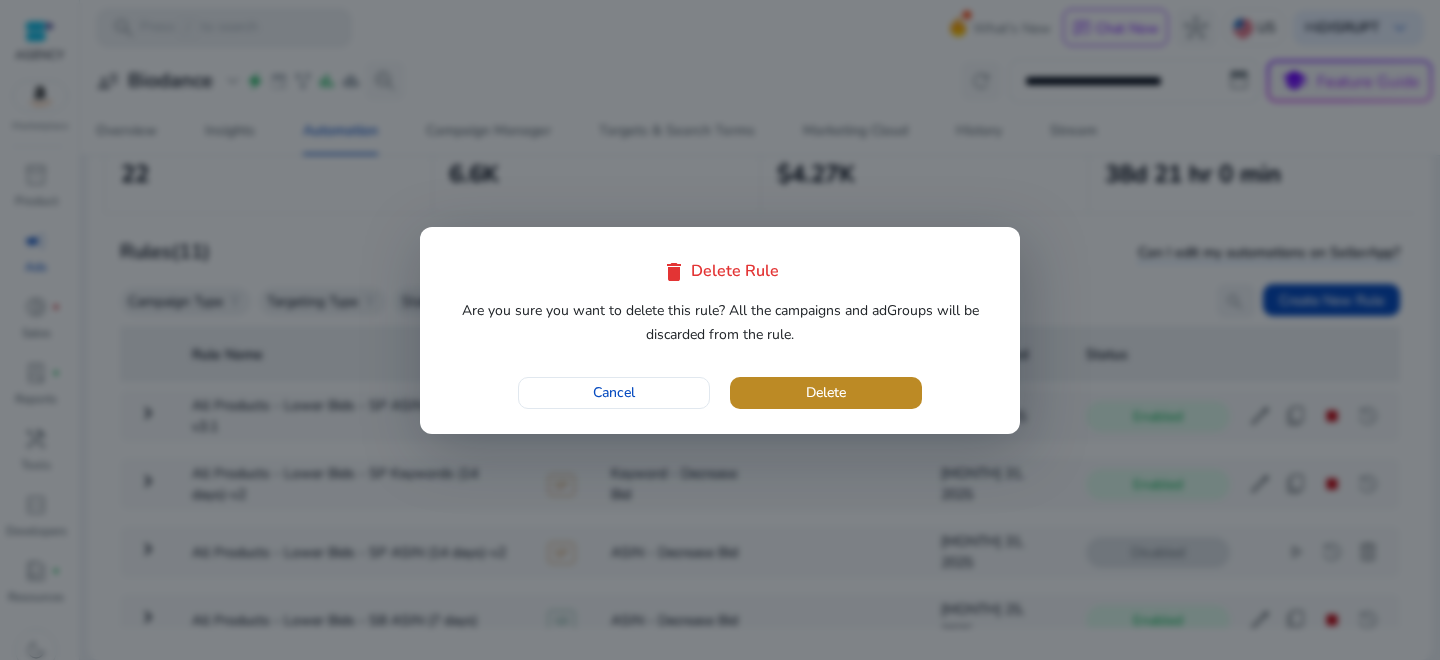 click on "Delete" at bounding box center (826, 392) 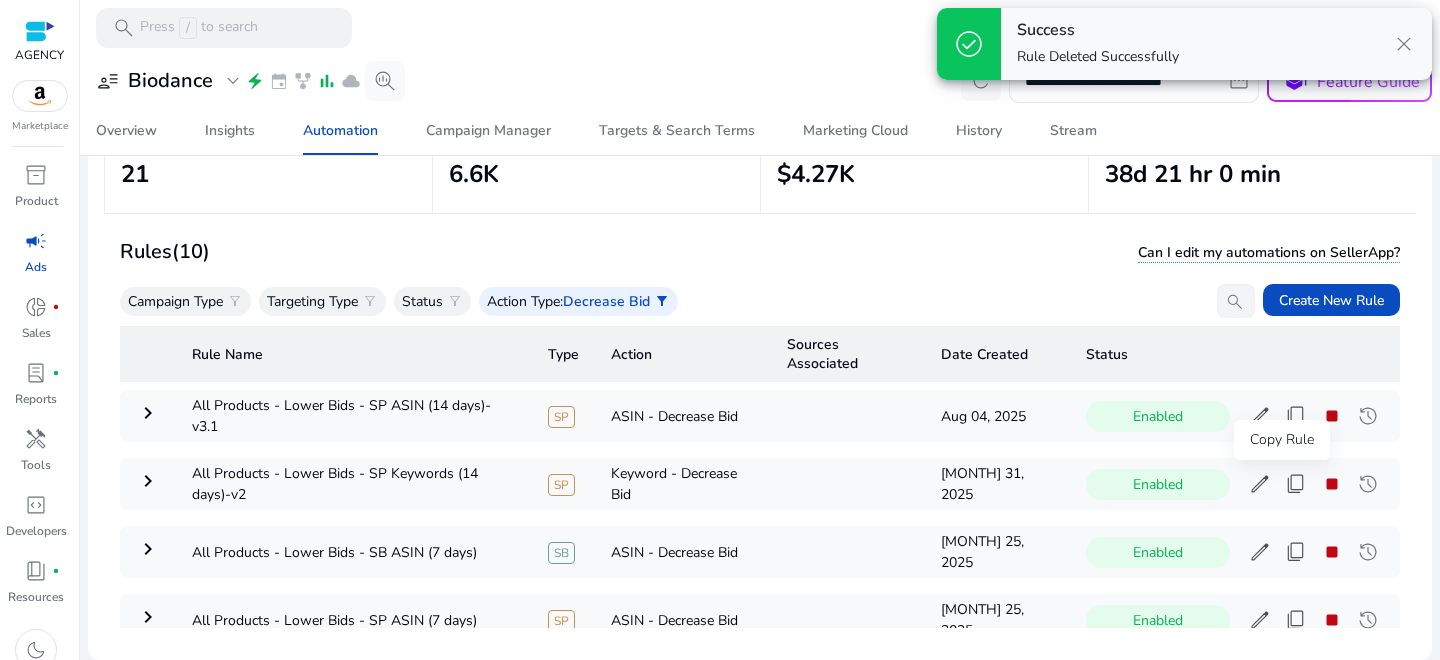 click on "content_copy" at bounding box center (1296, 484) 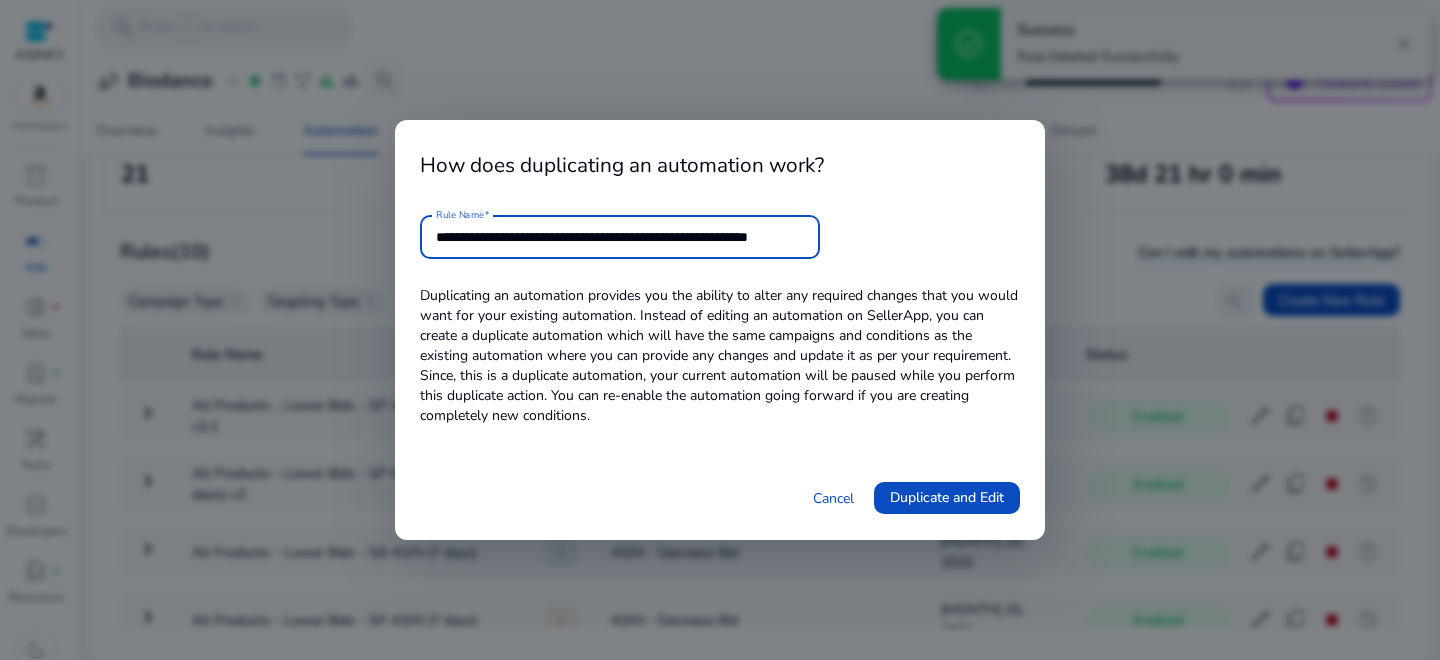 scroll, scrollTop: 0, scrollLeft: 37, axis: horizontal 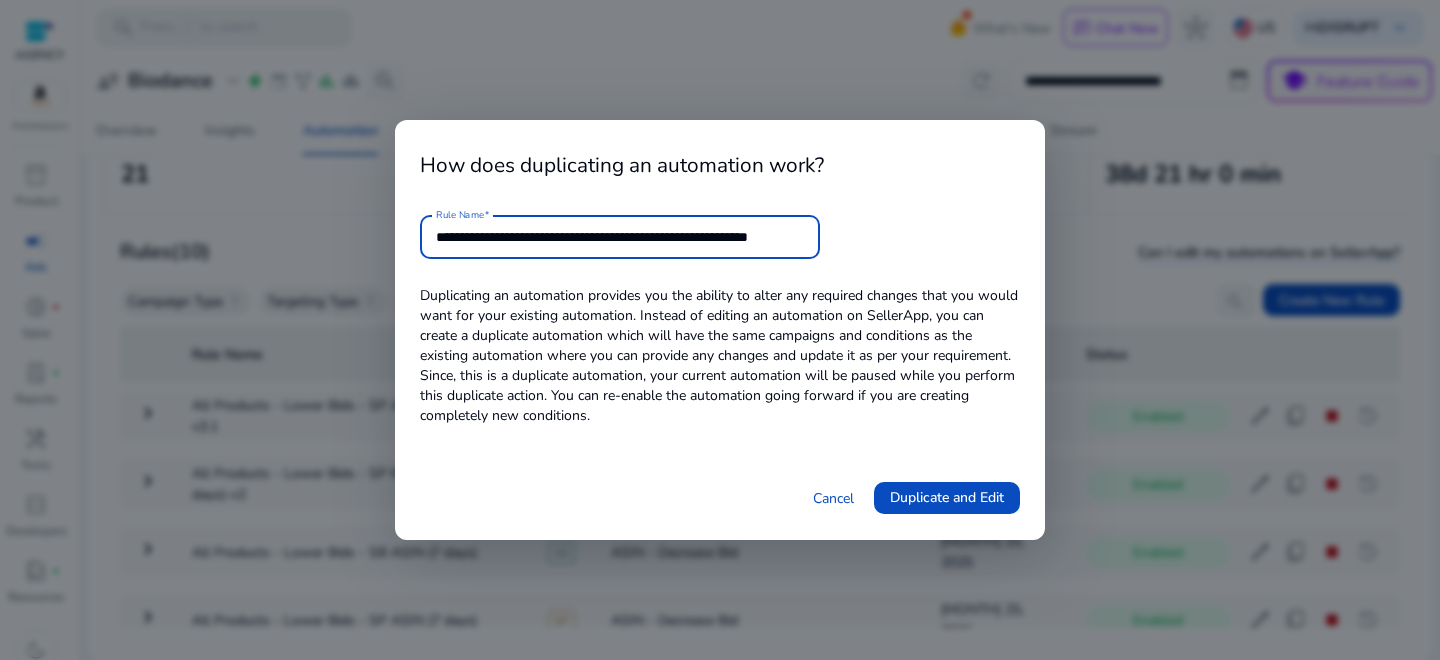 drag, startPoint x: 732, startPoint y: 238, endPoint x: 966, endPoint y: 243, distance: 234.0534 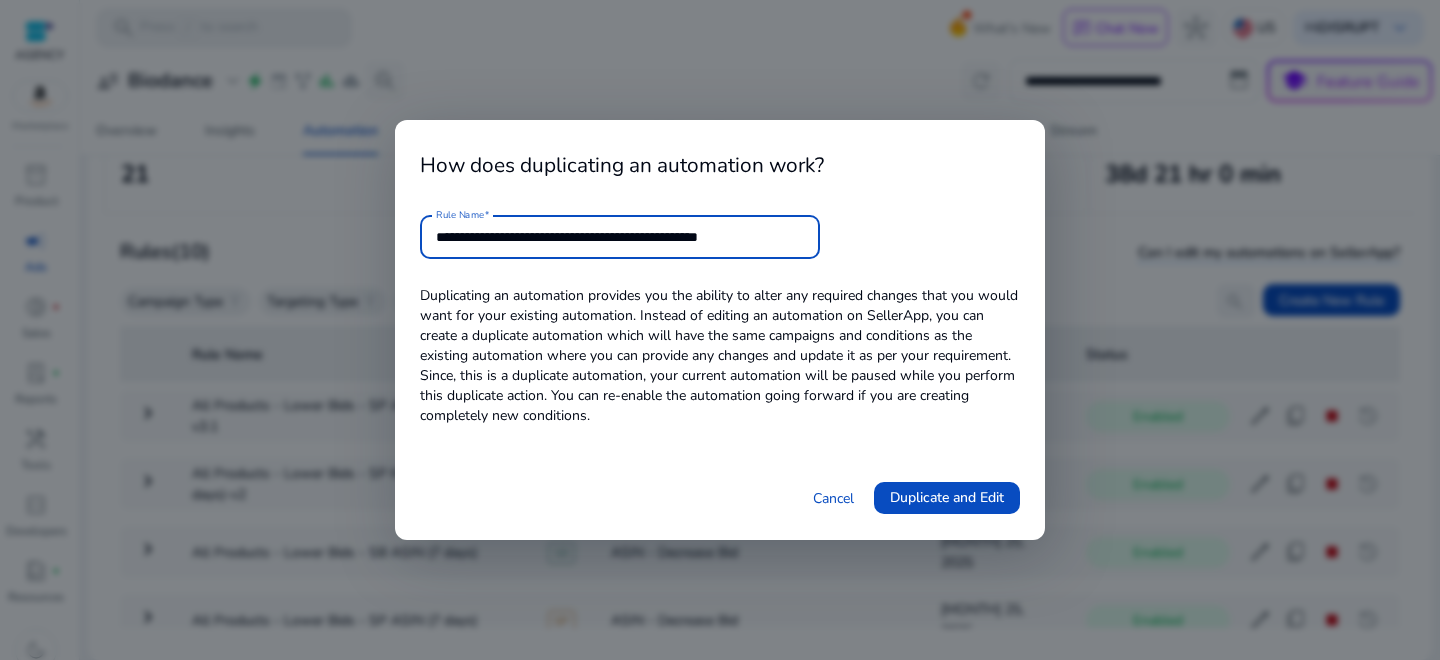 scroll, scrollTop: 0, scrollLeft: 0, axis: both 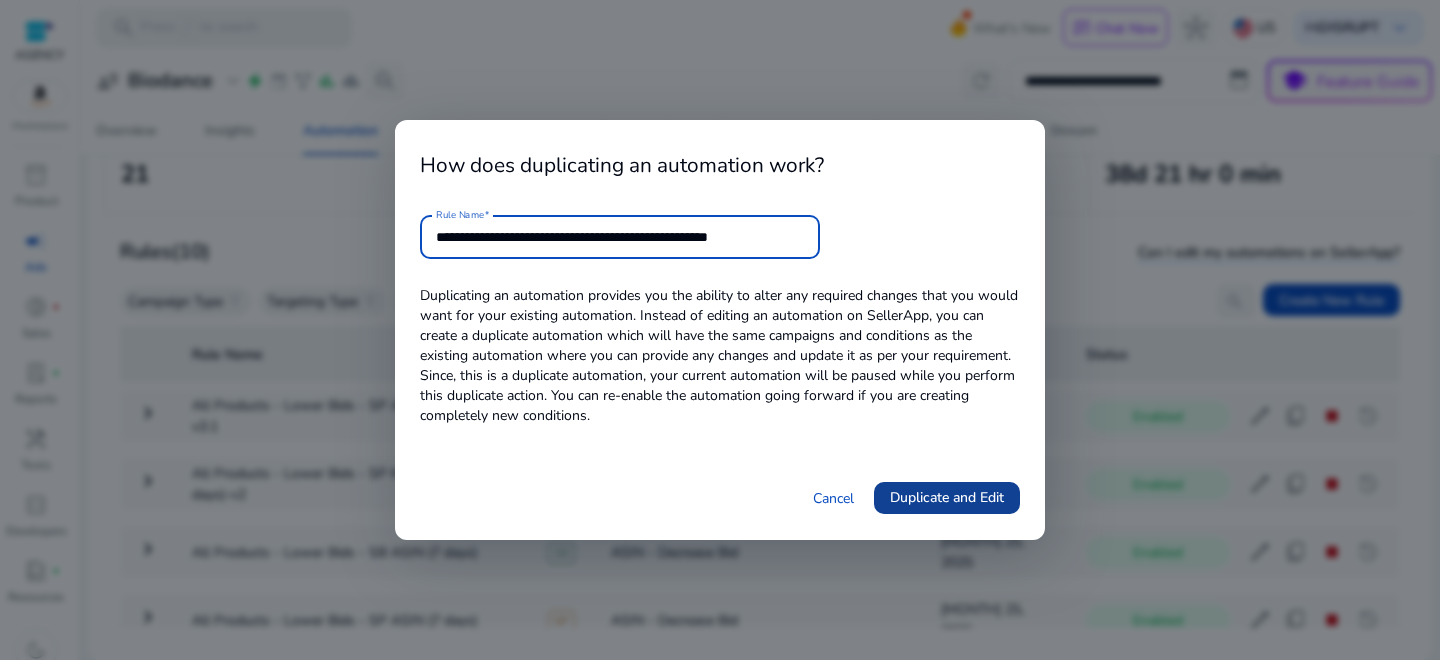 type on "**********" 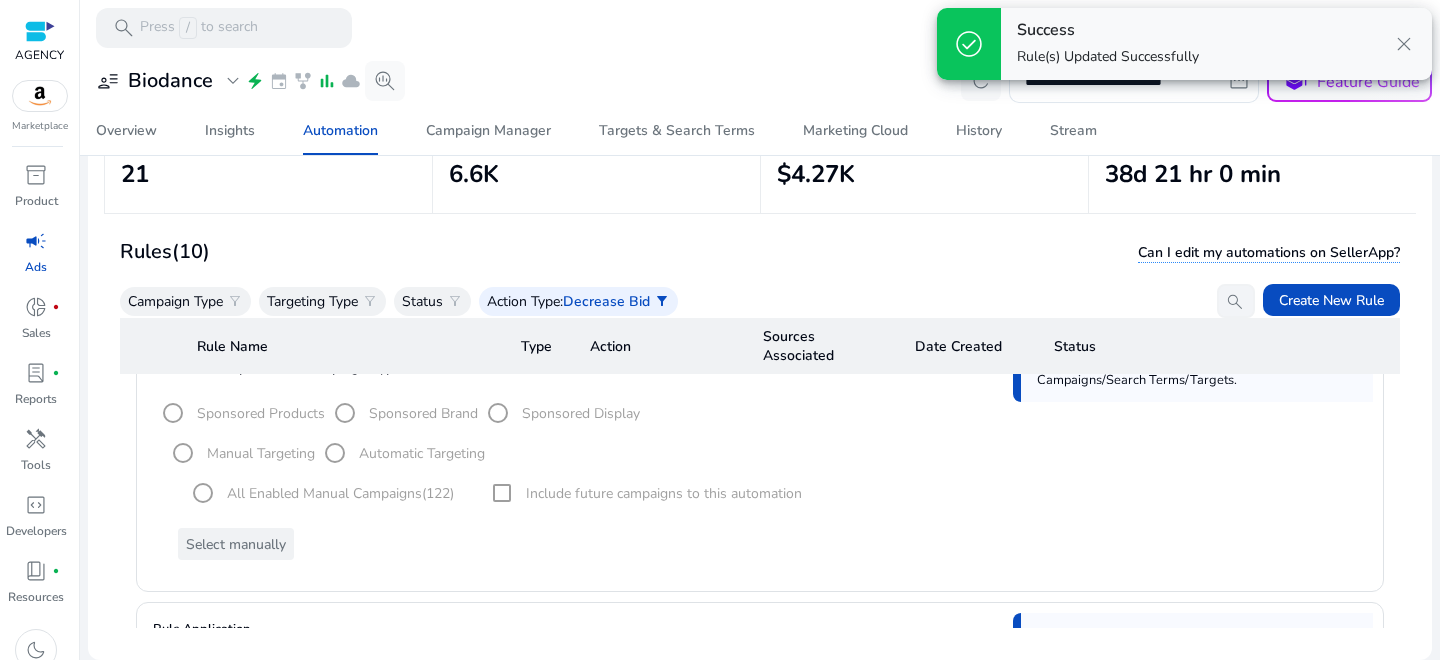 scroll, scrollTop: 0, scrollLeft: 0, axis: both 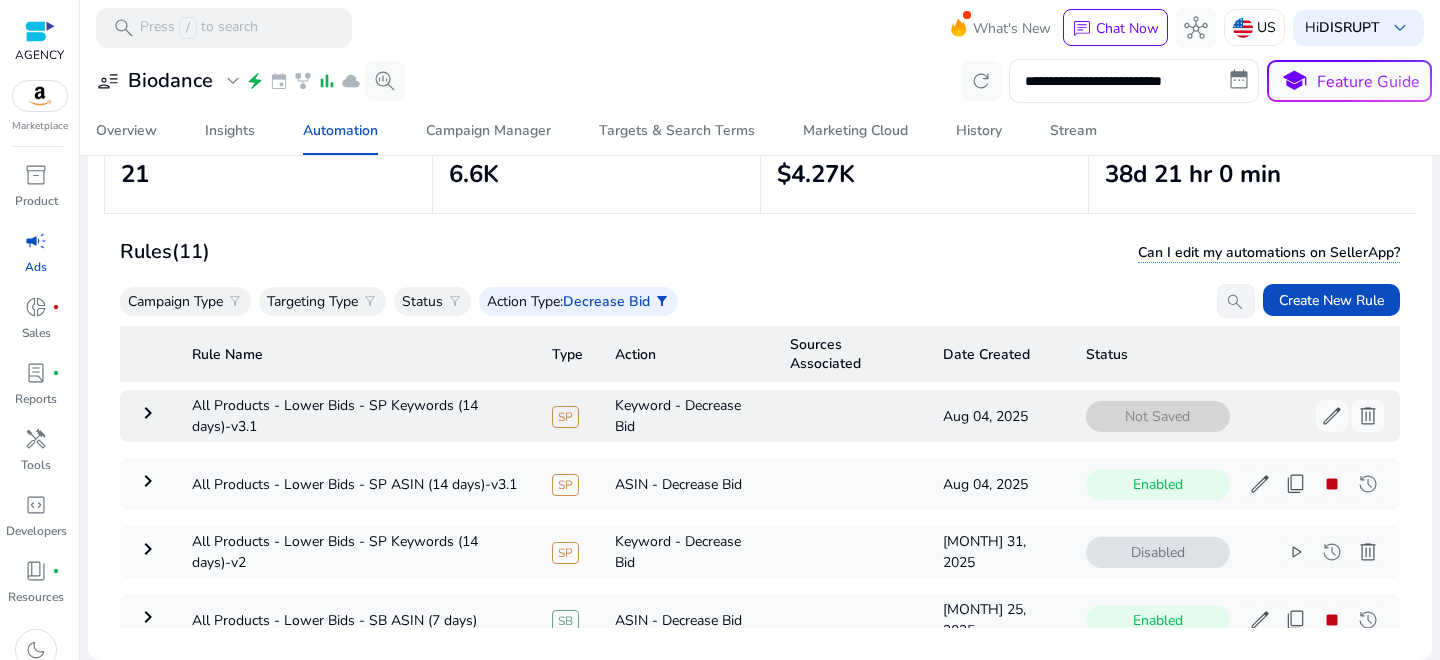 click on "keyboard_arrow_right" at bounding box center [148, 413] 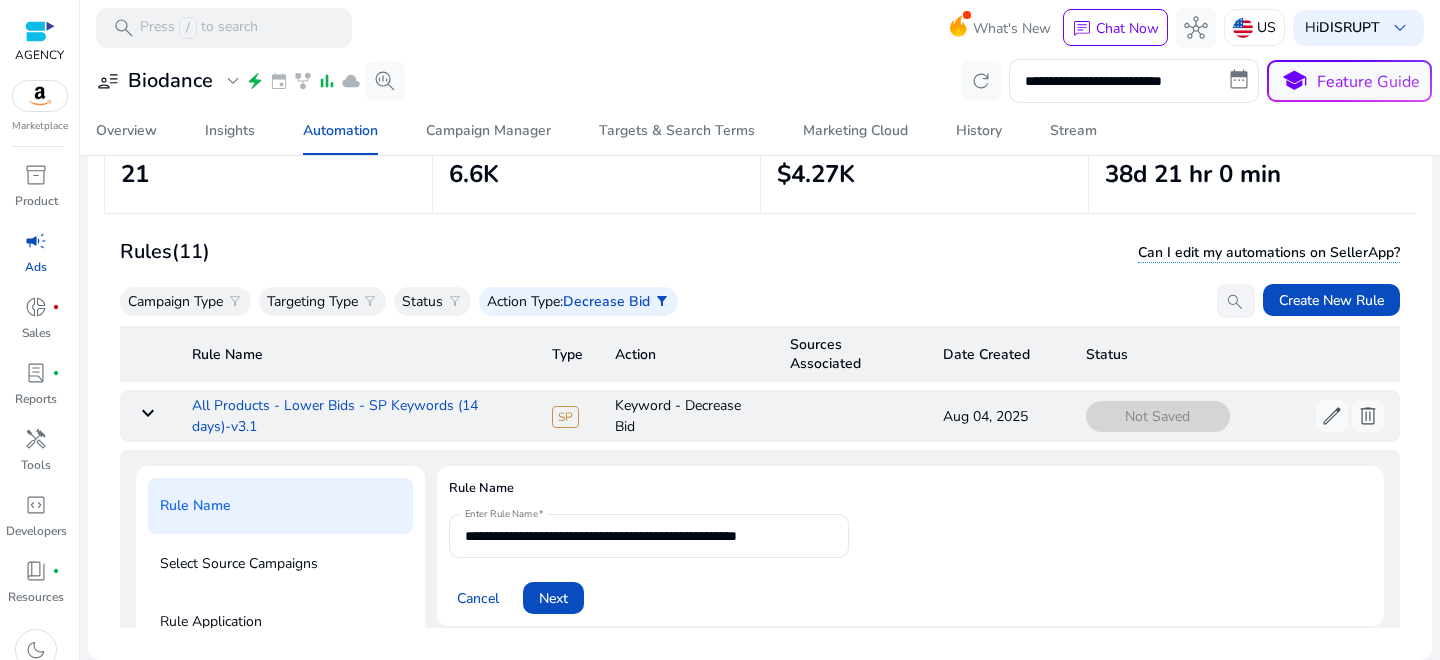 scroll, scrollTop: 72, scrollLeft: 0, axis: vertical 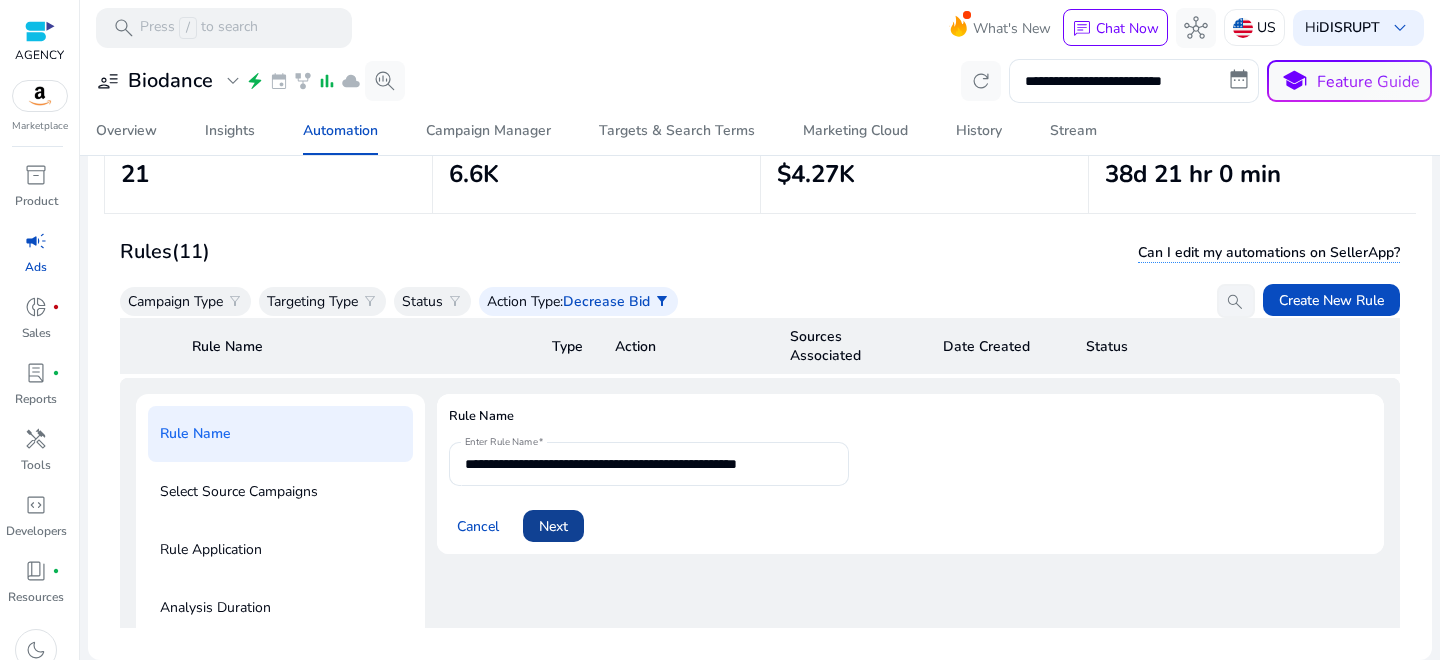 click on "Next" 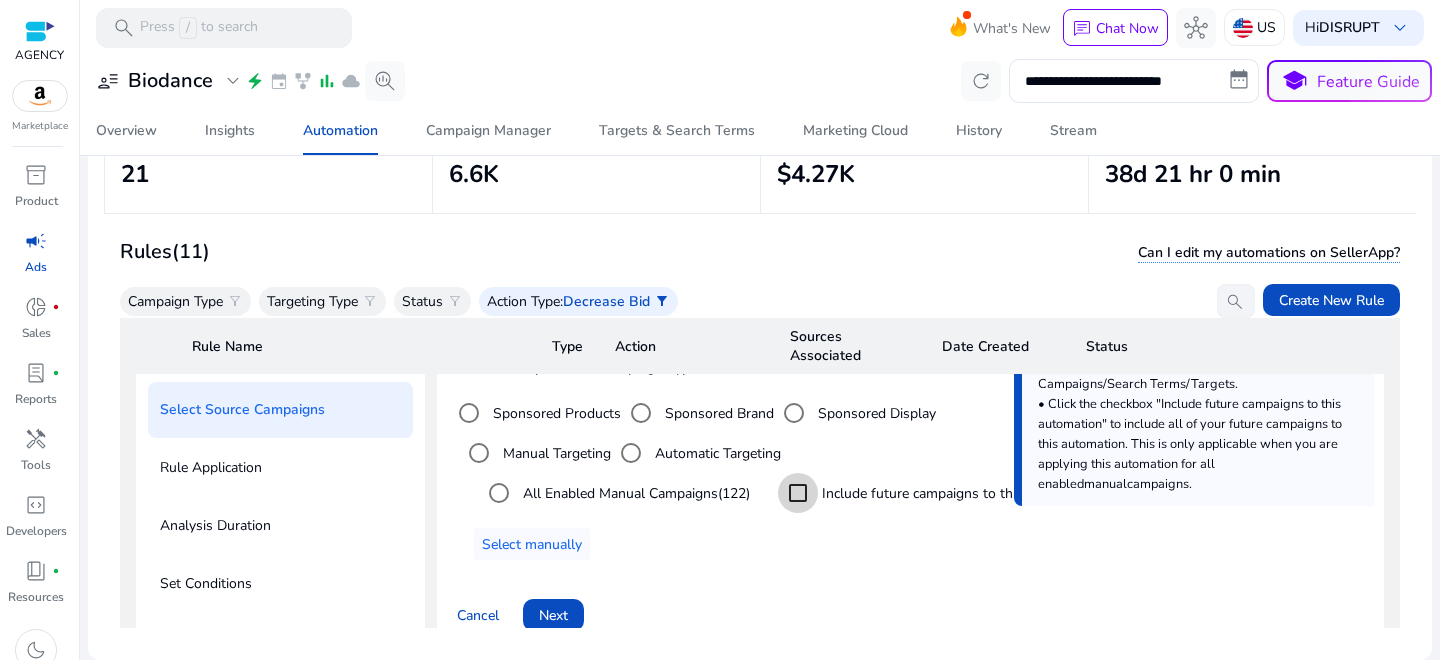 scroll, scrollTop: 352, scrollLeft: 0, axis: vertical 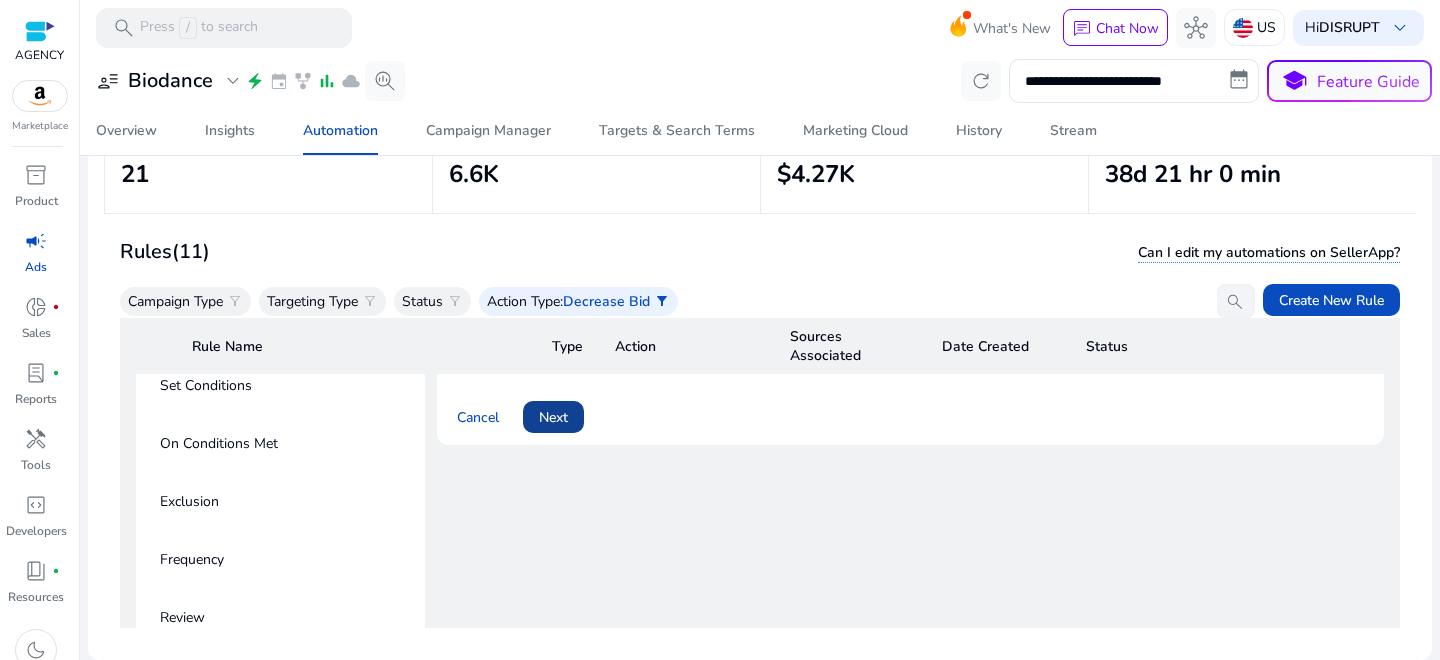 click on "Next" at bounding box center [553, 417] 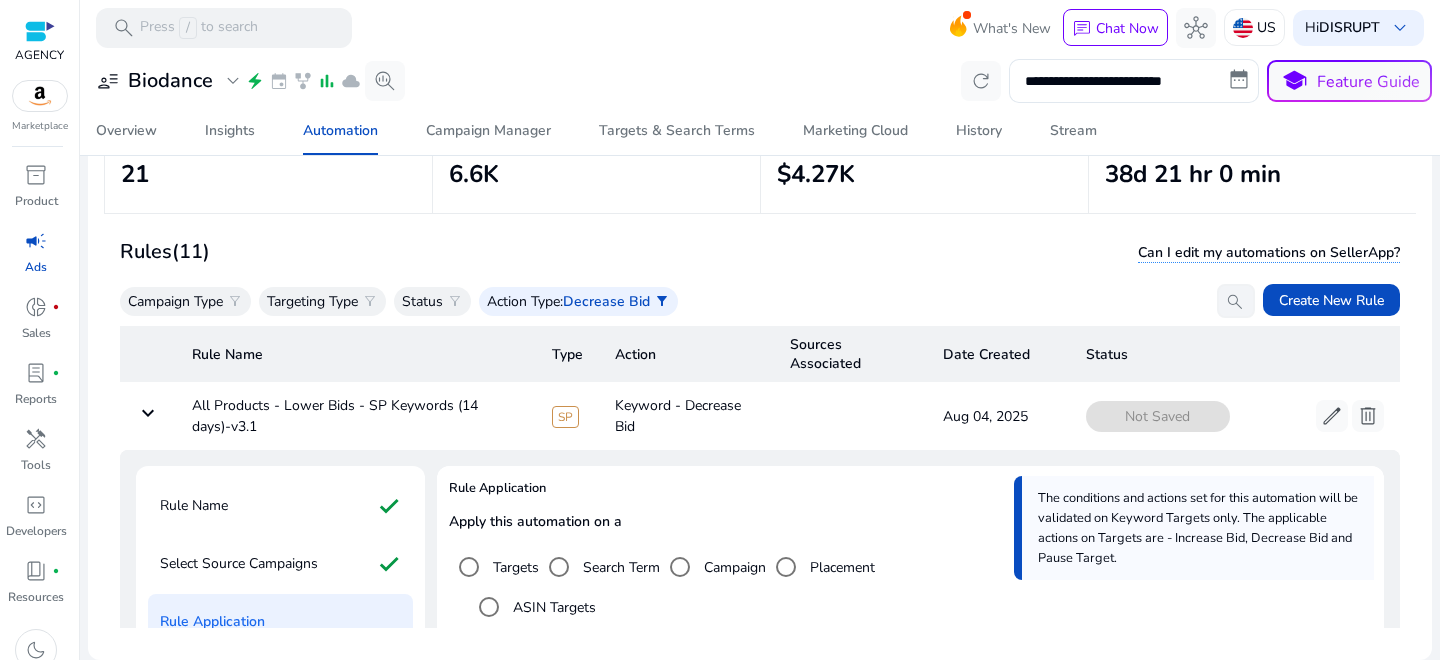 scroll, scrollTop: 239, scrollLeft: 0, axis: vertical 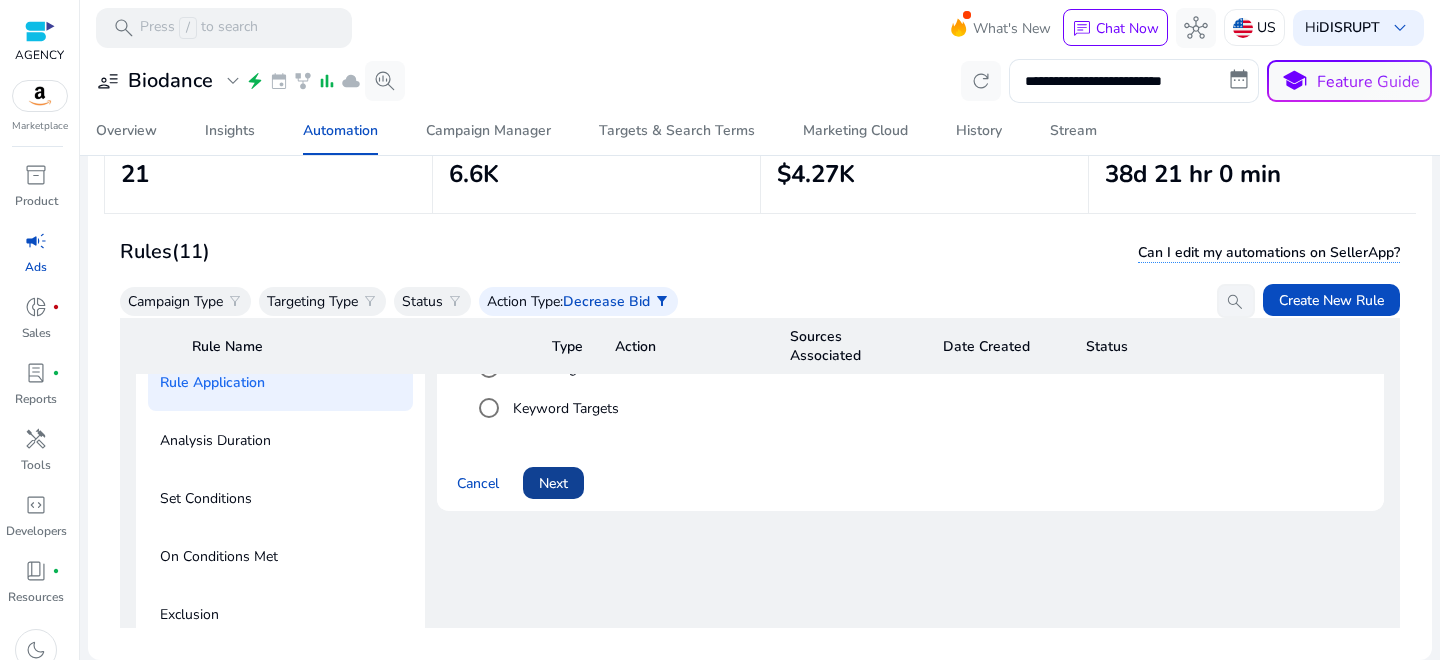 click at bounding box center (553, 483) 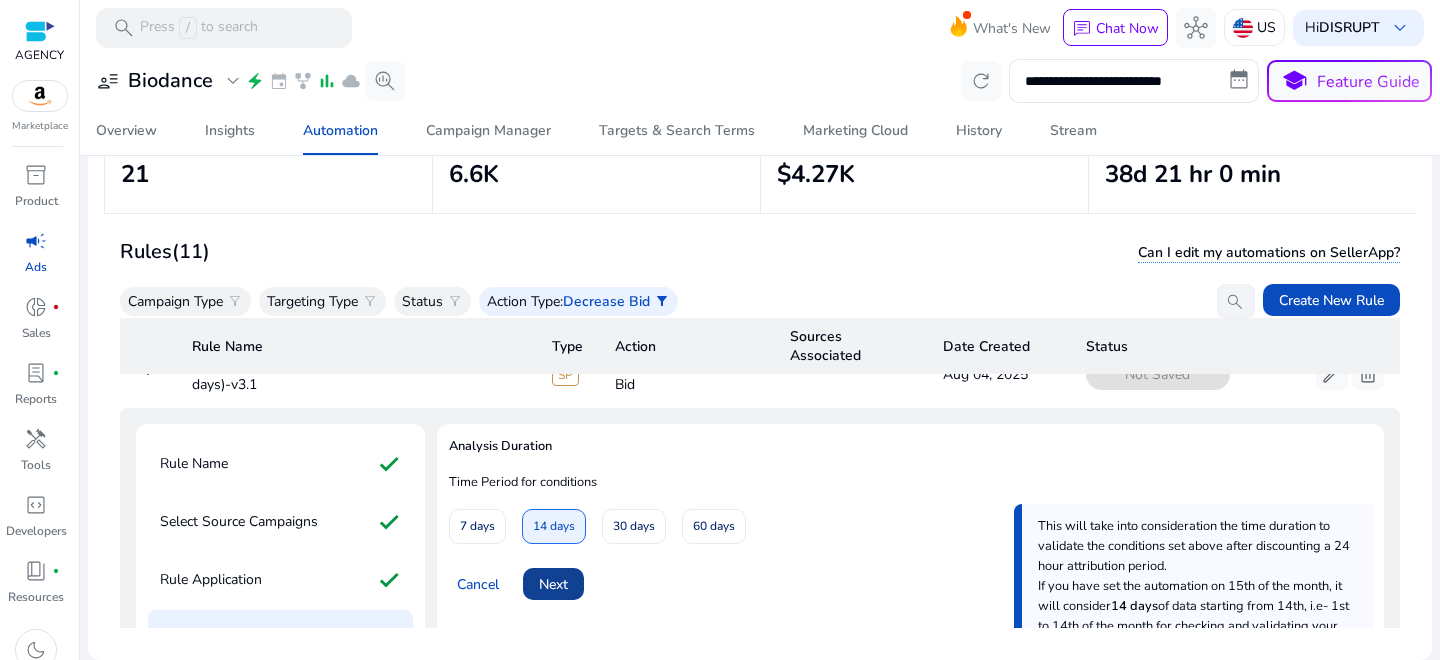 scroll, scrollTop: 43, scrollLeft: 0, axis: vertical 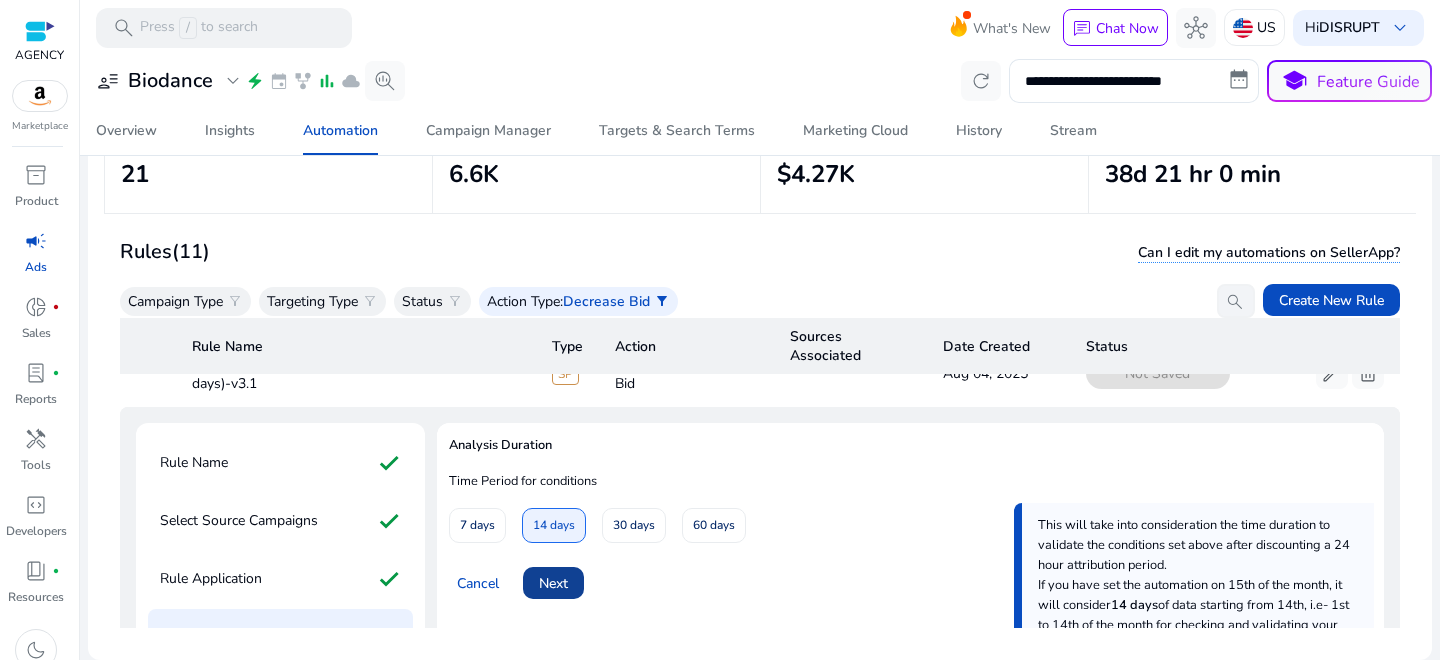 click on "Next" at bounding box center (553, 583) 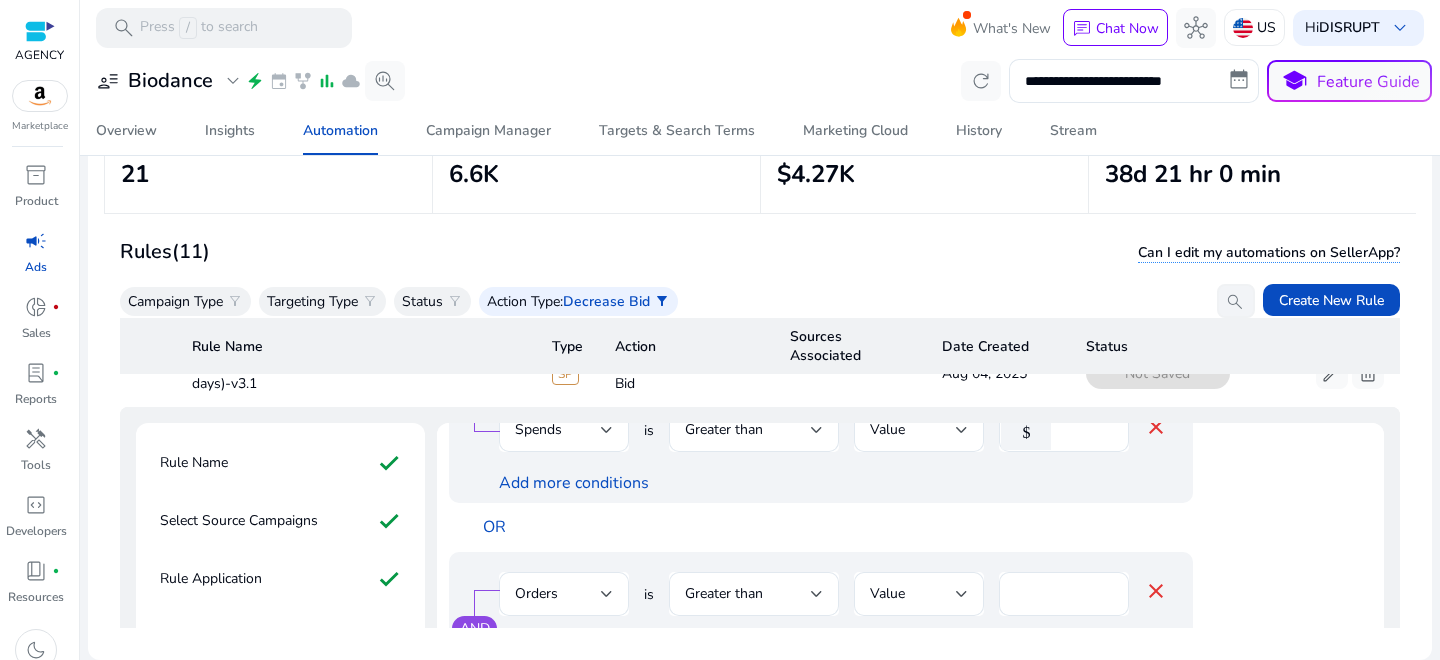 scroll, scrollTop: 199, scrollLeft: 0, axis: vertical 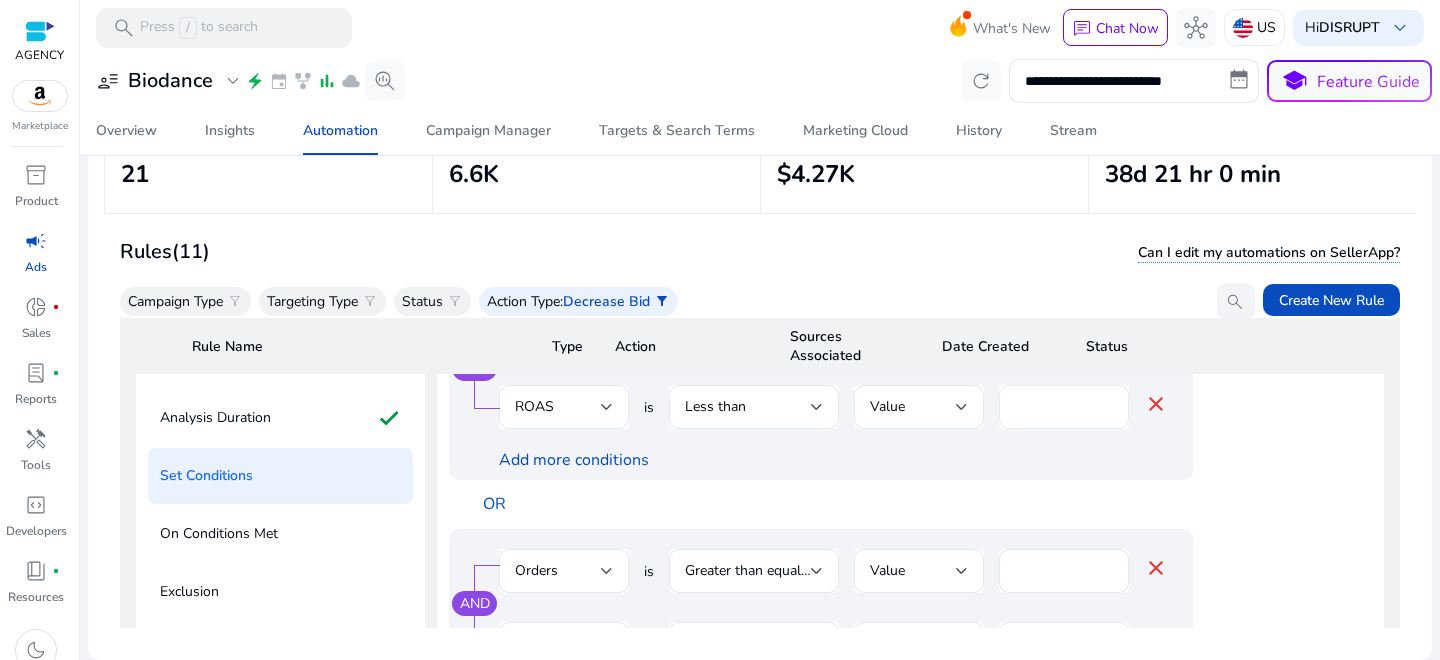 click on "***" at bounding box center (1064, 407) 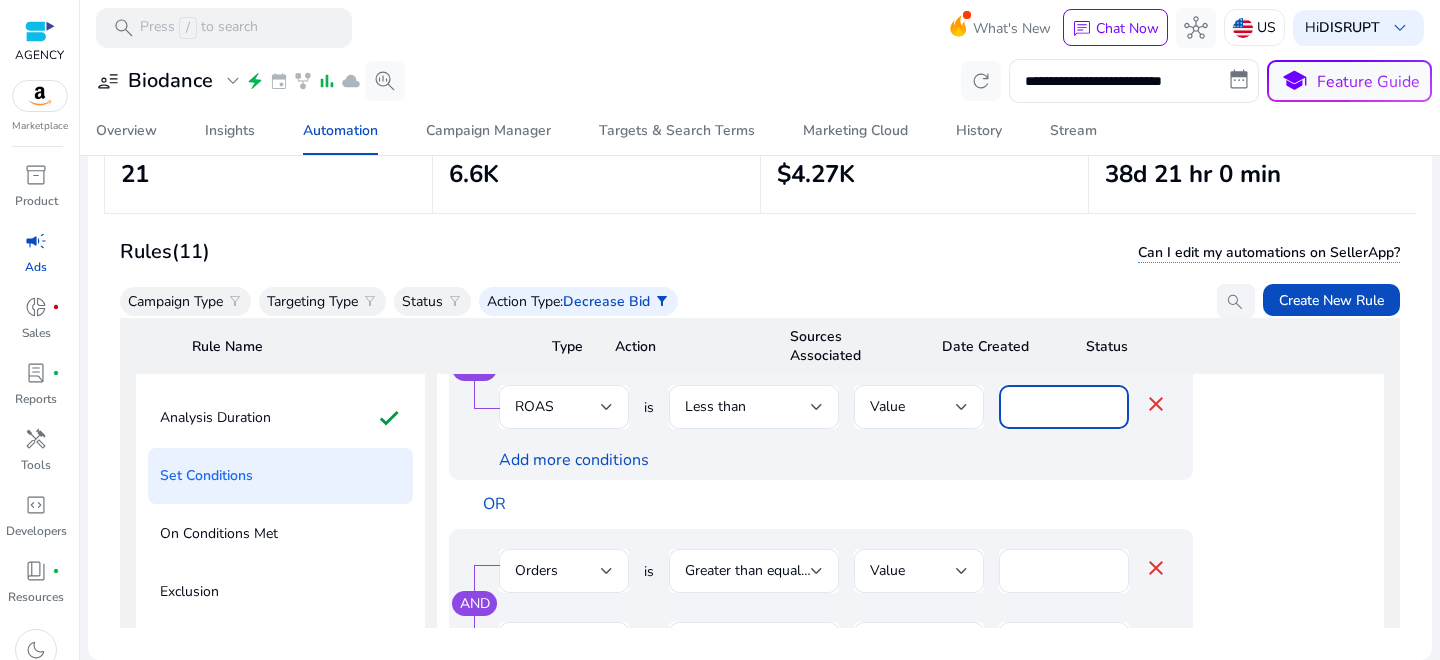 type on "****" 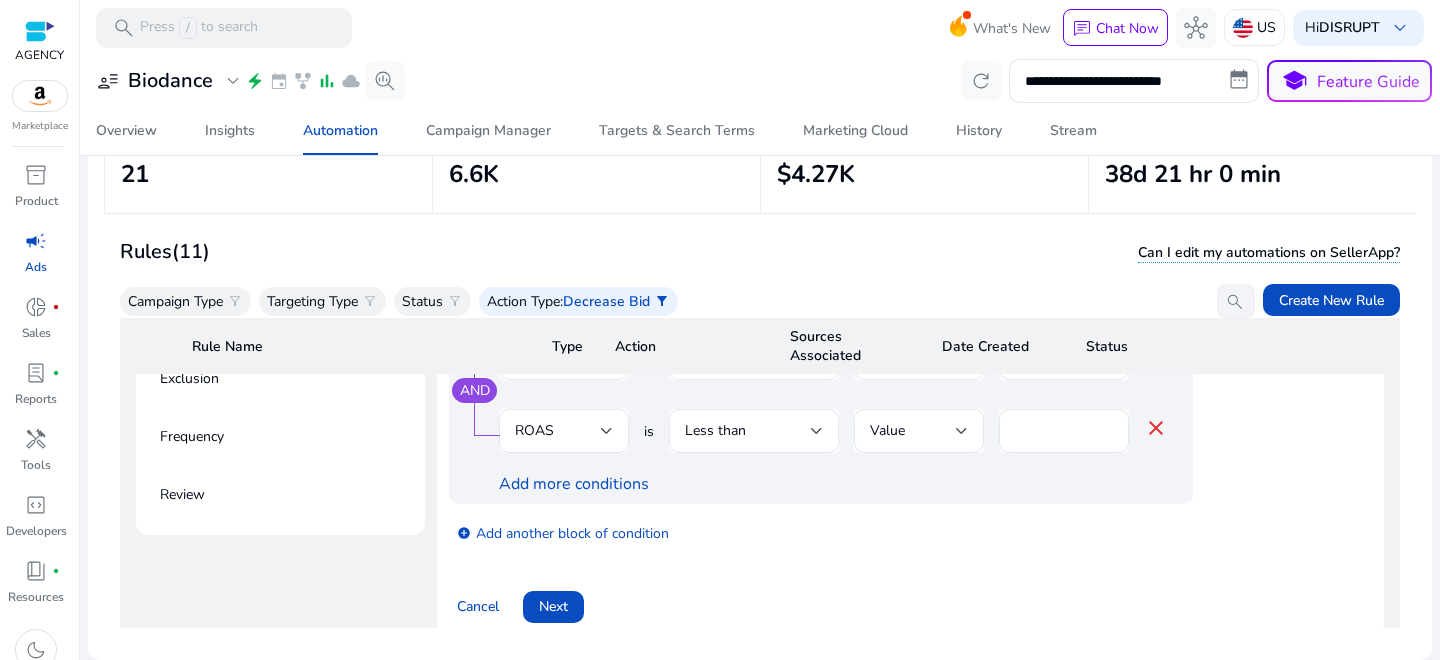 scroll, scrollTop: 506, scrollLeft: 0, axis: vertical 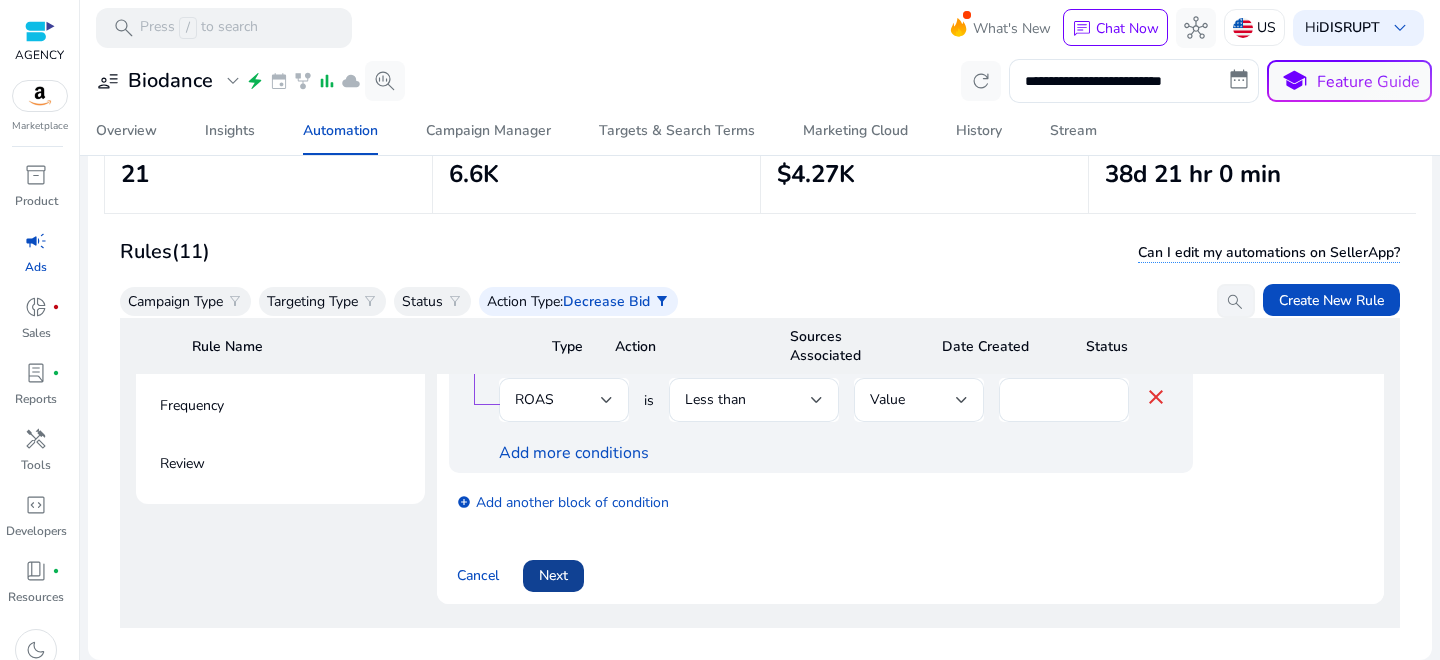 click at bounding box center (553, 576) 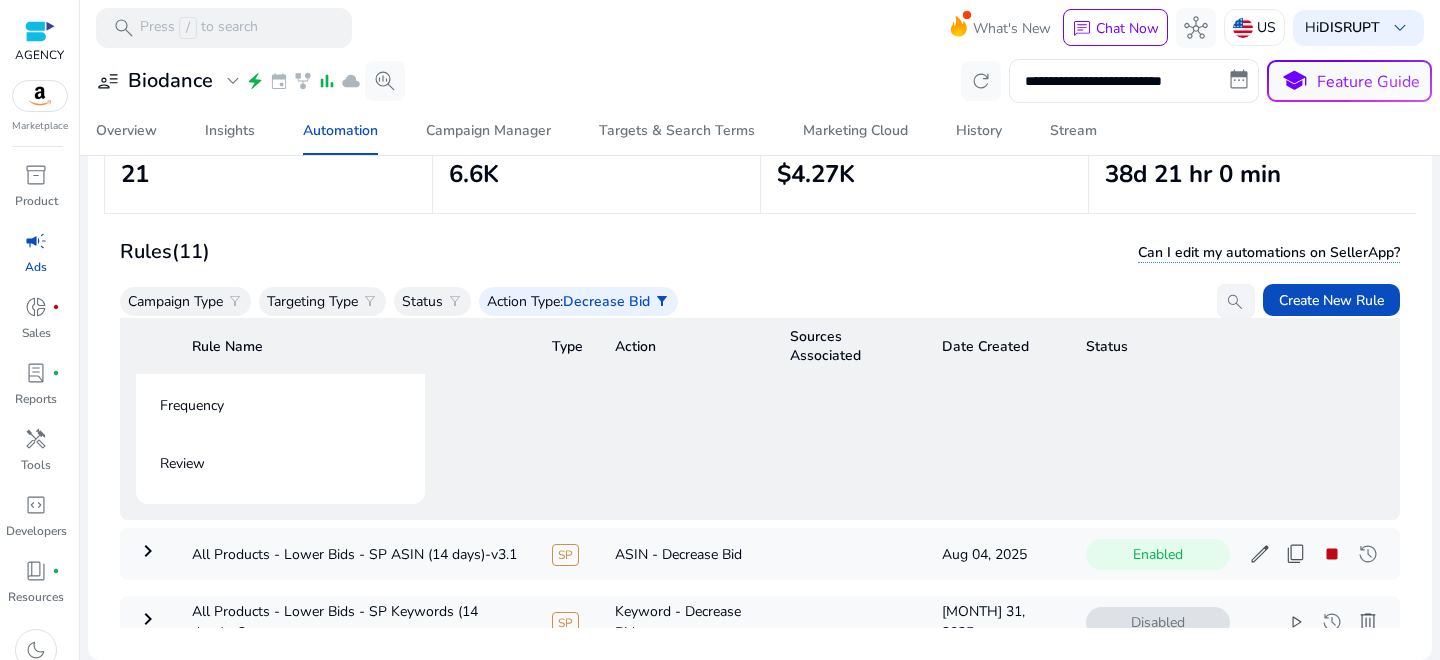 scroll, scrollTop: 0, scrollLeft: 0, axis: both 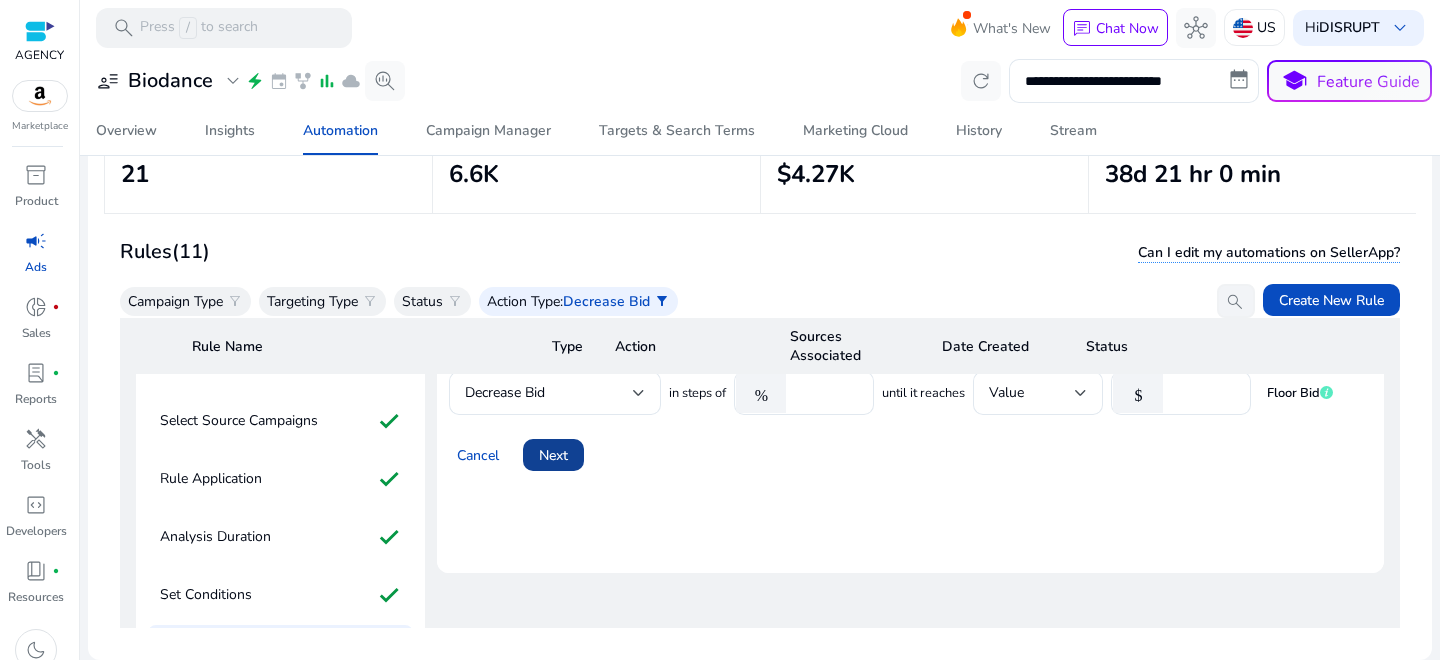 click on "Next" at bounding box center [553, 455] 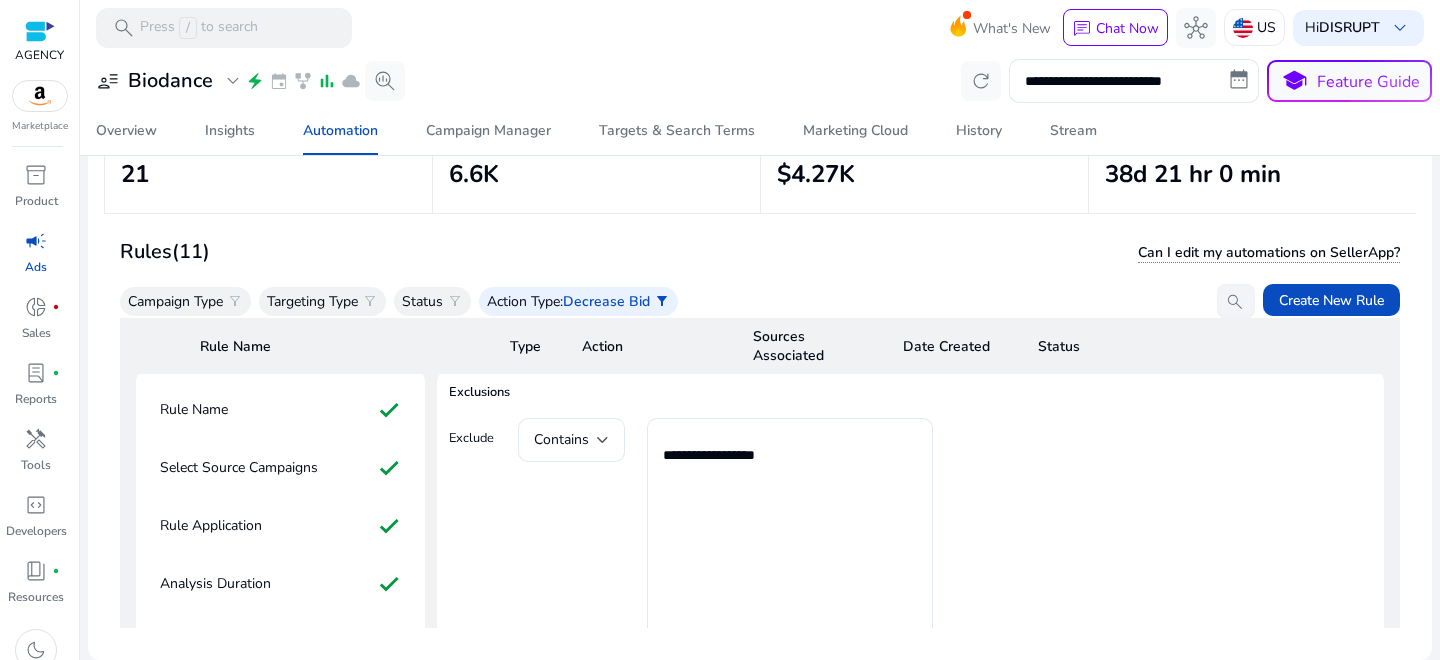 scroll, scrollTop: 320, scrollLeft: 0, axis: vertical 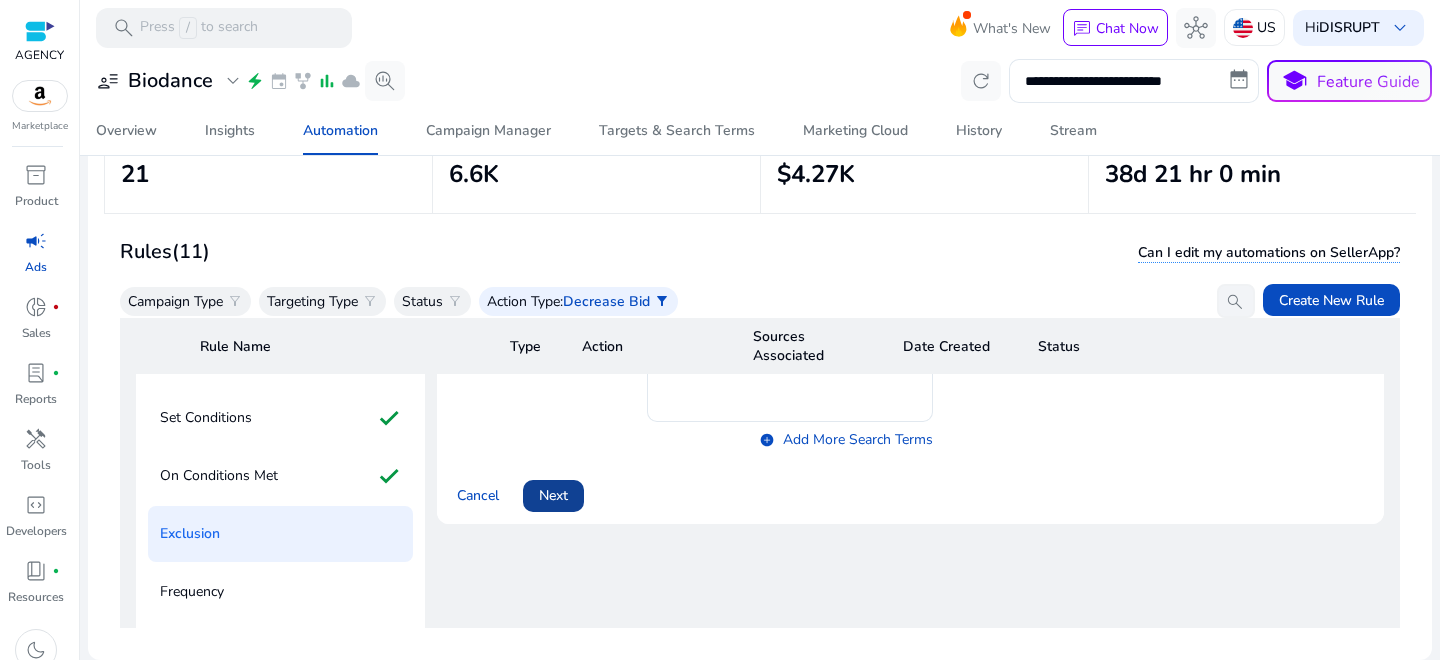 click on "Next" at bounding box center [553, 495] 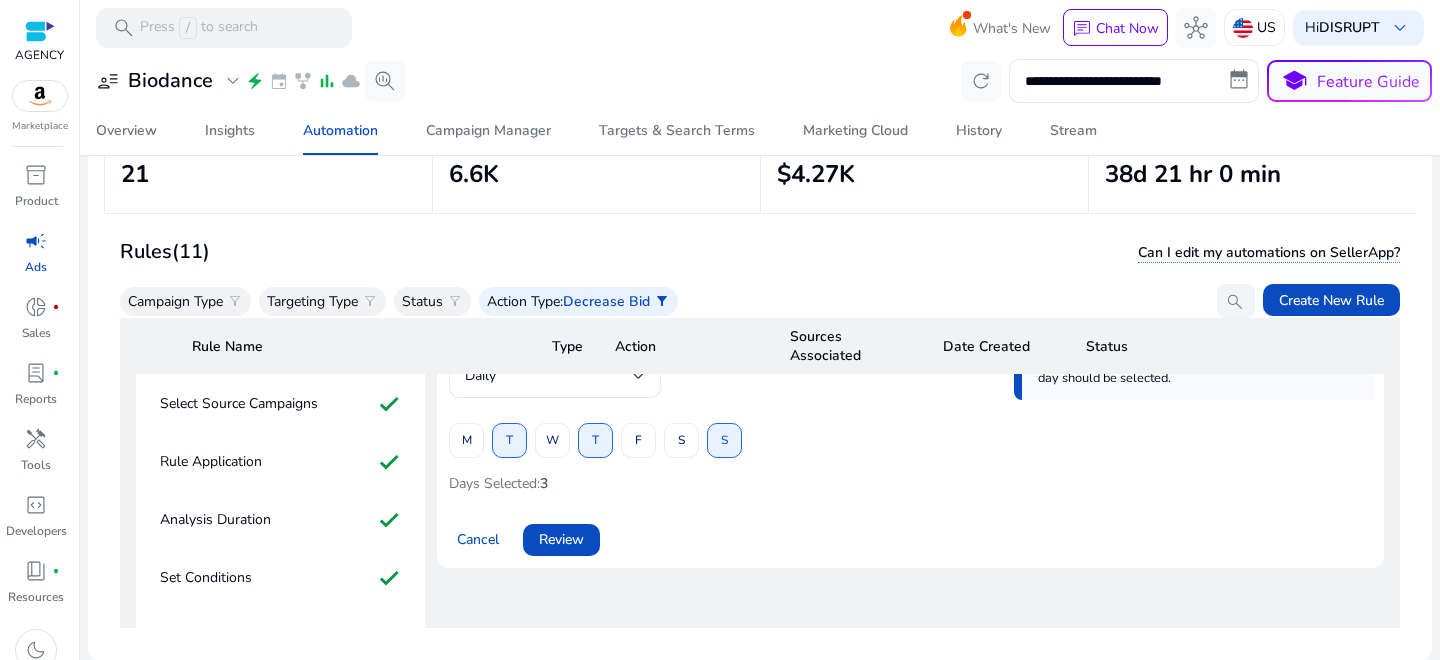 scroll, scrollTop: 212, scrollLeft: 0, axis: vertical 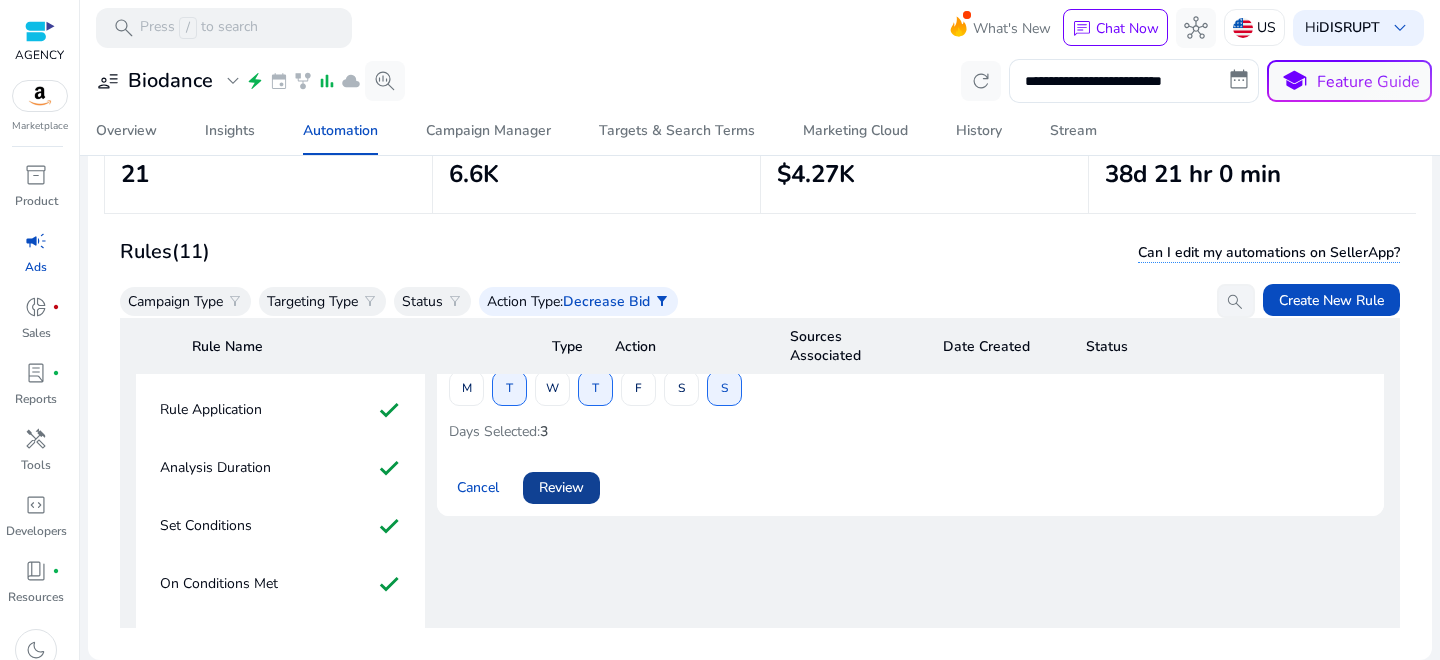 click on "Review" at bounding box center (561, 487) 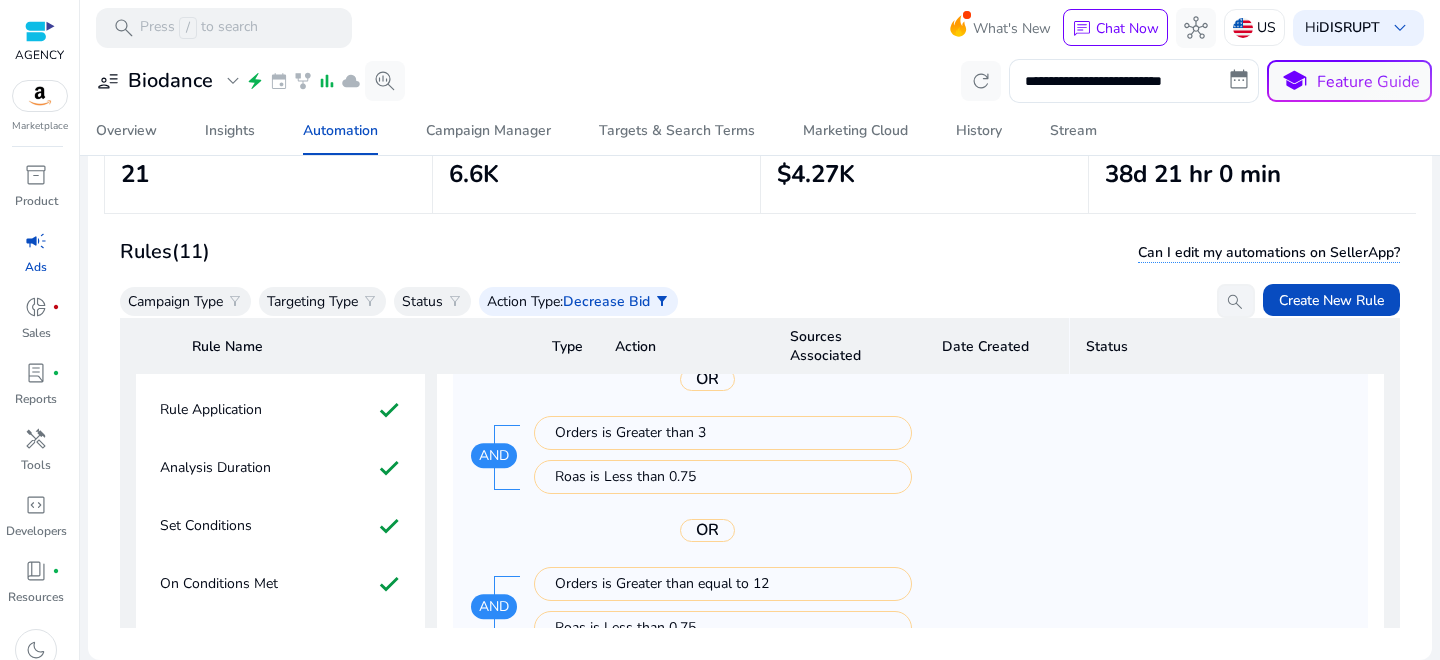scroll, scrollTop: 117, scrollLeft: 0, axis: vertical 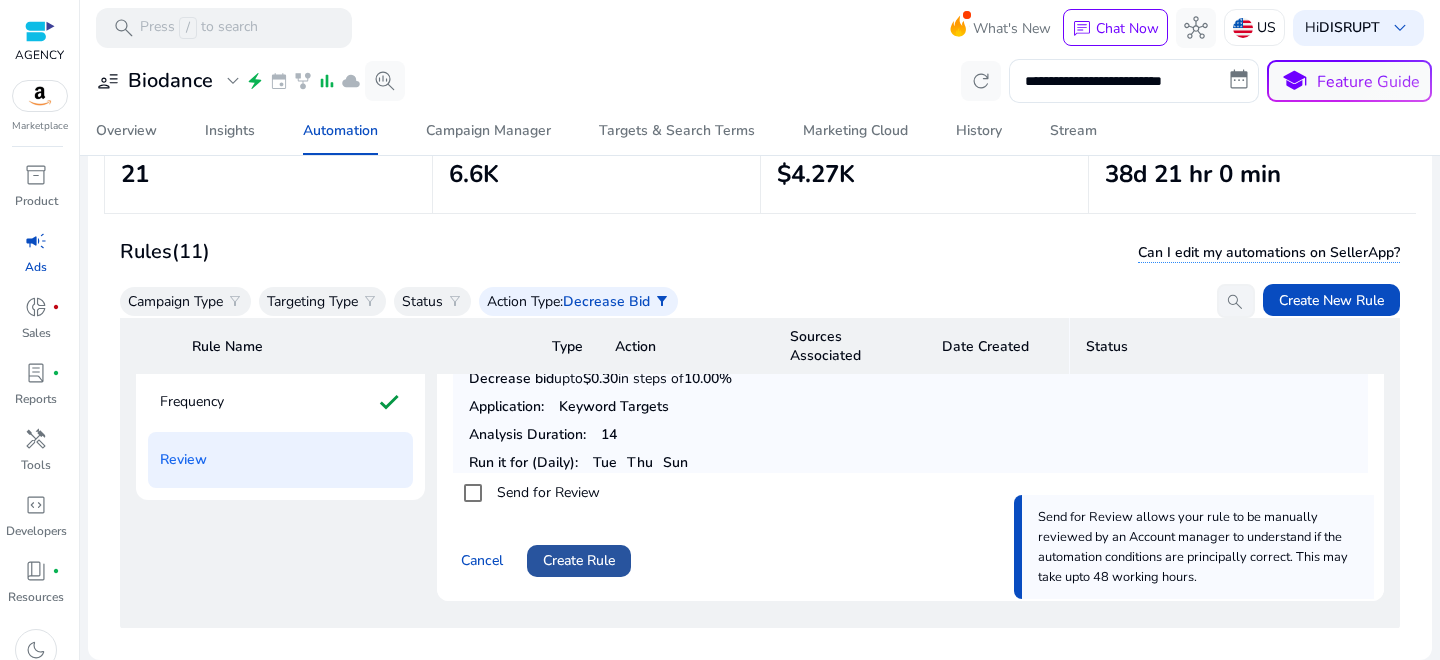click on "Create Rule" 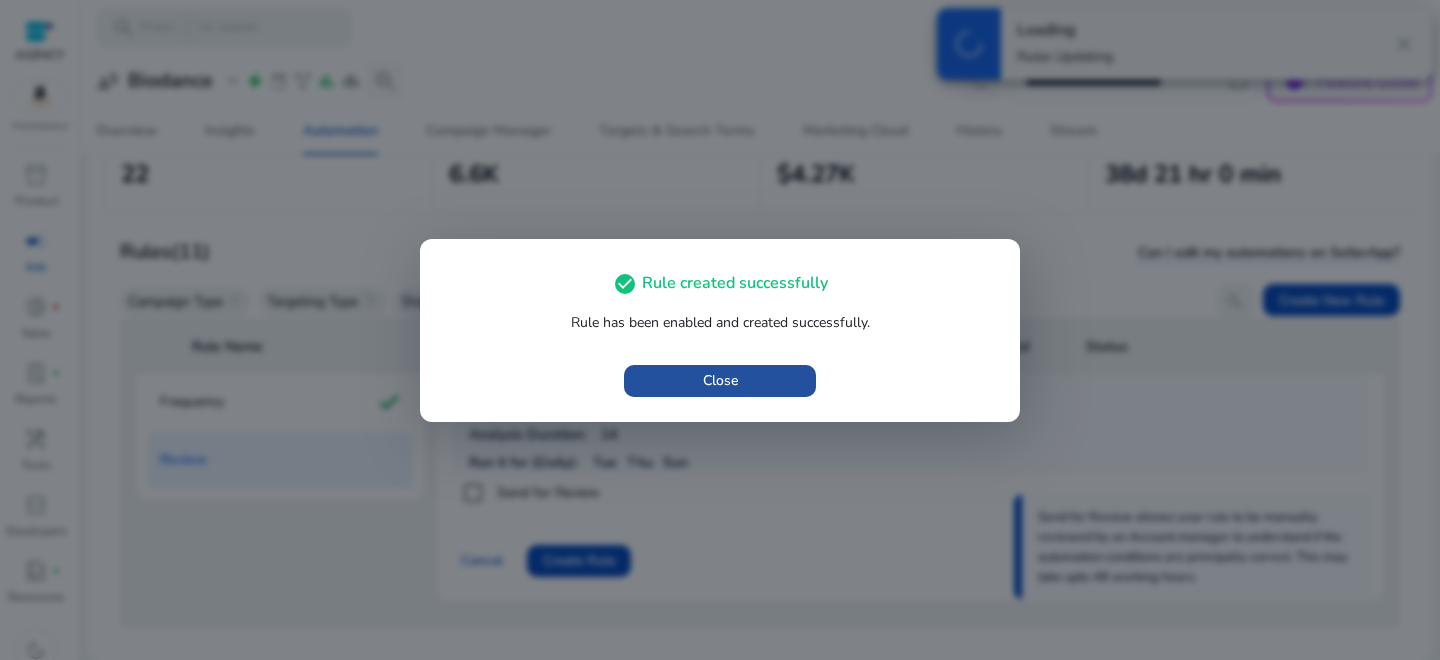 click at bounding box center (720, 381) 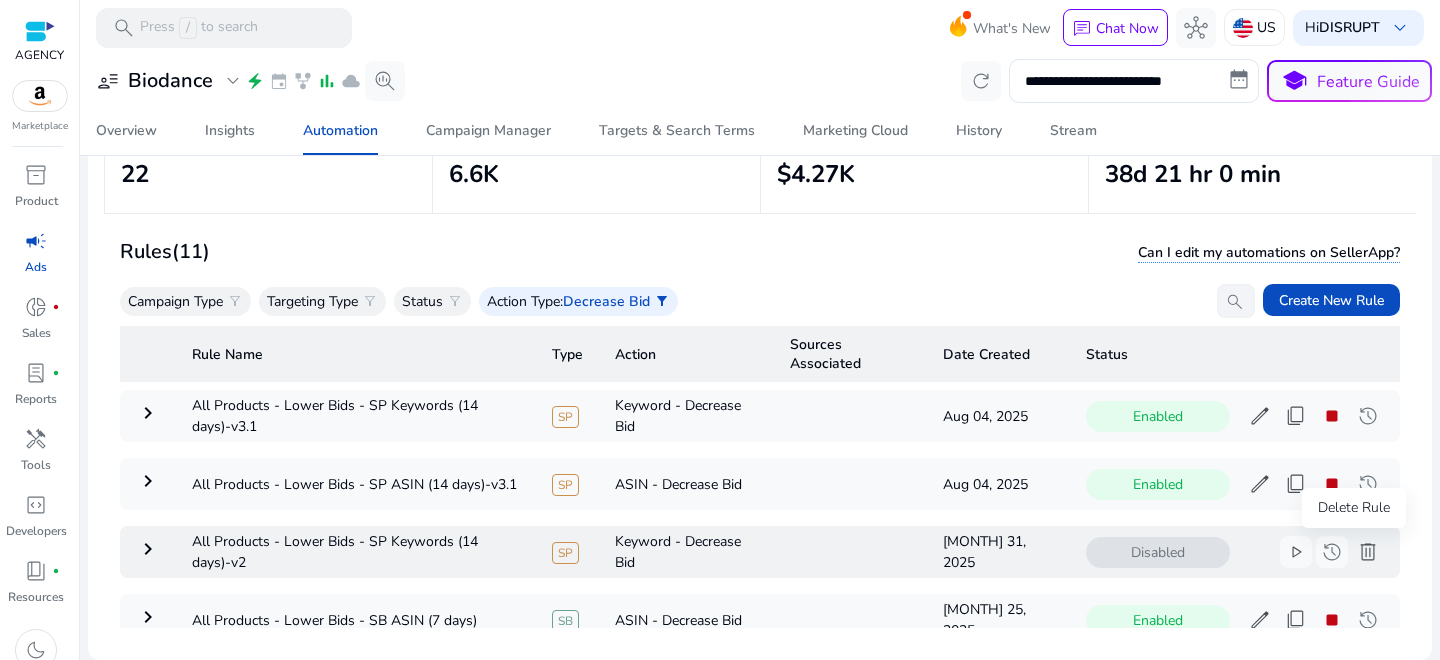 click on "delete" at bounding box center [1368, 552] 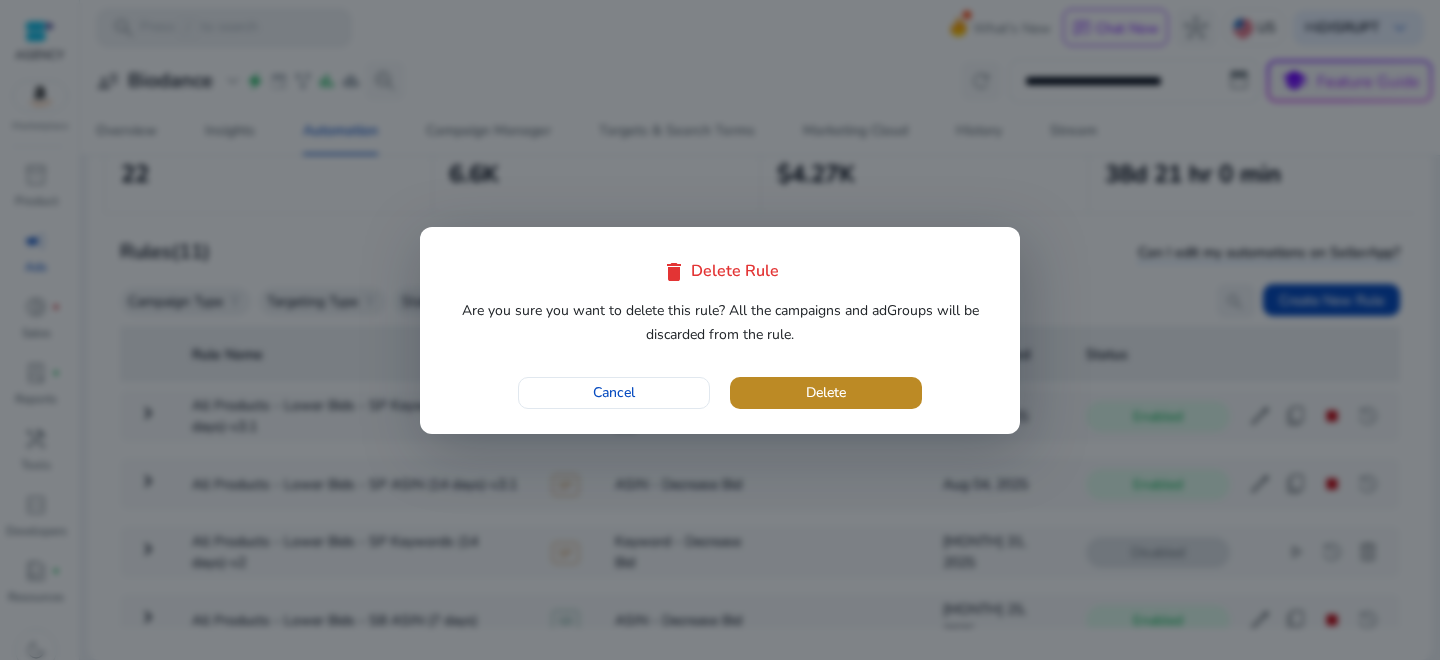 click at bounding box center (826, 393) 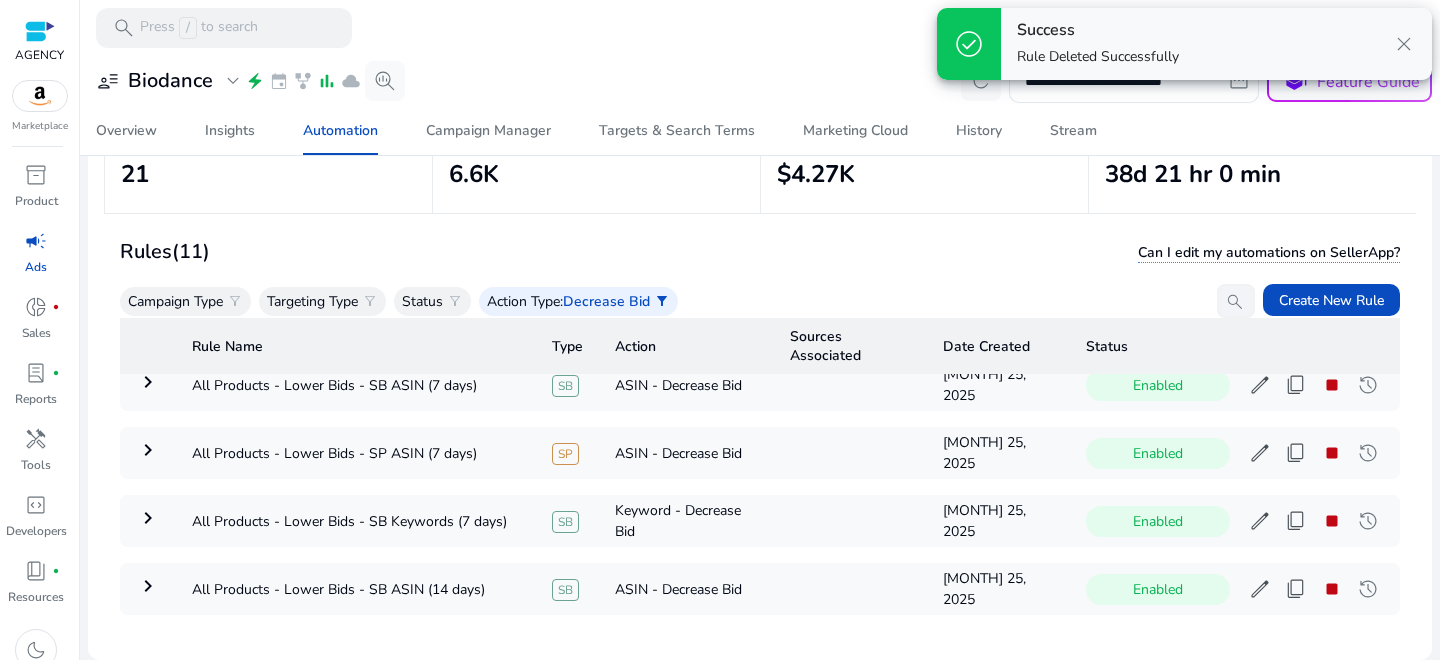 scroll, scrollTop: 282, scrollLeft: 0, axis: vertical 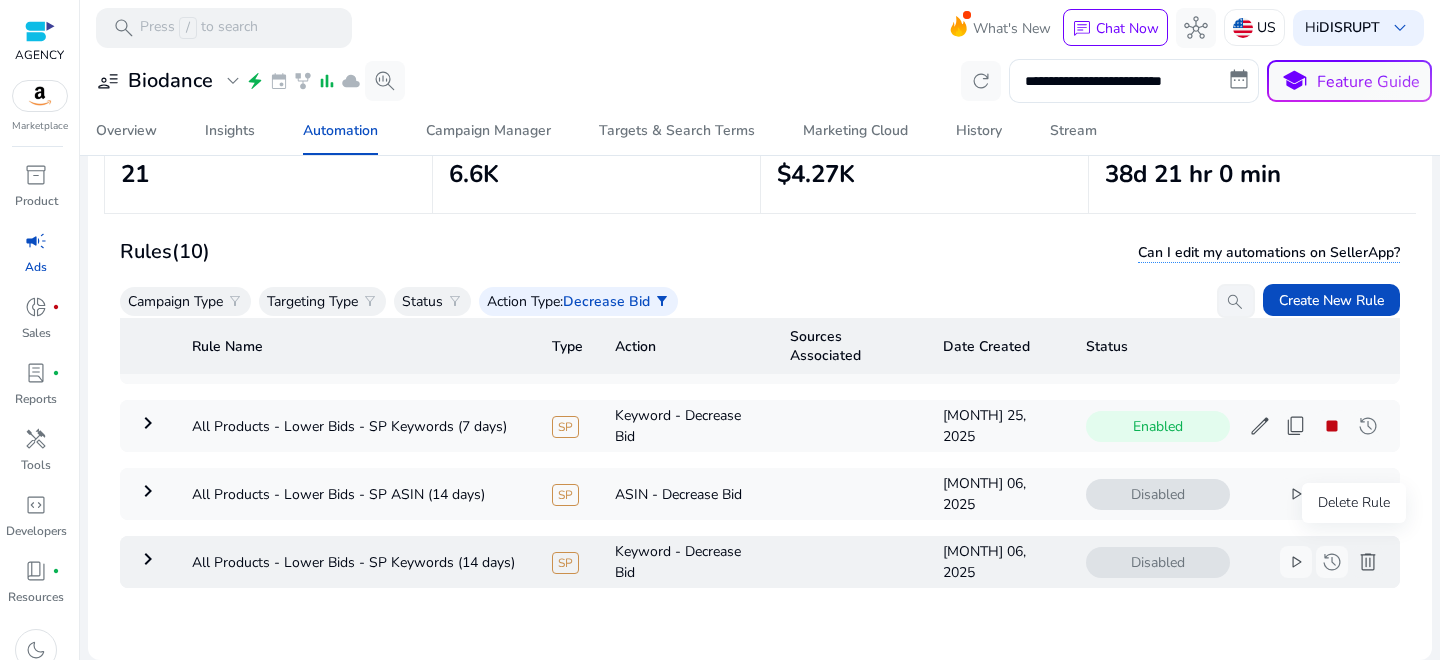 click on "delete" at bounding box center (1368, 562) 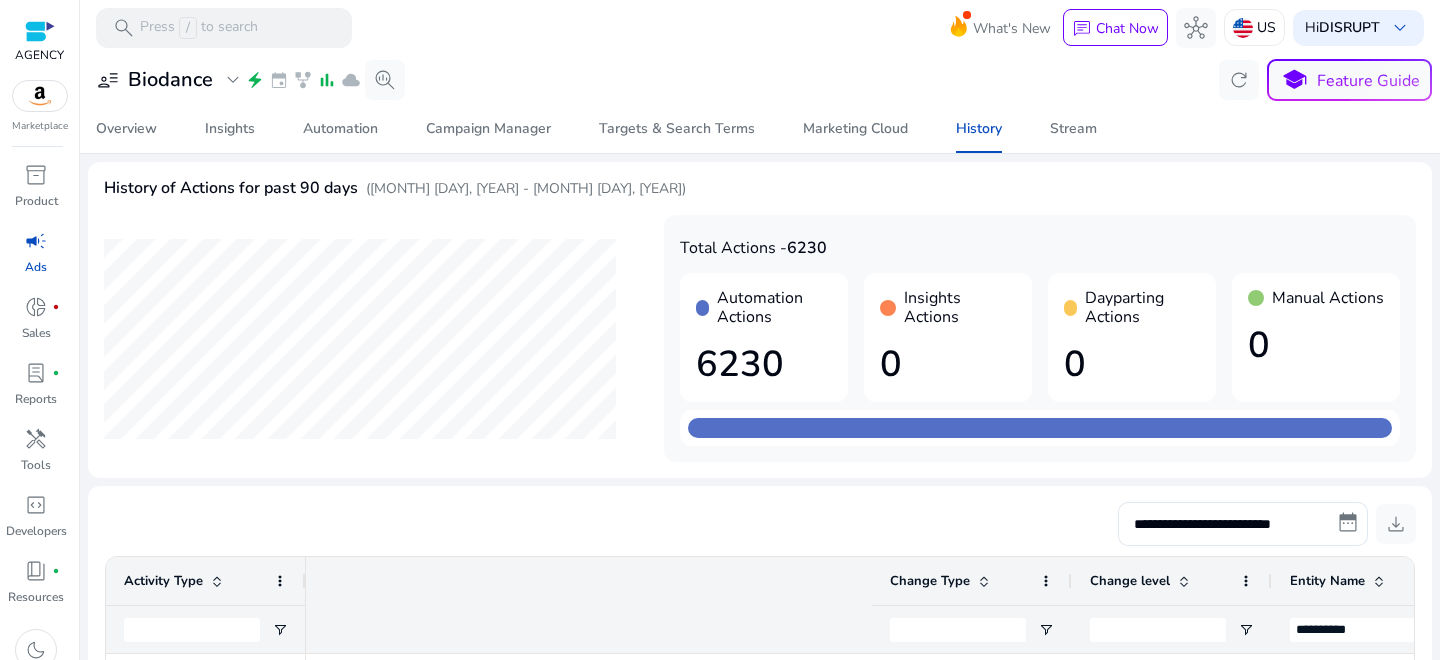 scroll, scrollTop: 0, scrollLeft: 0, axis: both 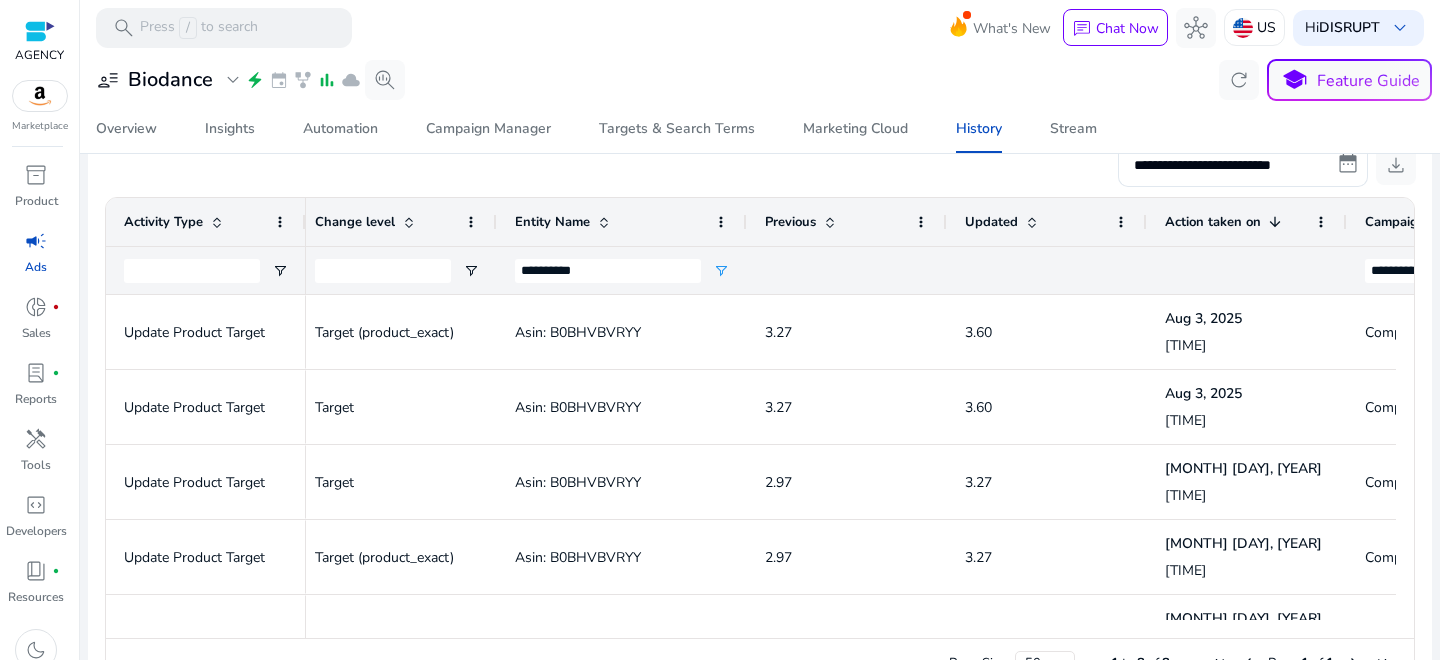 click on "**********" 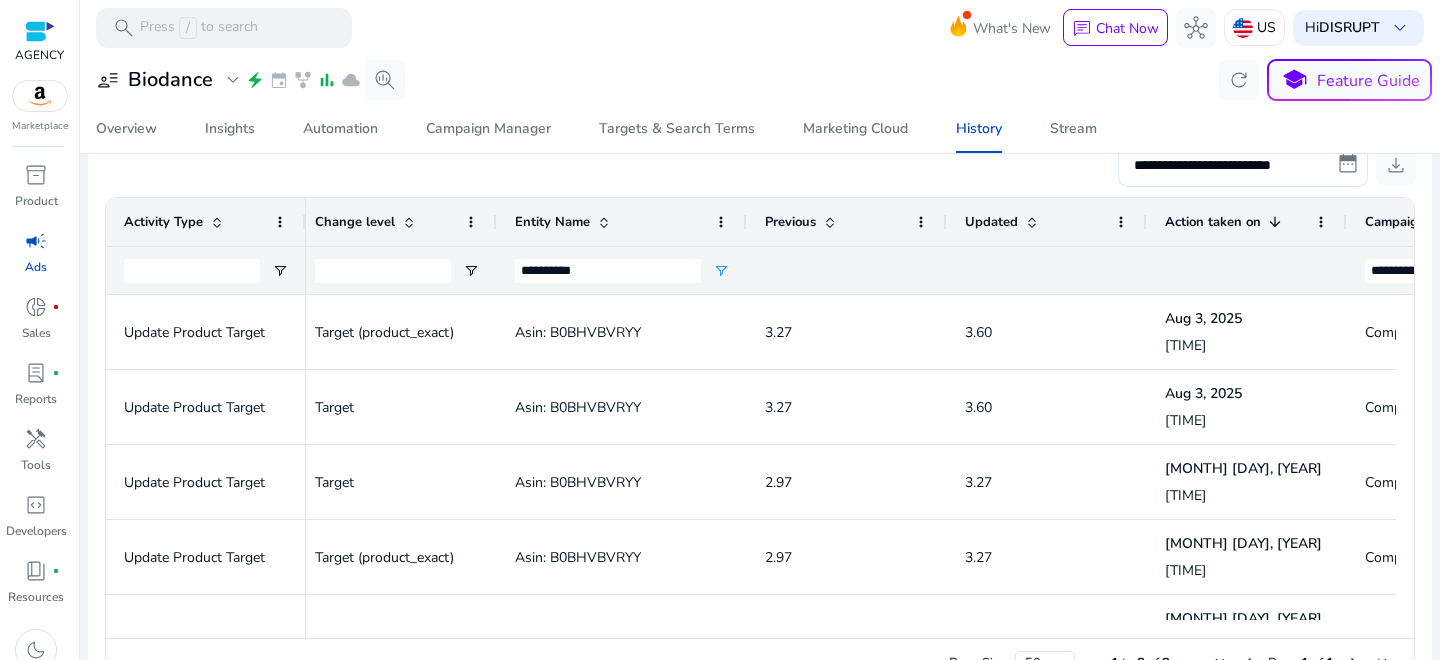 click on "search   Press  /  to search  What's New  chat  Chat Now  hub  US  Hi  DISRUPT  keyboard_arrow_down" at bounding box center [760, 27] 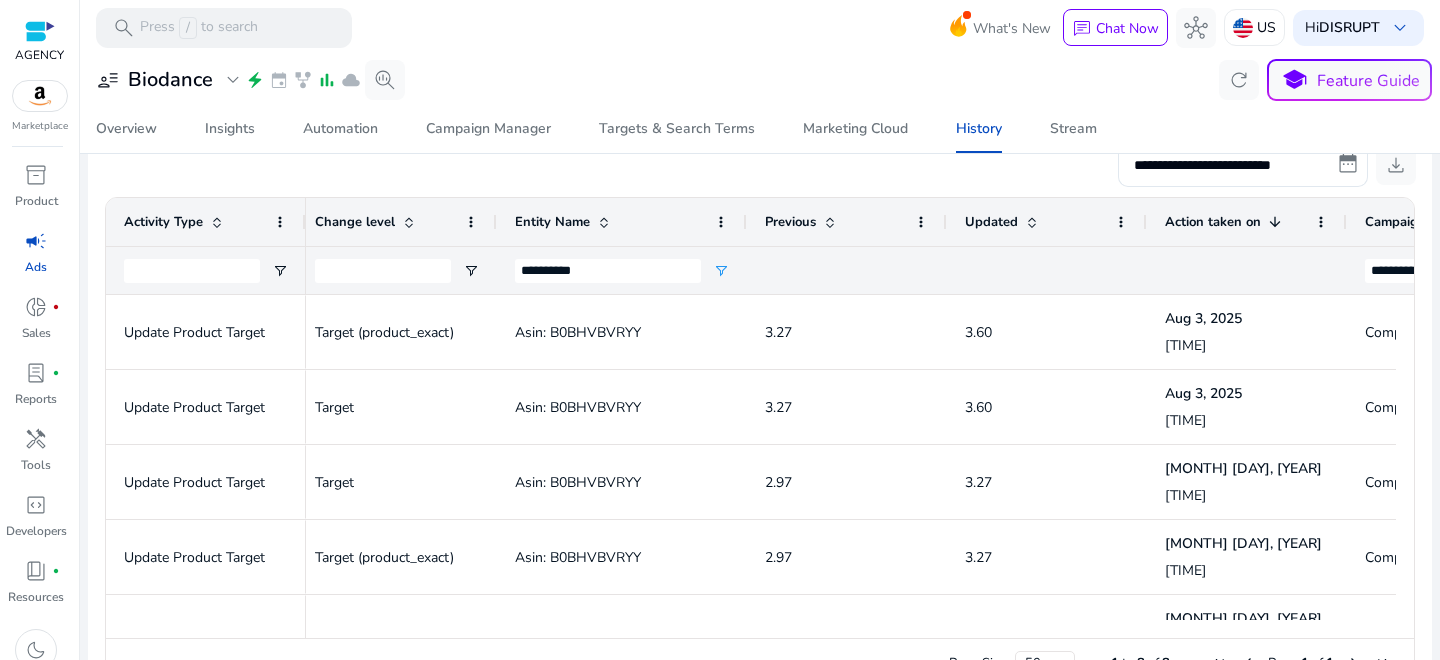 scroll, scrollTop: 0, scrollLeft: 1359, axis: horizontal 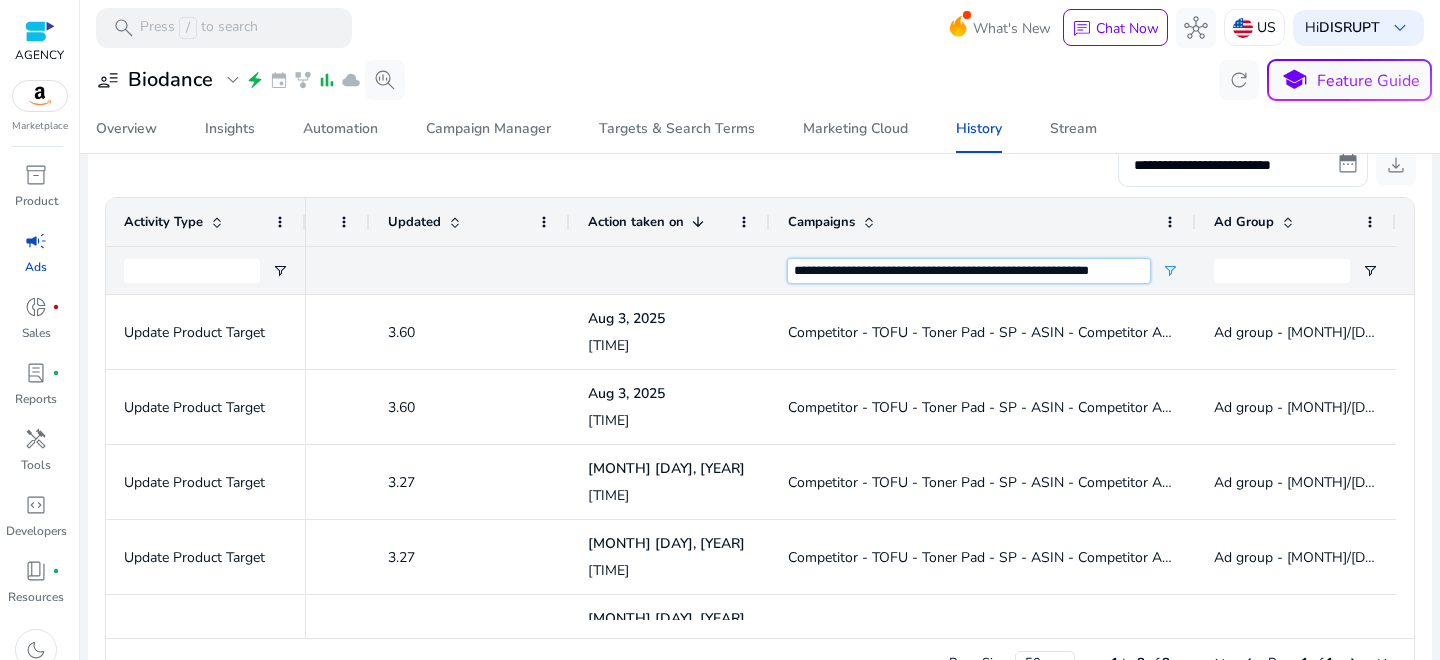 click on "**********" at bounding box center (969, 271) 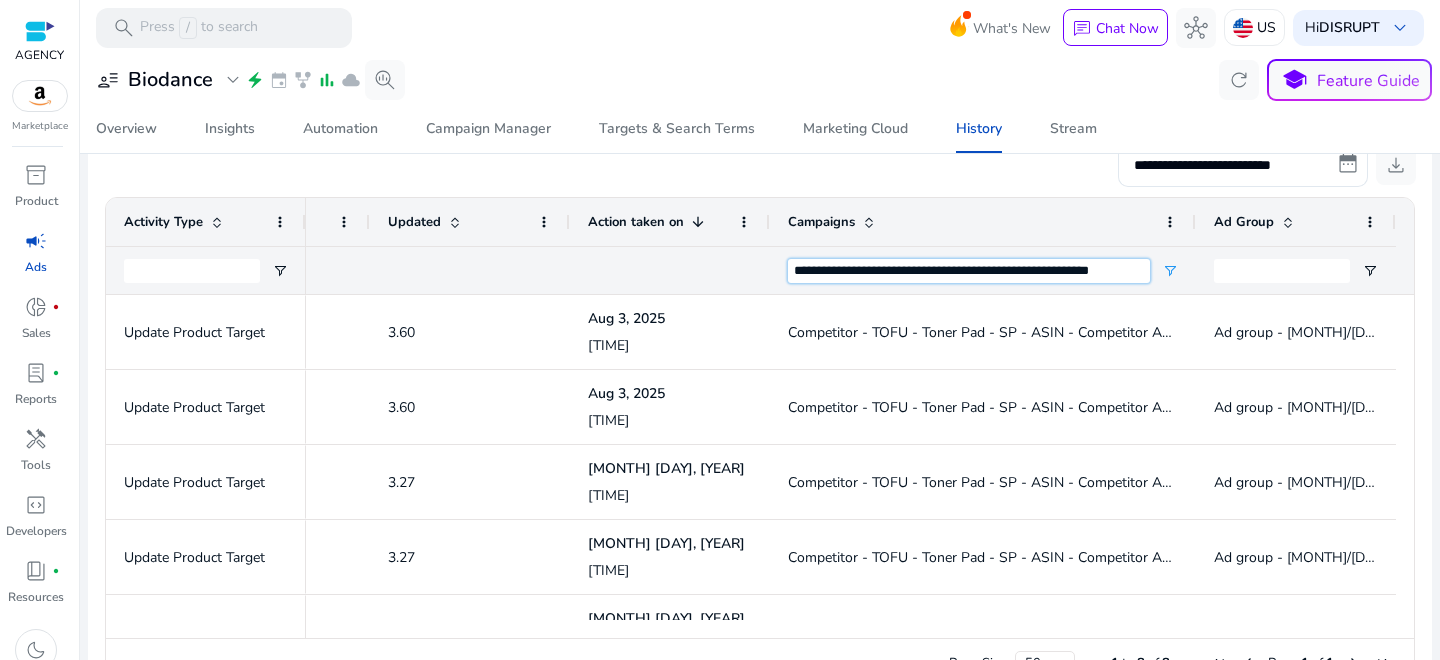 click on "**********" at bounding box center (969, 271) 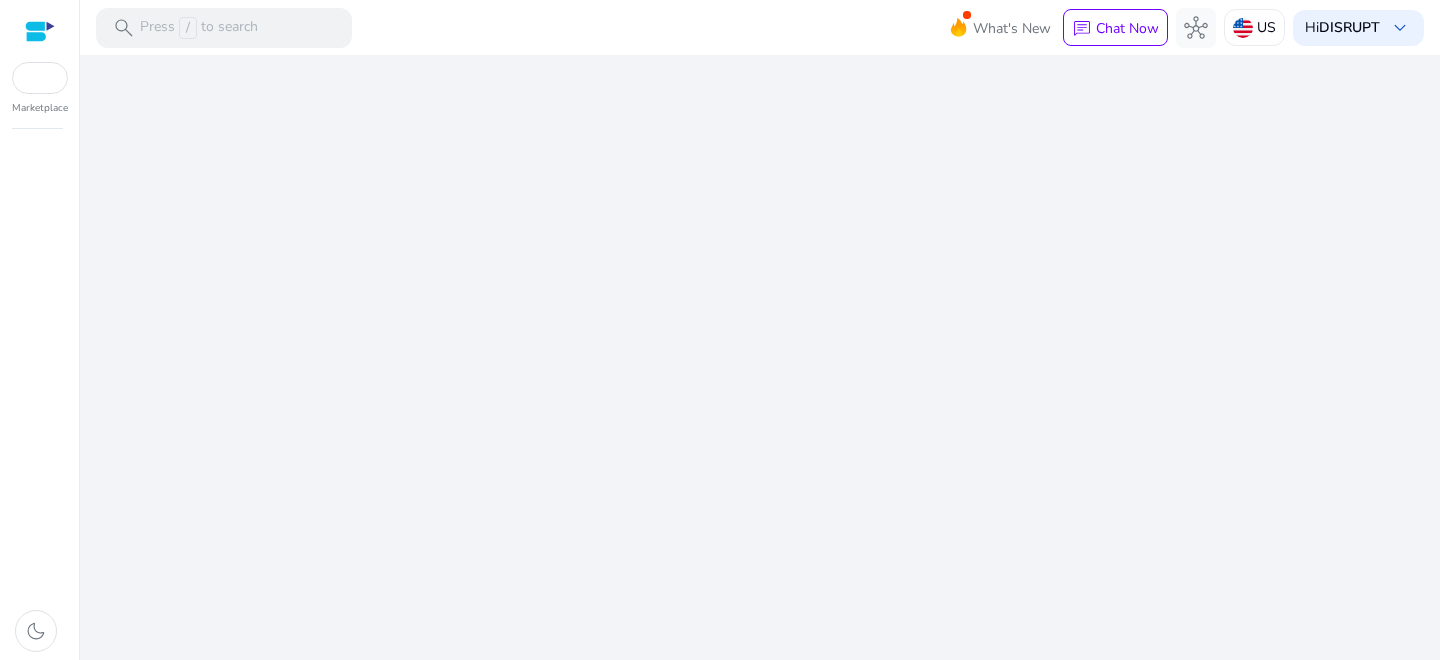 scroll, scrollTop: 0, scrollLeft: 0, axis: both 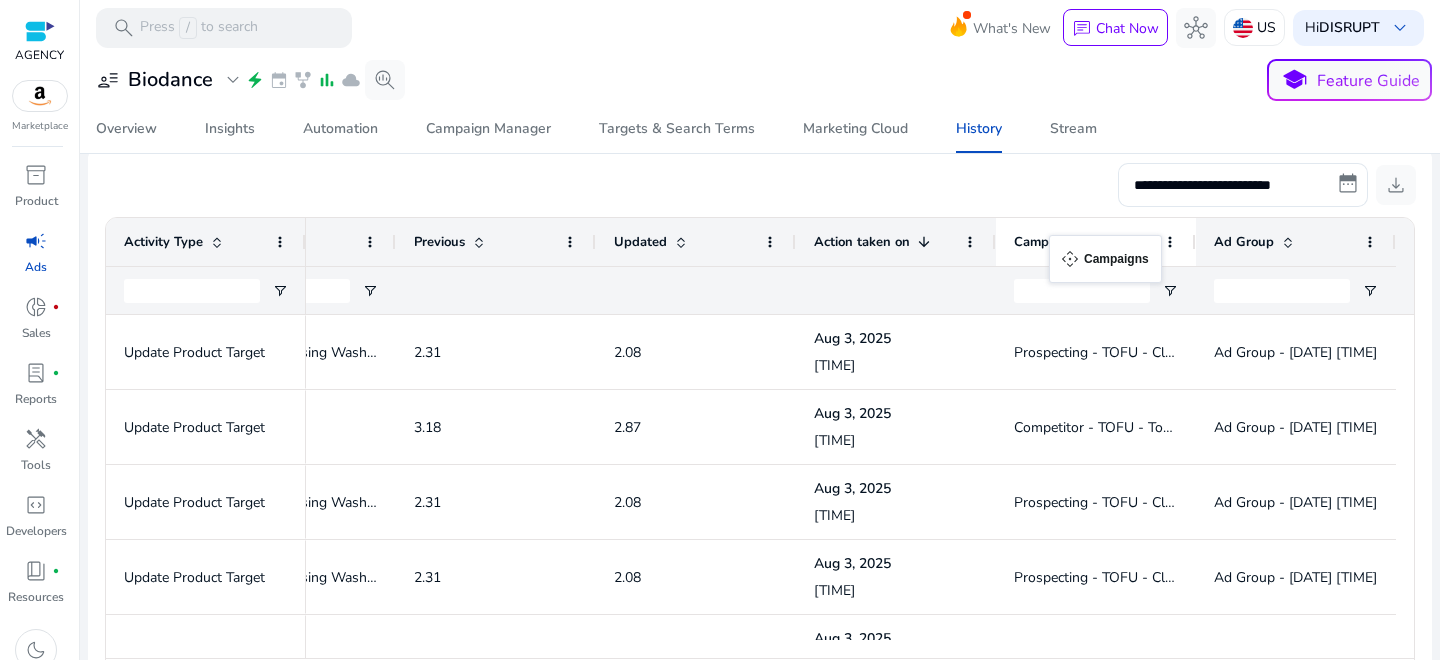 drag, startPoint x: 1242, startPoint y: 245, endPoint x: 1052, endPoint y: 248, distance: 190.02368 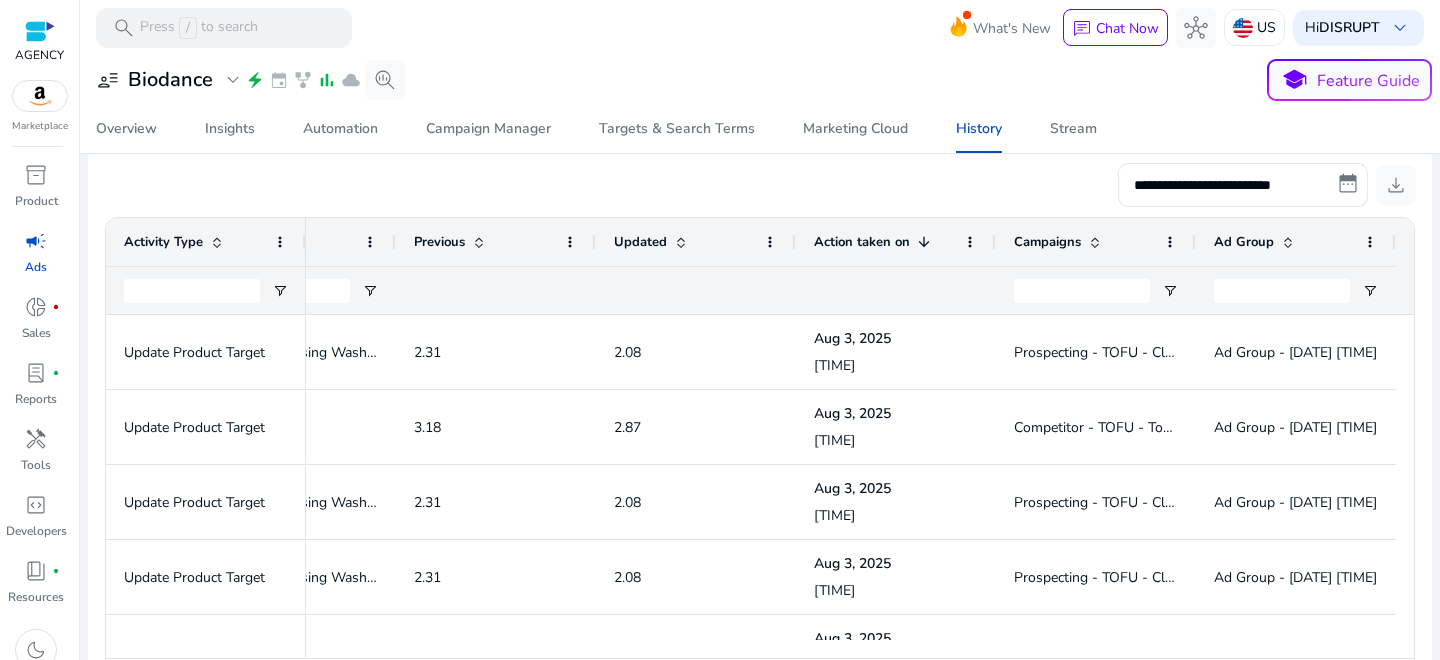 click on "Ad Group" 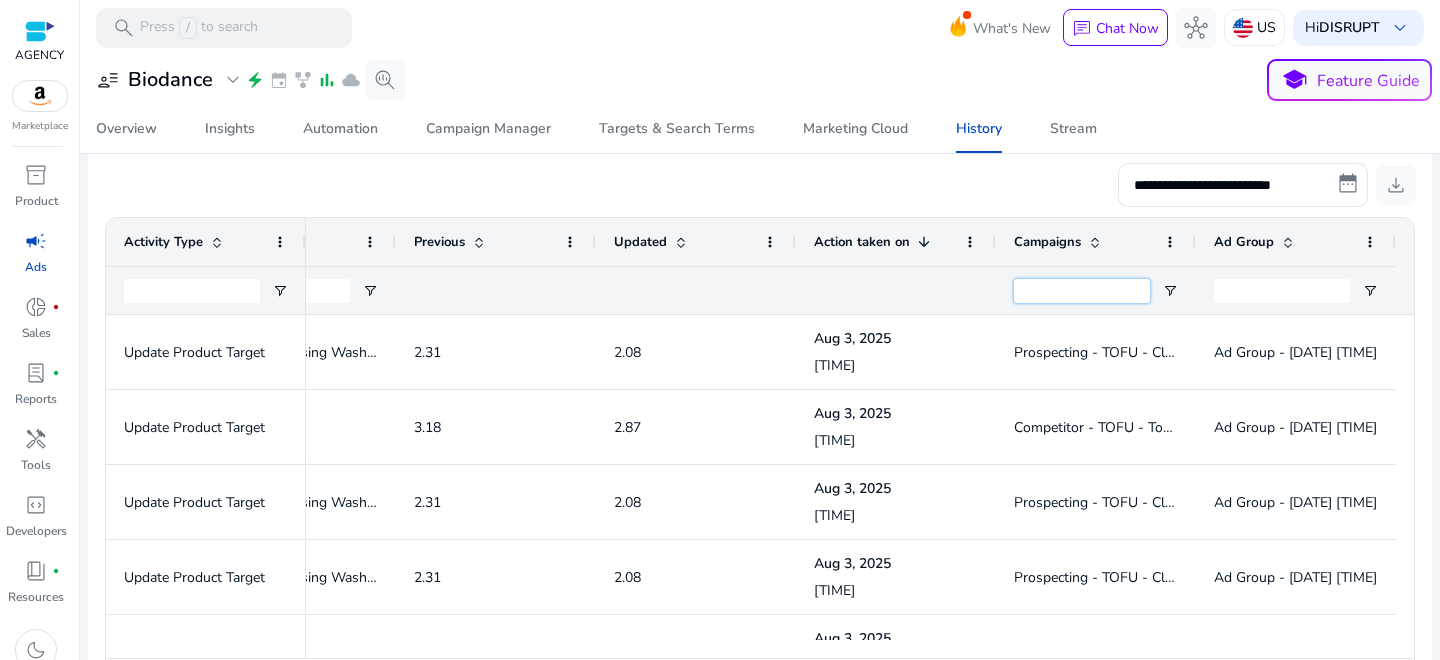 click at bounding box center (1082, 291) 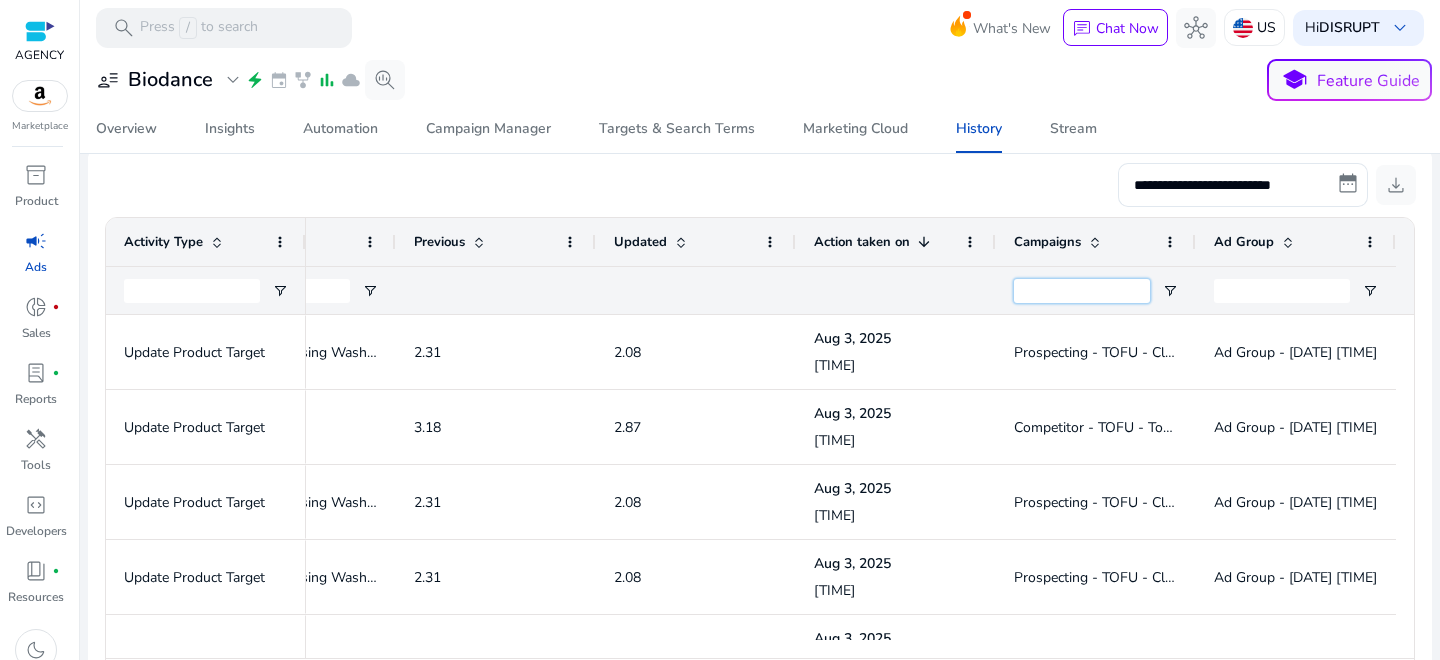 paste on "**********" 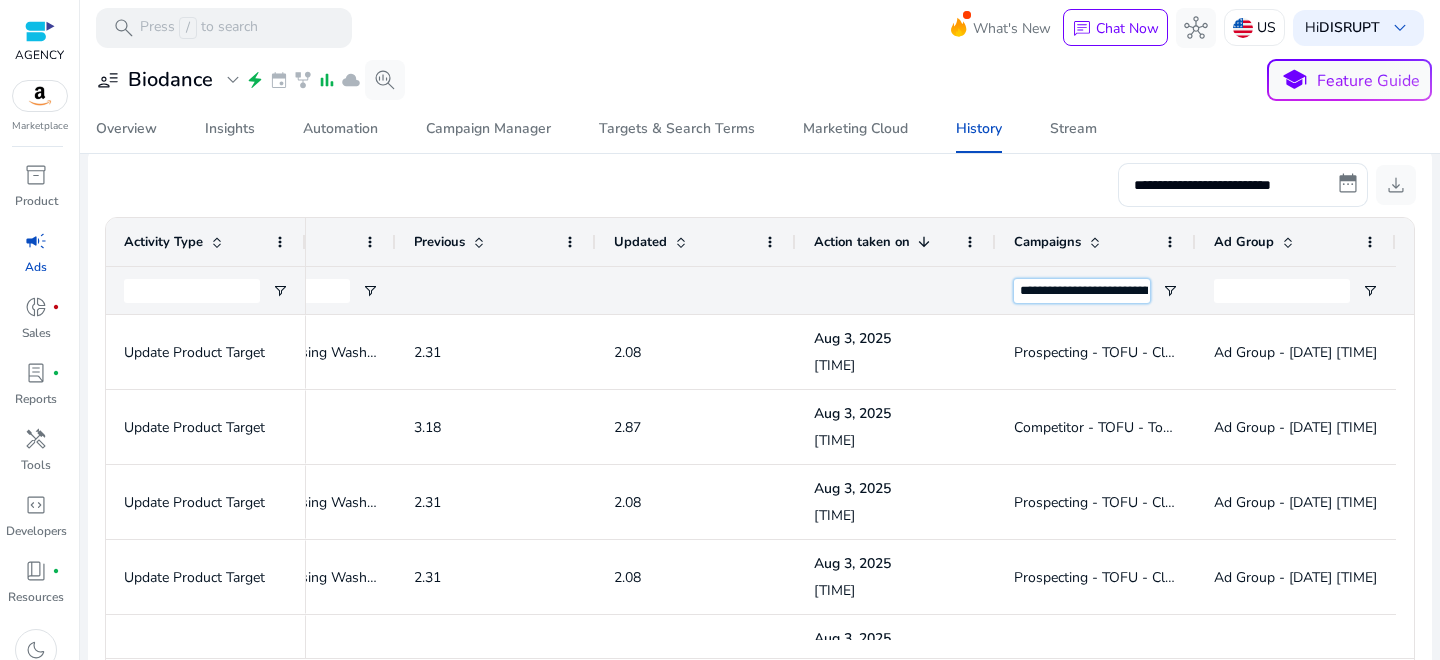 scroll, scrollTop: 0, scrollLeft: 236, axis: horizontal 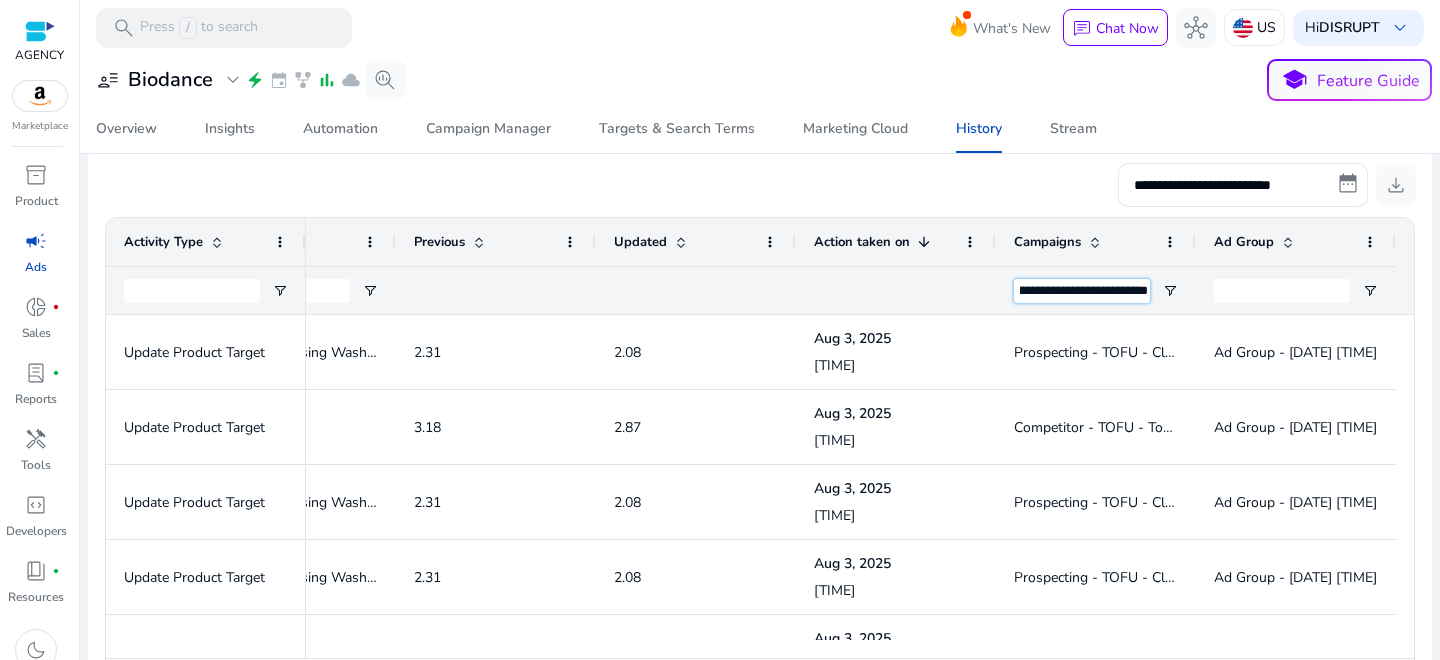 type on "**********" 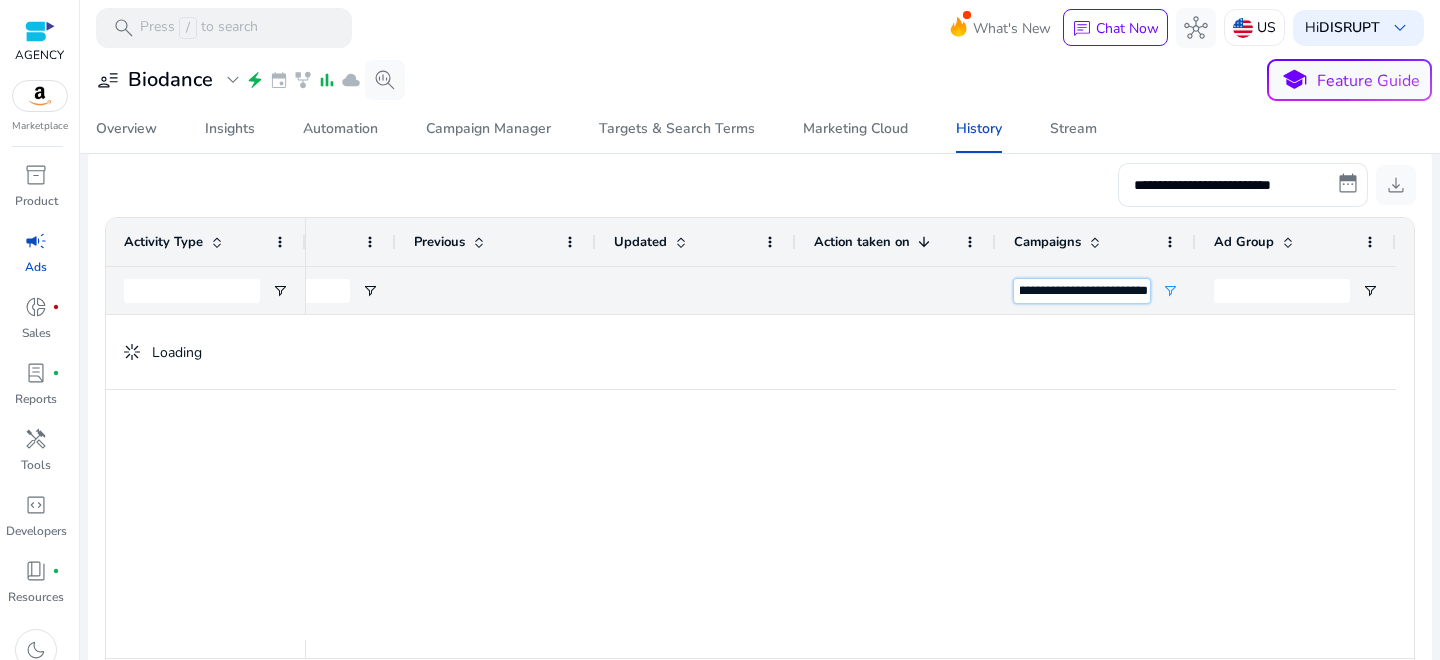scroll, scrollTop: 0, scrollLeft: 949, axis: horizontal 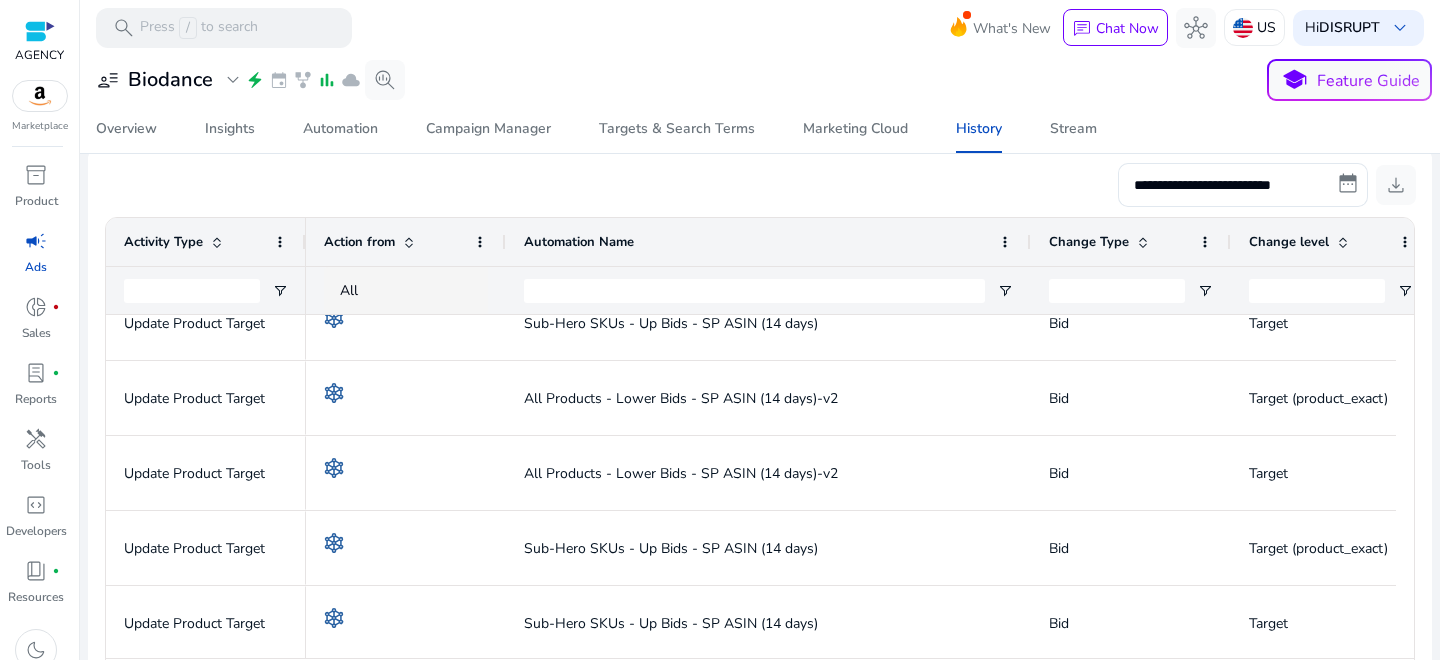drag, startPoint x: 704, startPoint y: 237, endPoint x: 1029, endPoint y: 255, distance: 325.49808 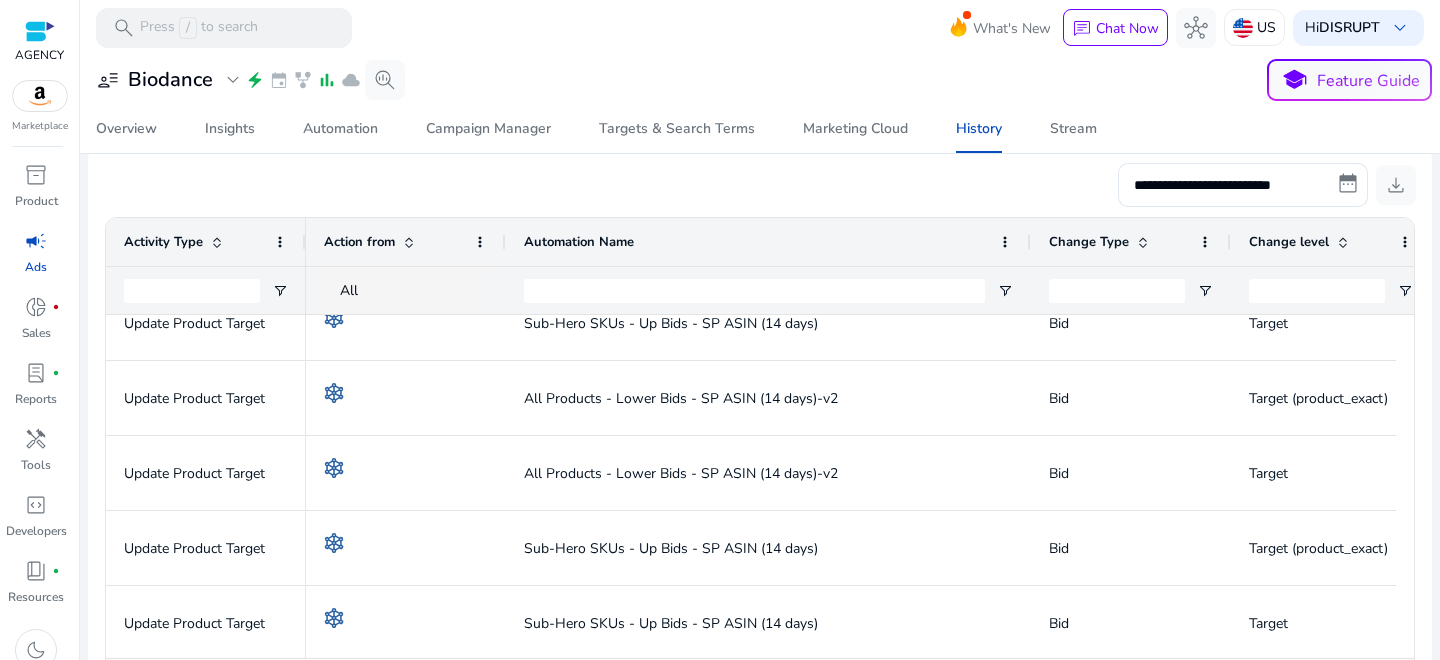 click 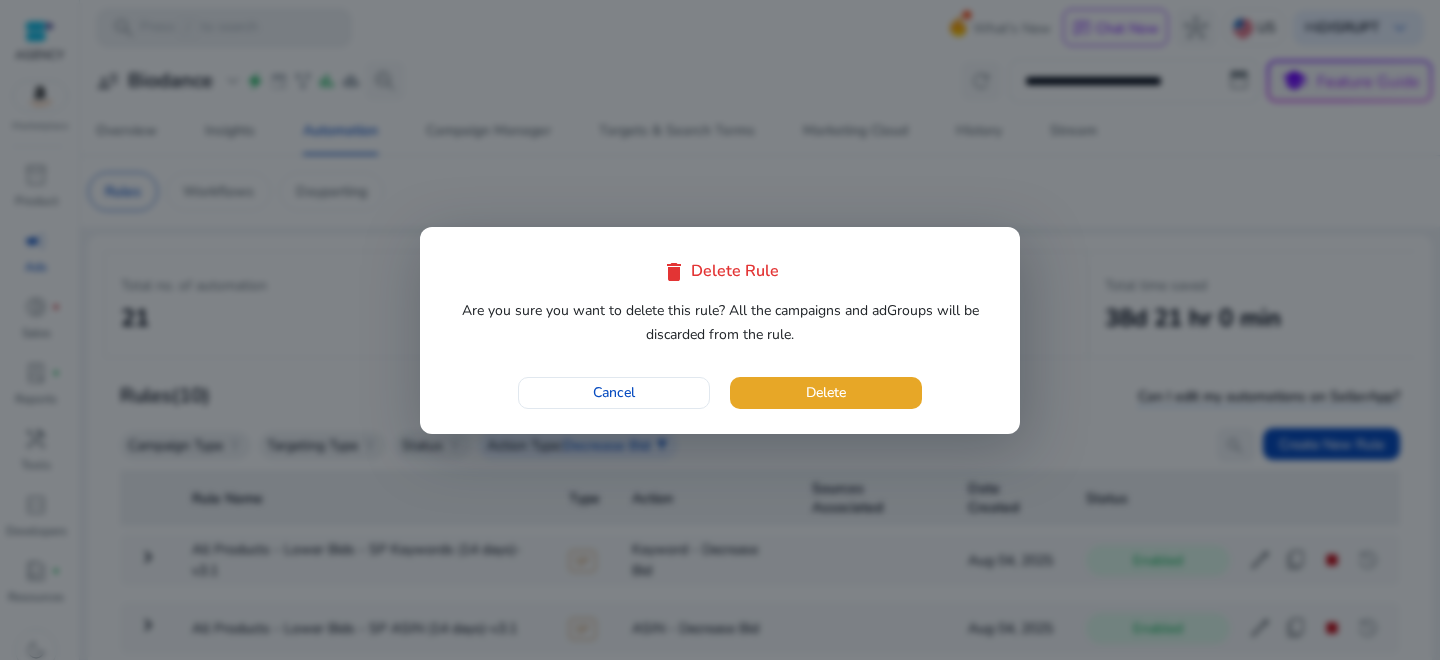 scroll, scrollTop: 0, scrollLeft: 0, axis: both 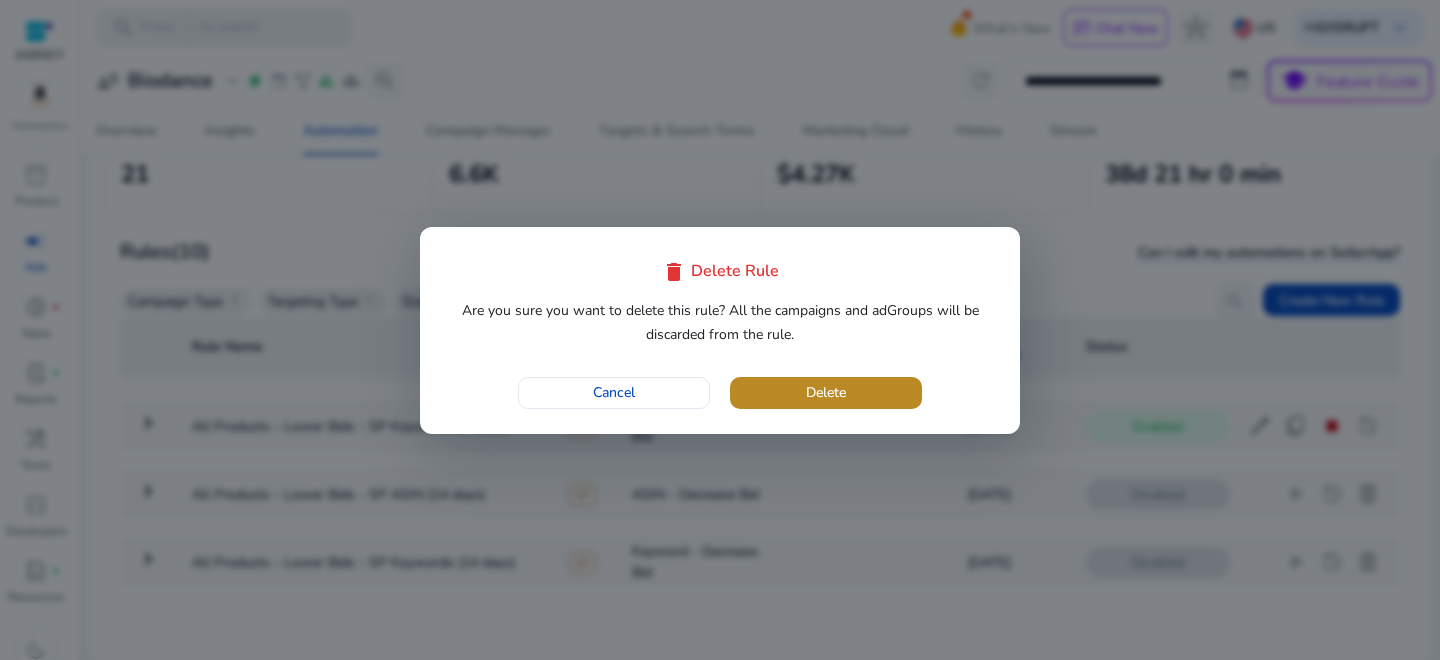 click at bounding box center [826, 393] 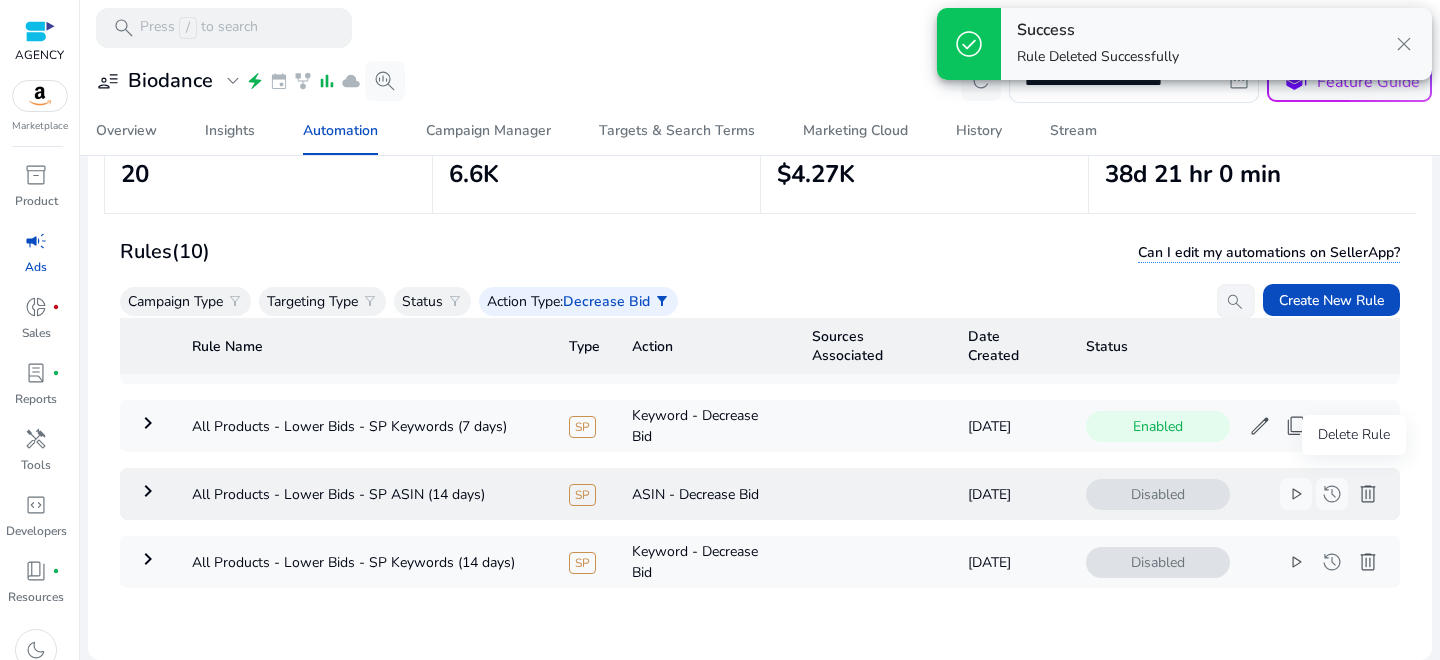 click on "delete" at bounding box center (1368, 494) 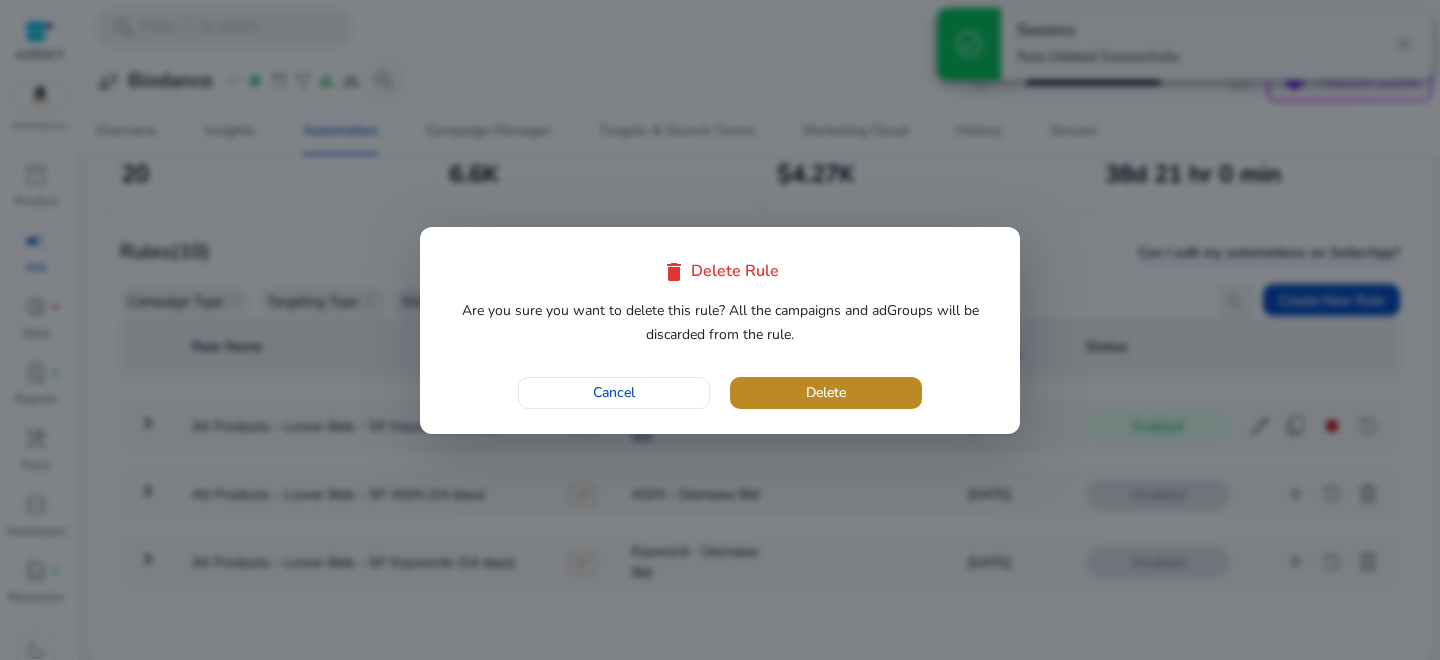 click at bounding box center (826, 393) 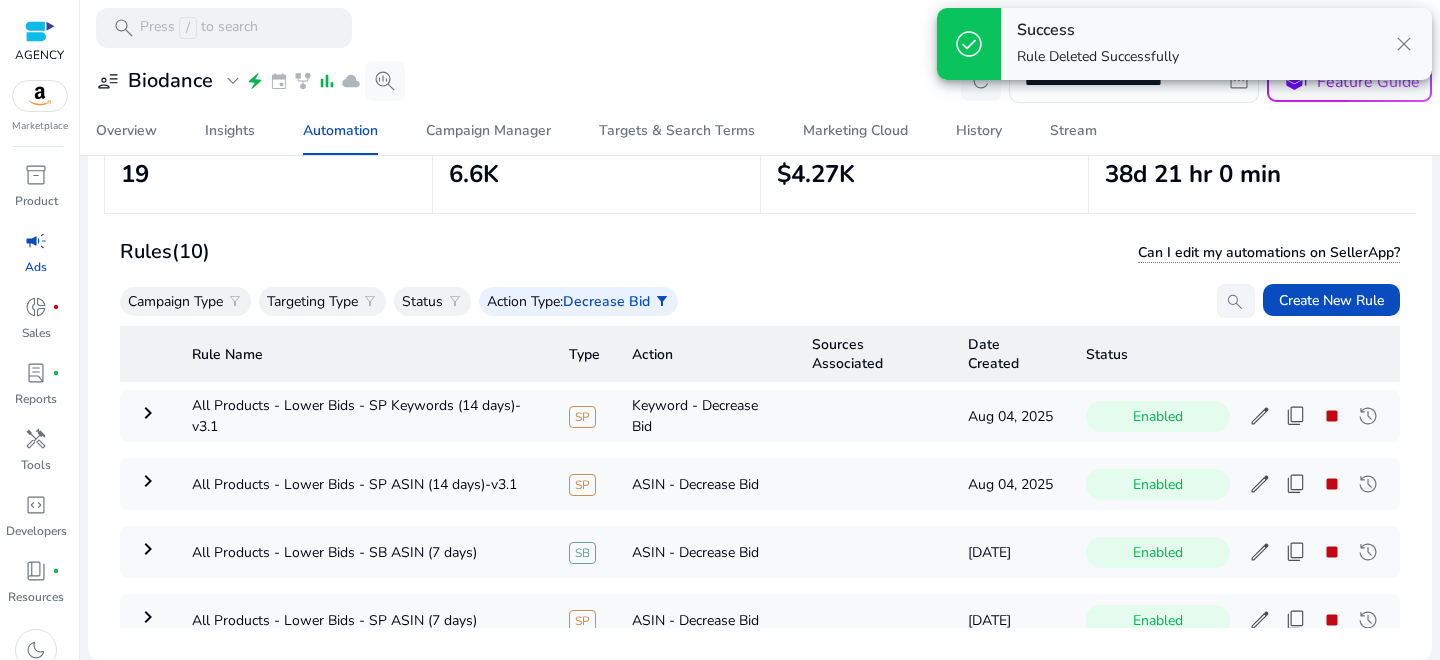 click on "**********" 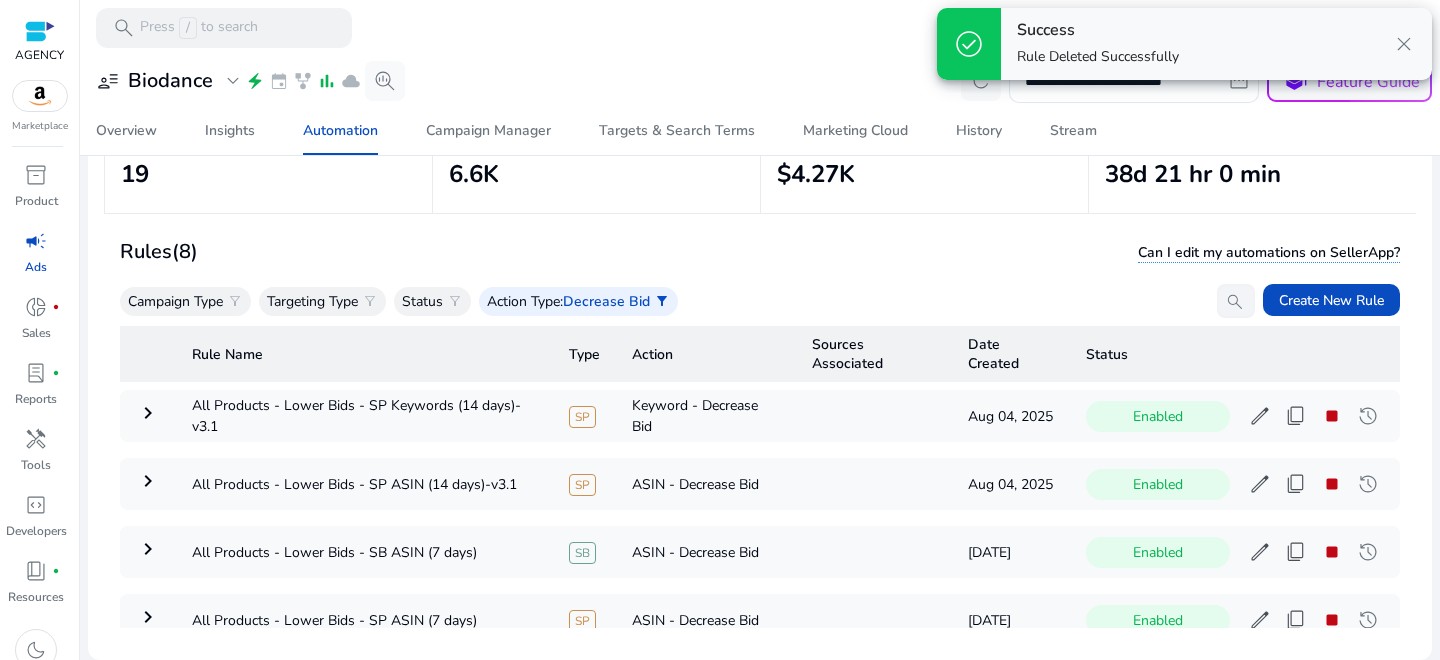 scroll, scrollTop: 0, scrollLeft: 0, axis: both 